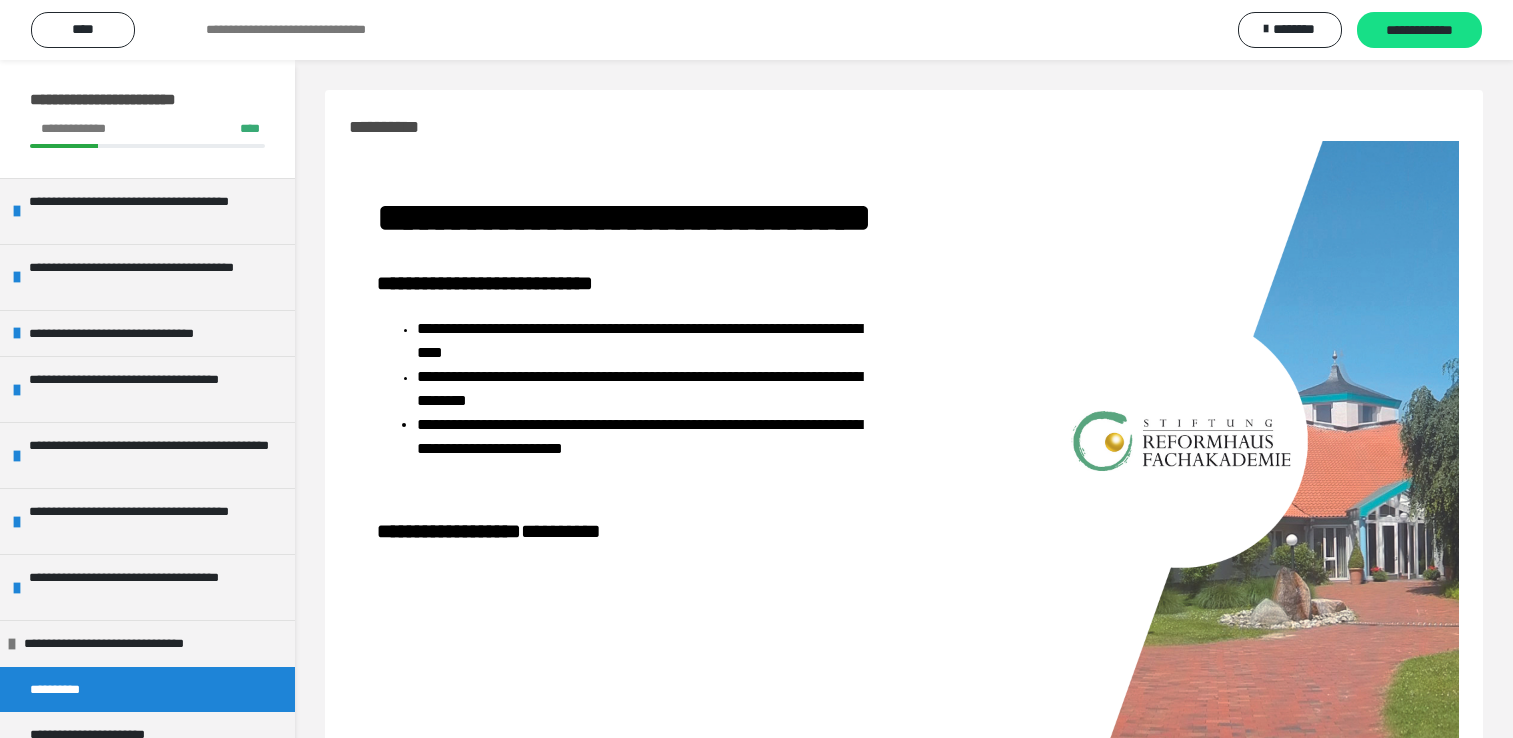 scroll, scrollTop: 0, scrollLeft: 0, axis: both 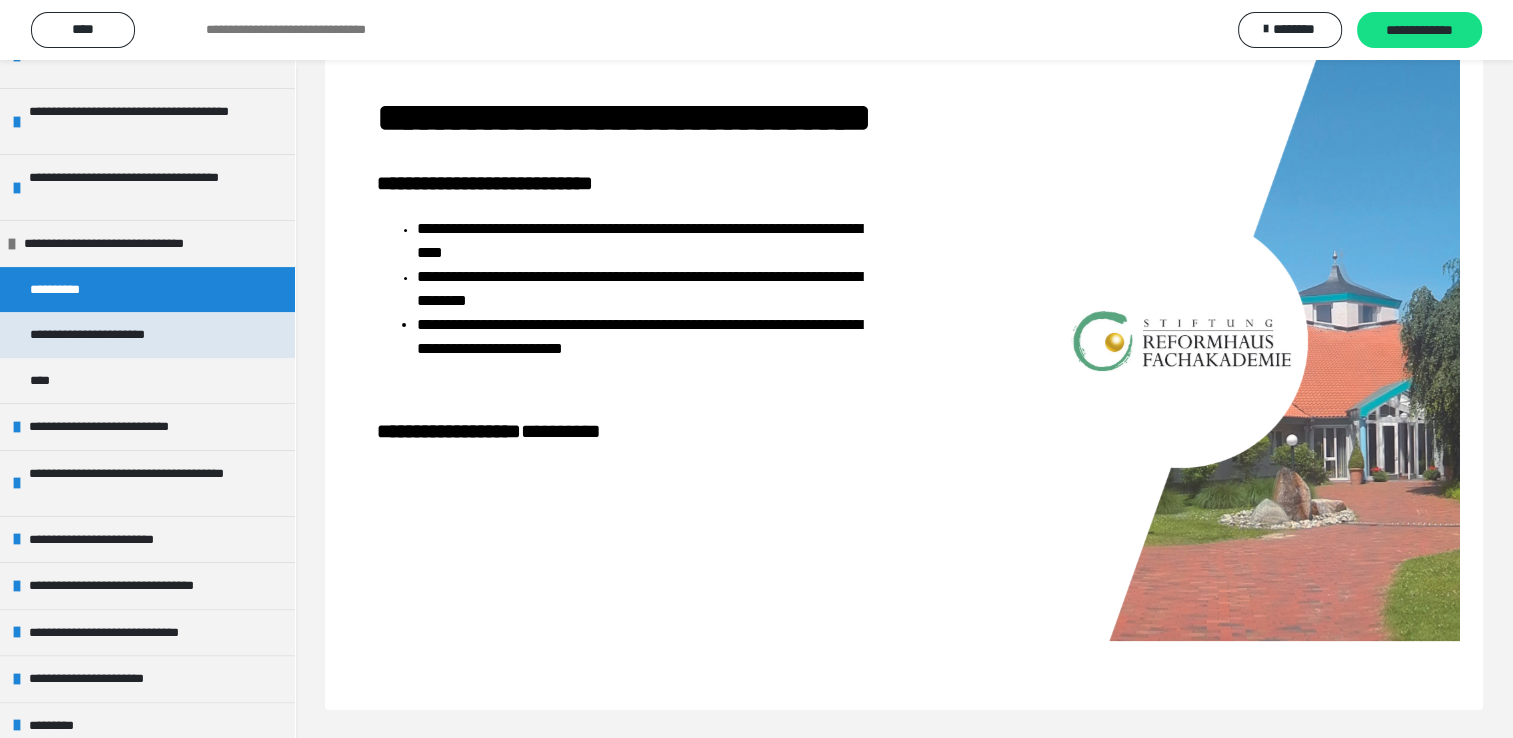 click on "**********" at bounding box center (123, 335) 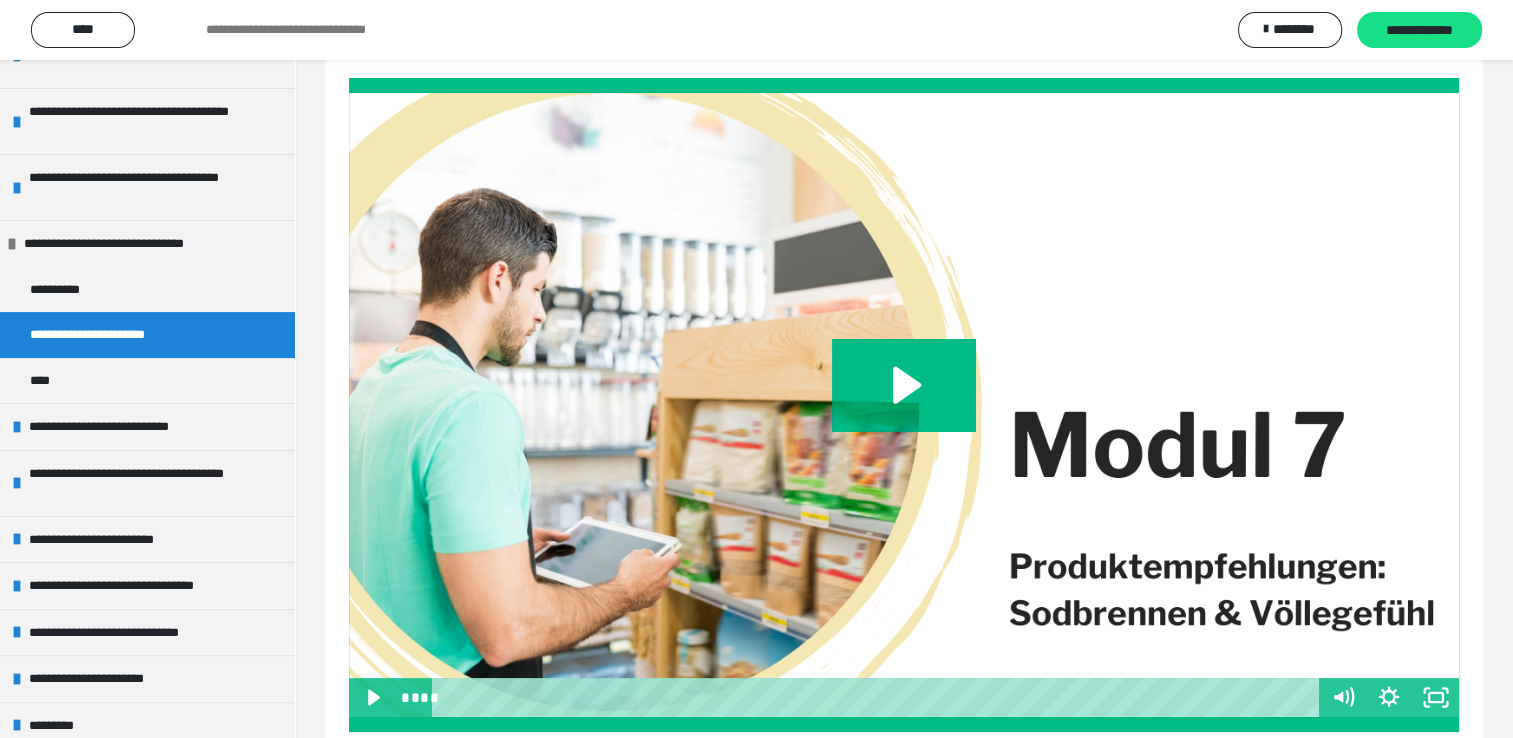 scroll, scrollTop: 300, scrollLeft: 0, axis: vertical 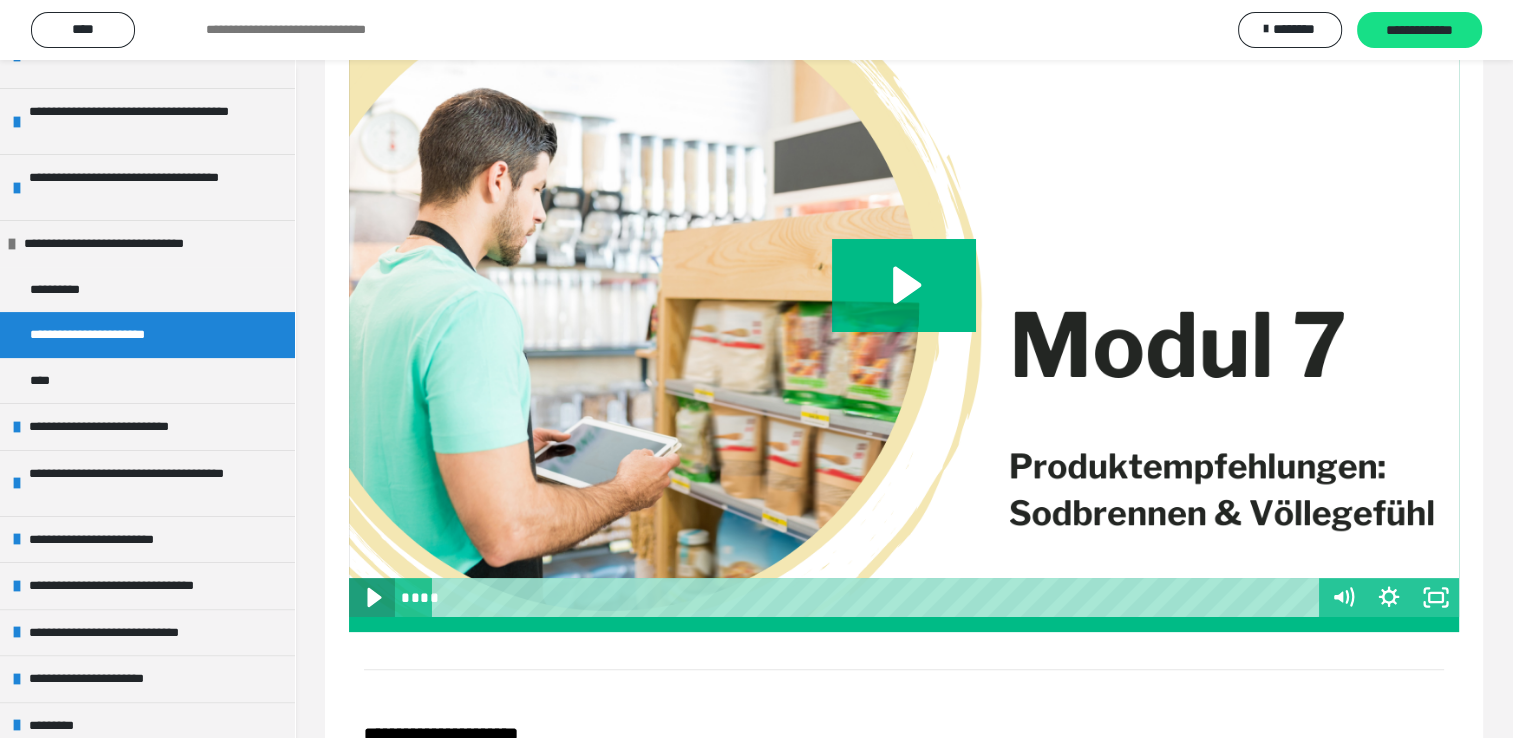 click 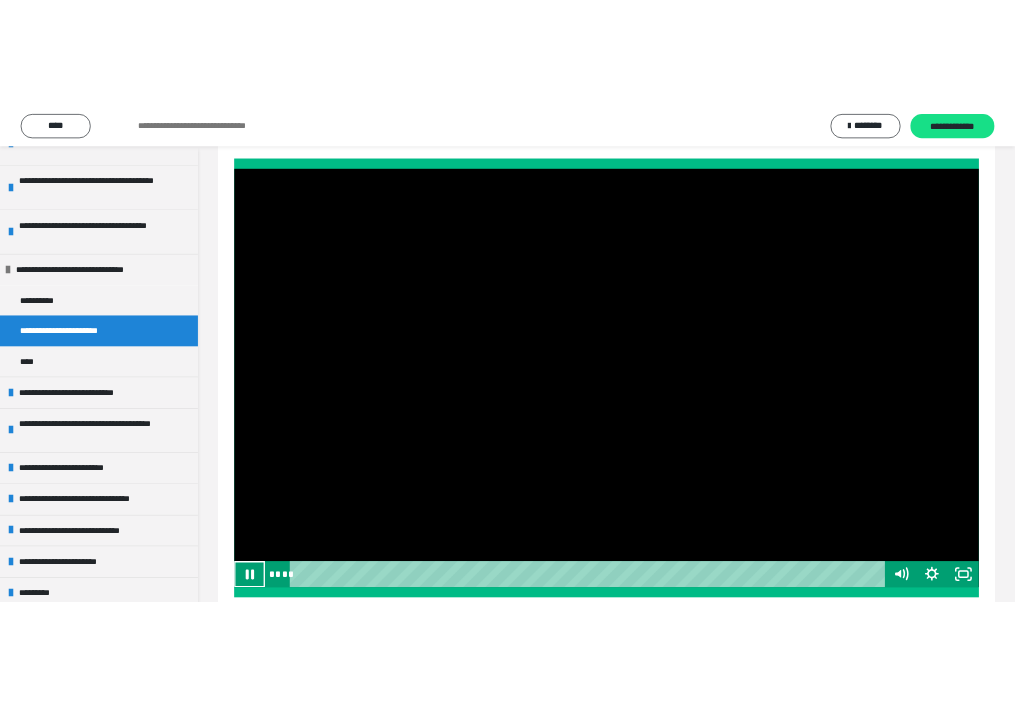 scroll, scrollTop: 300, scrollLeft: 0, axis: vertical 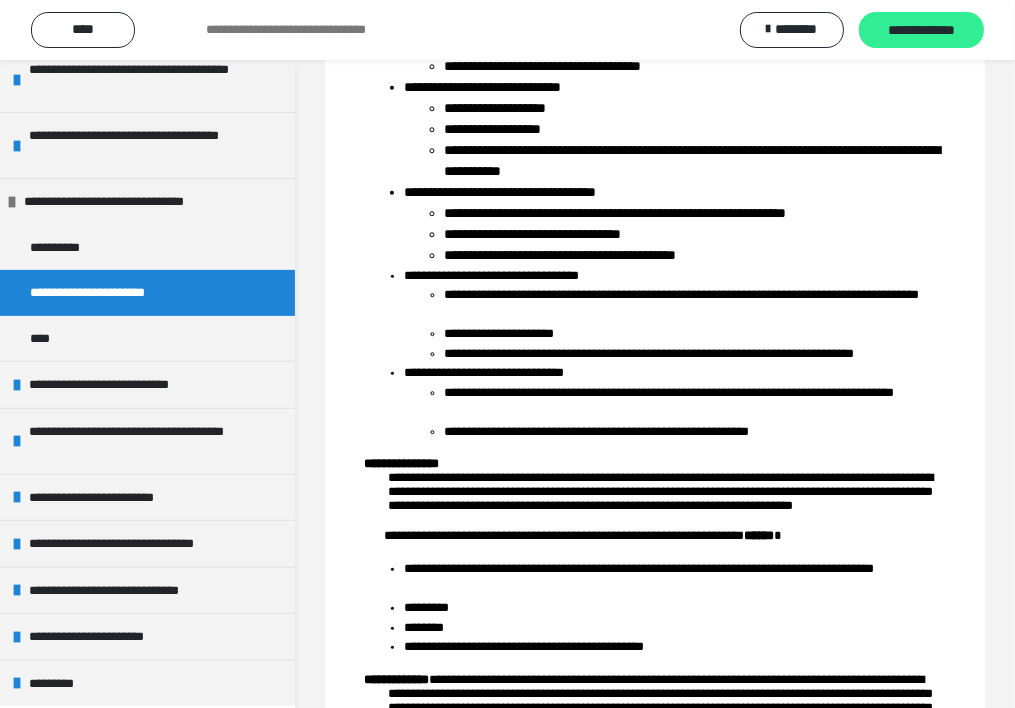click on "**********" at bounding box center [921, 31] 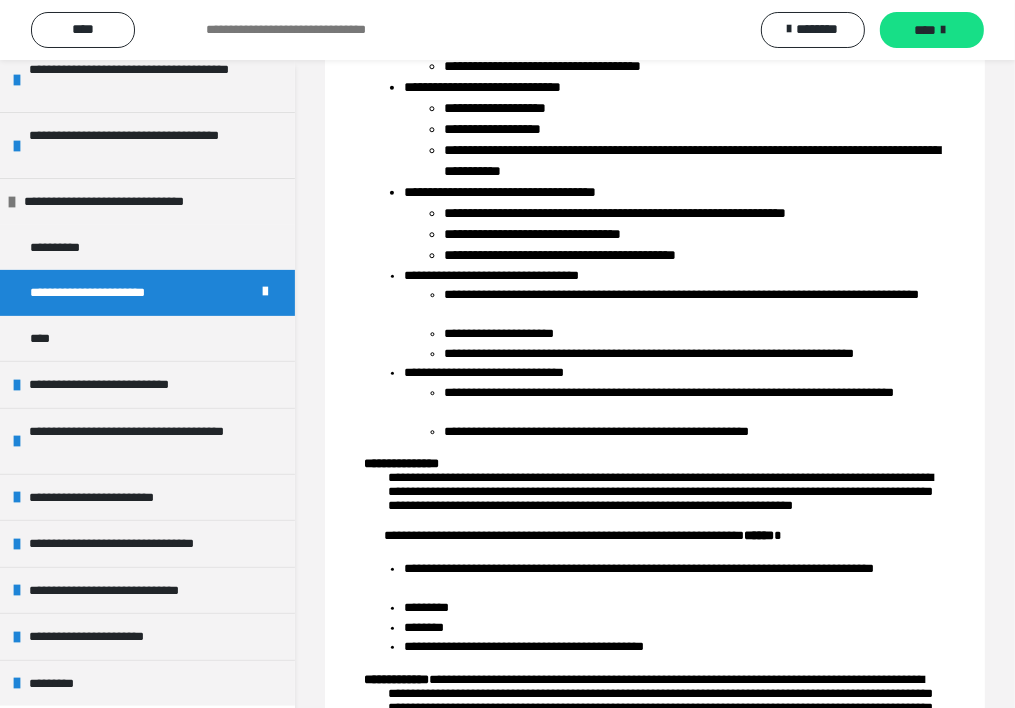 click on "****" at bounding box center (932, 30) 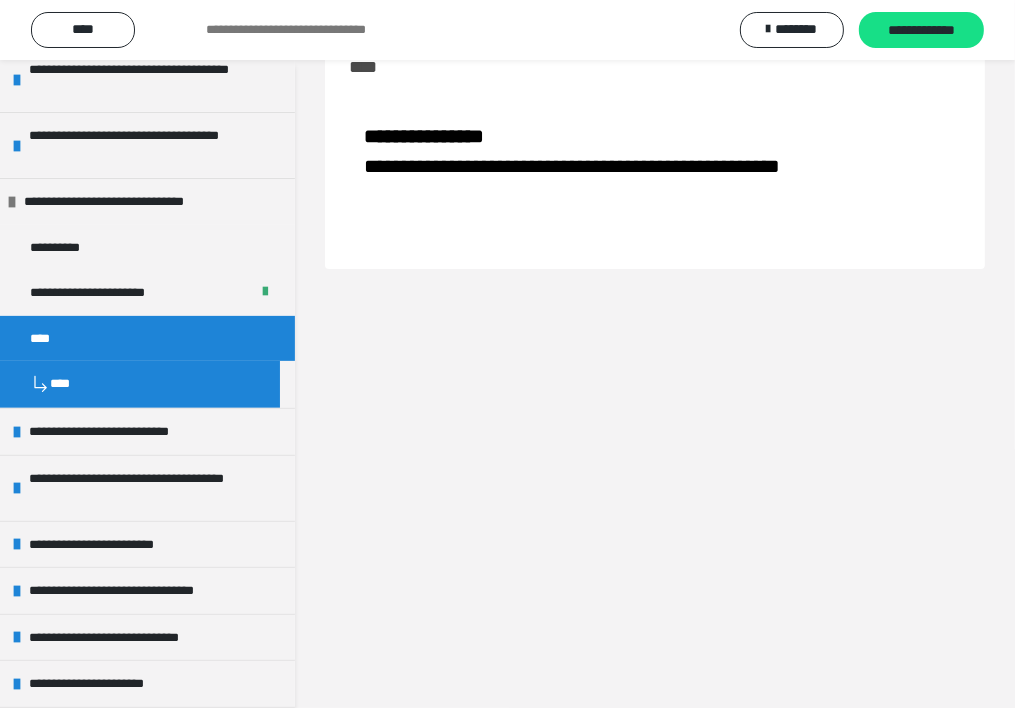 scroll, scrollTop: 60, scrollLeft: 0, axis: vertical 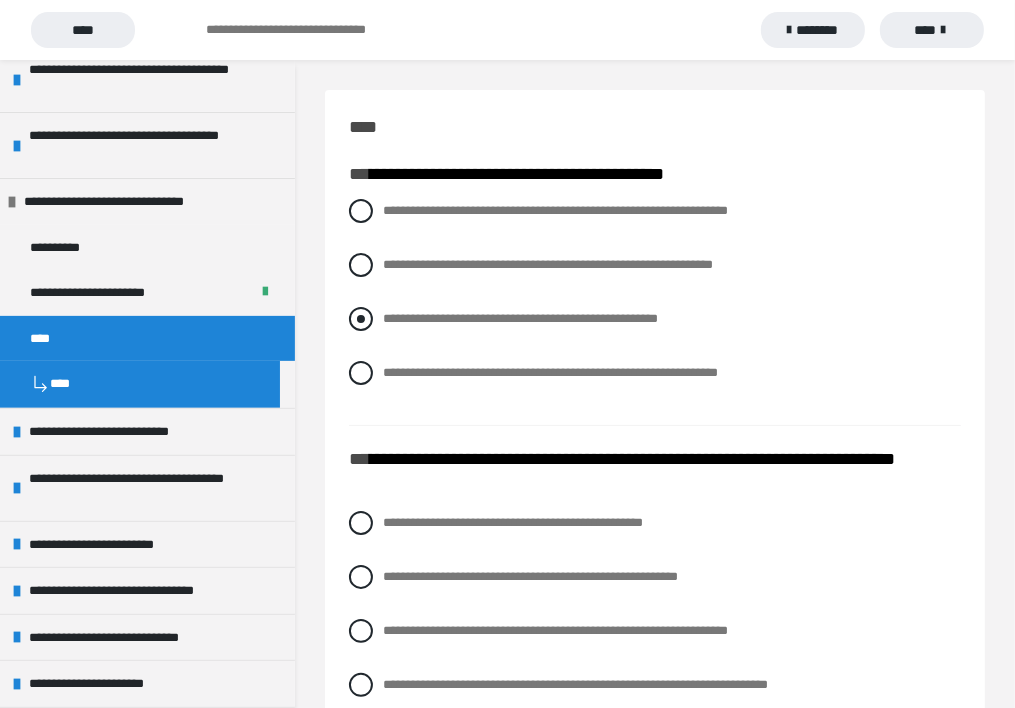 click on "**********" at bounding box center [520, 318] 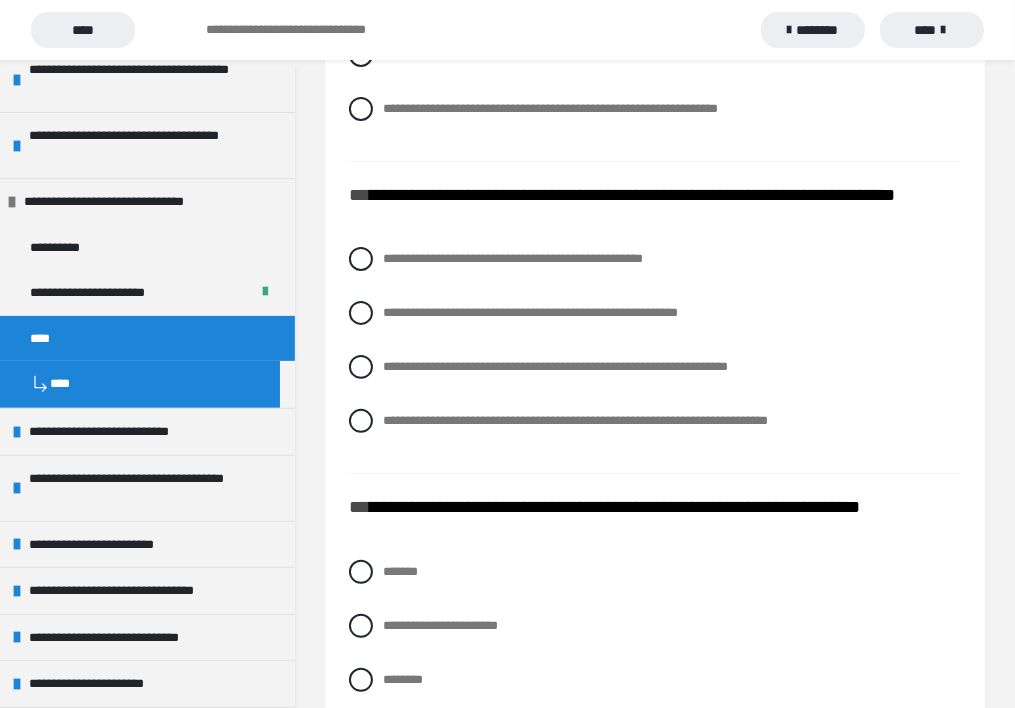 scroll, scrollTop: 300, scrollLeft: 0, axis: vertical 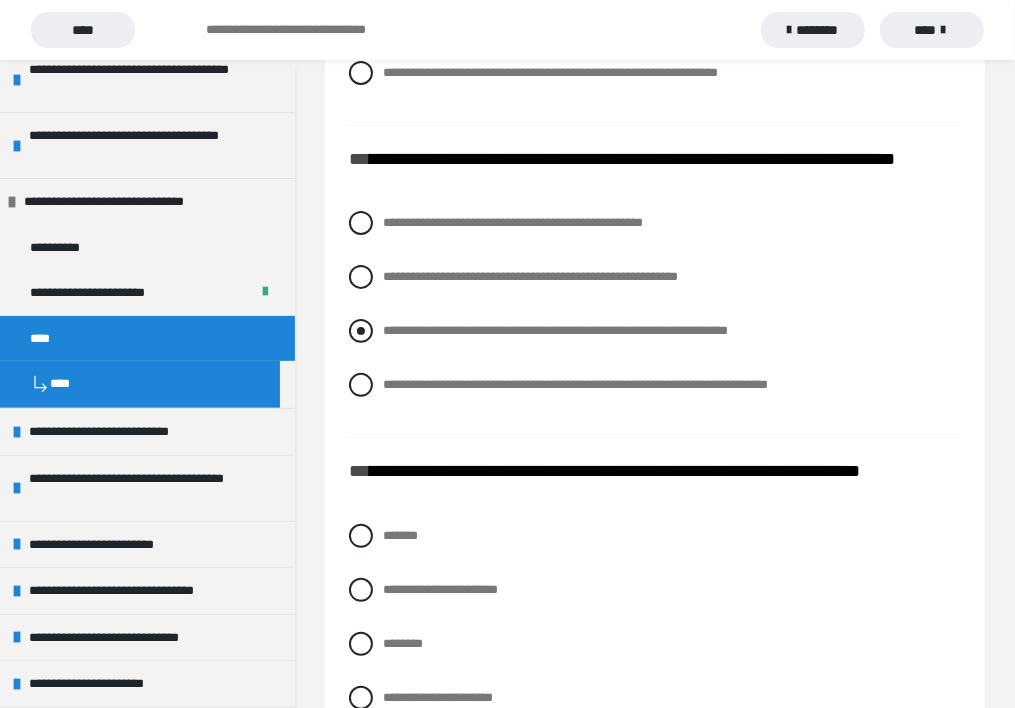 click on "**********" at bounding box center (555, 330) 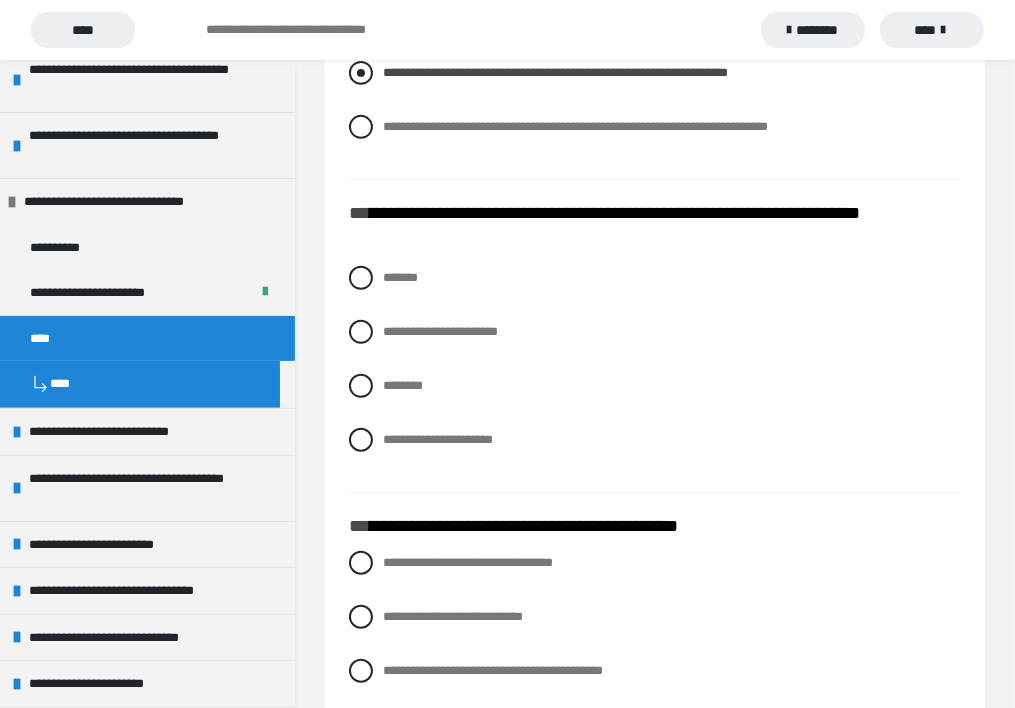 scroll, scrollTop: 600, scrollLeft: 0, axis: vertical 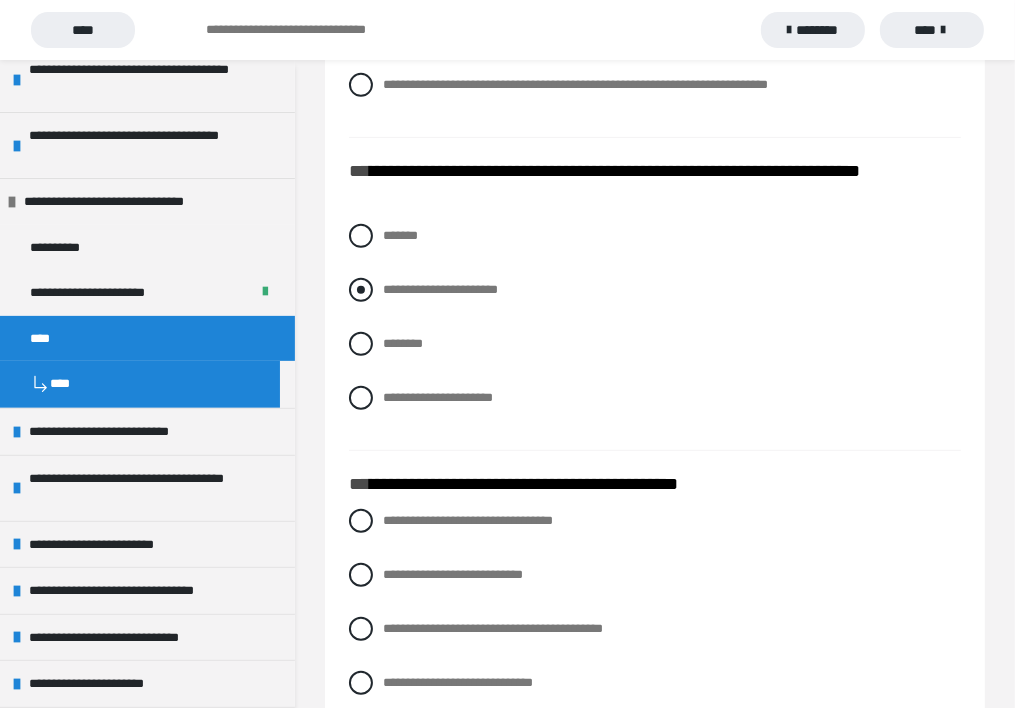 click on "**********" at bounding box center [440, 289] 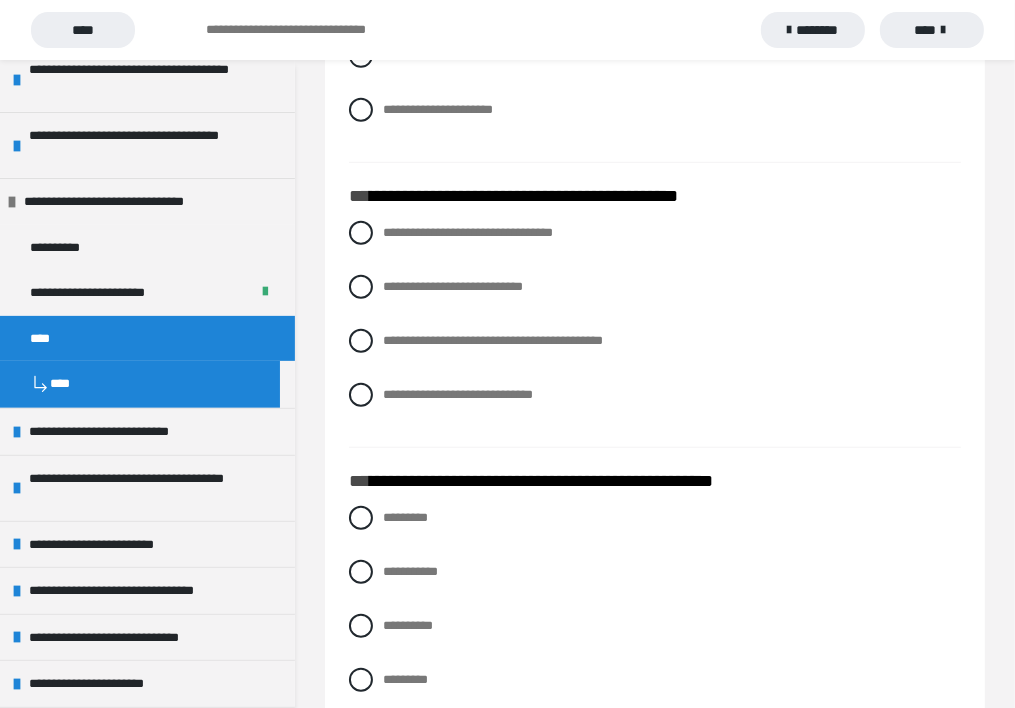scroll, scrollTop: 900, scrollLeft: 0, axis: vertical 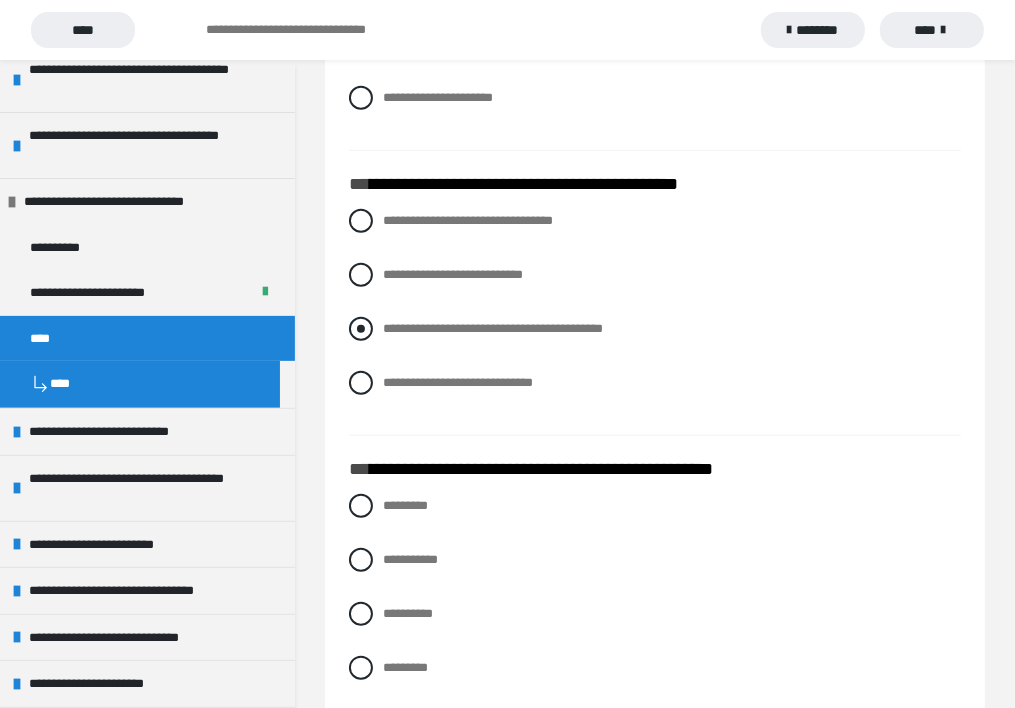 click on "**********" at bounding box center [493, 328] 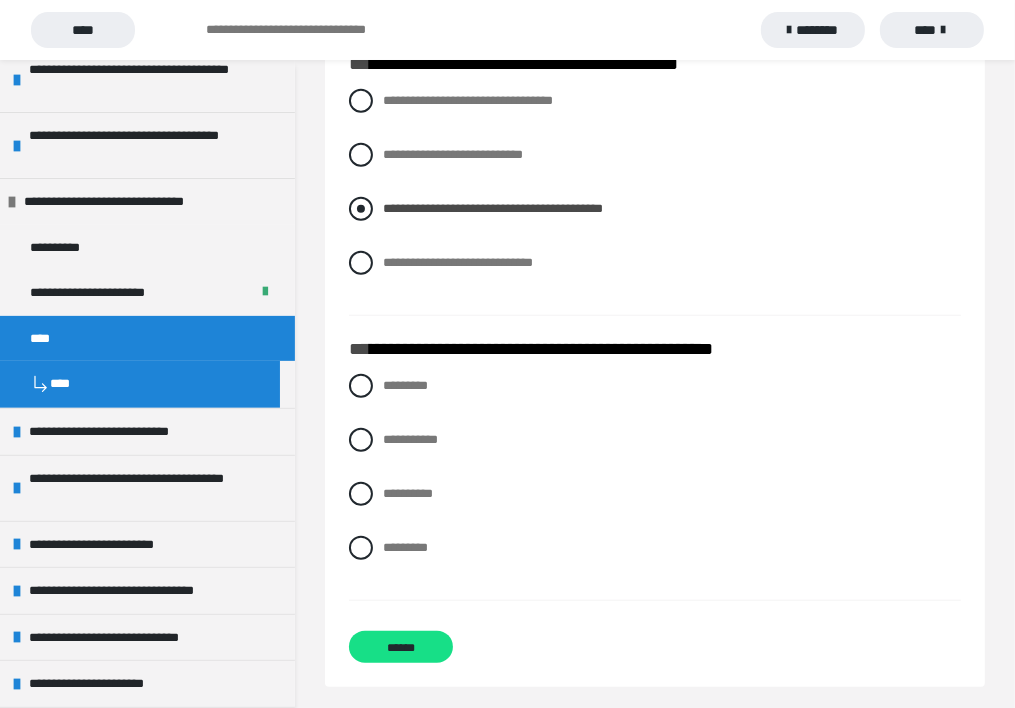 scroll, scrollTop: 1028, scrollLeft: 0, axis: vertical 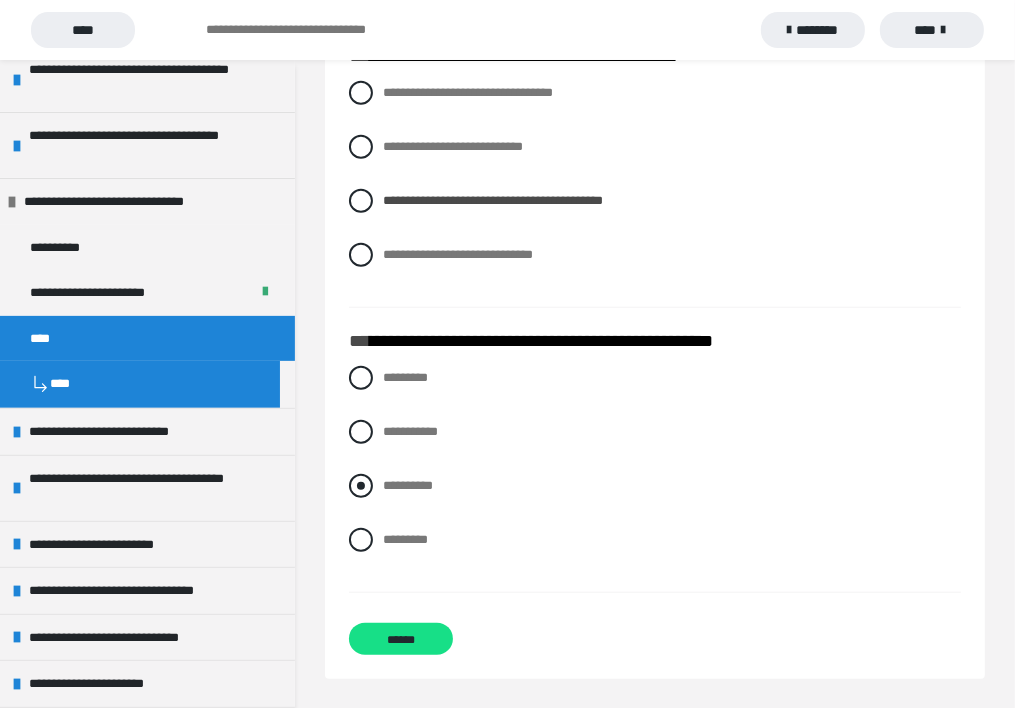 click on "**********" at bounding box center [408, 485] 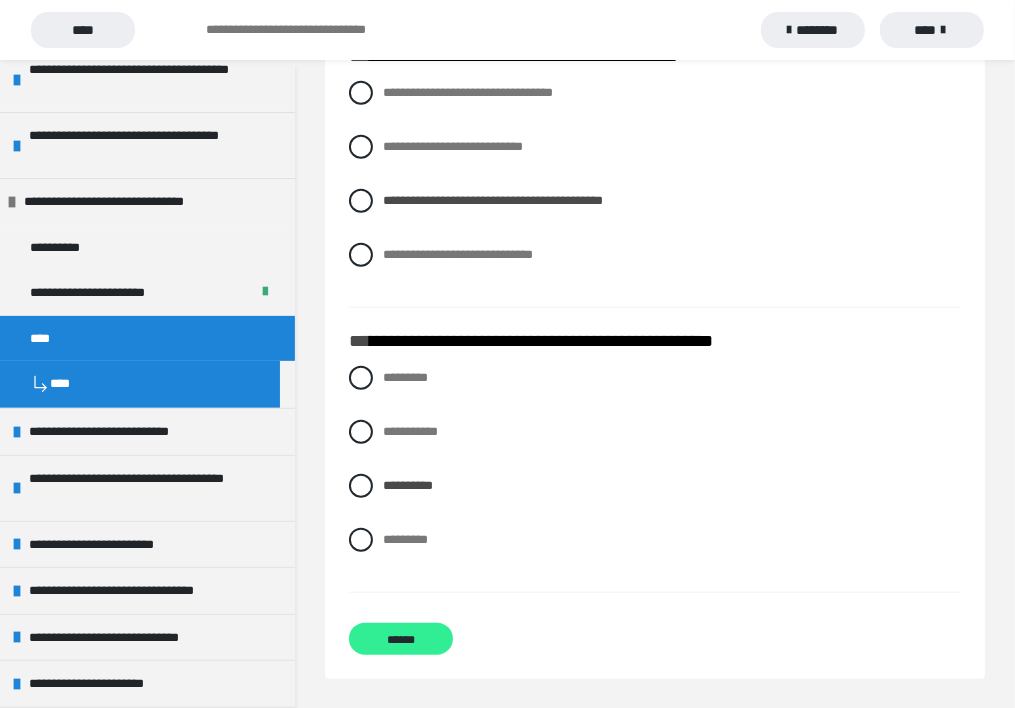 click on "******" at bounding box center [401, 639] 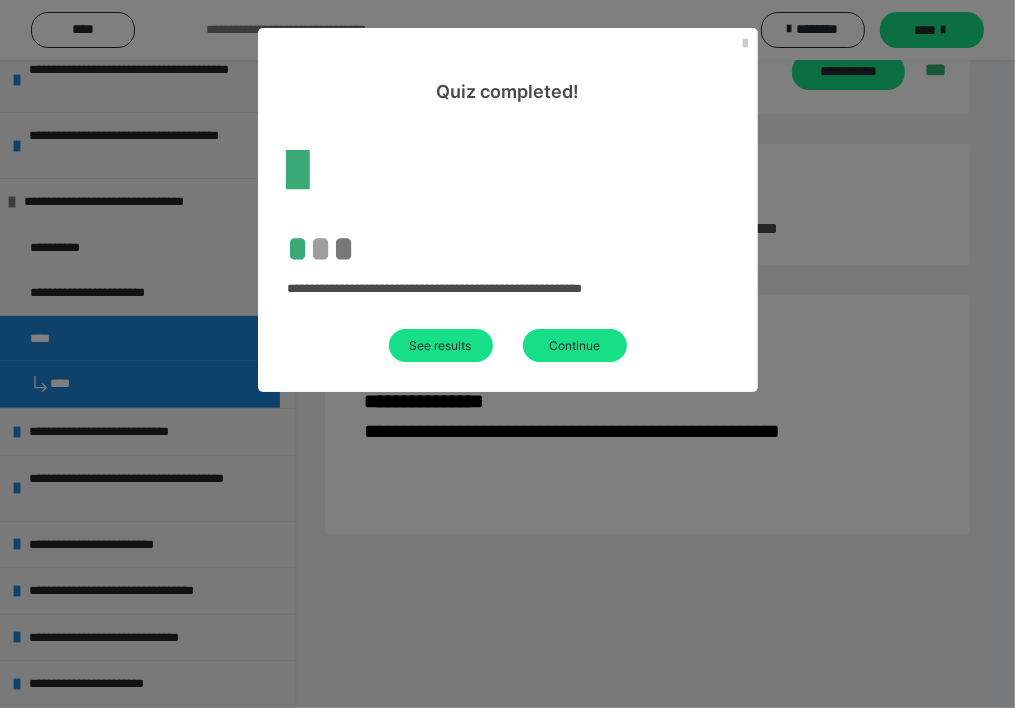 scroll, scrollTop: 60, scrollLeft: 0, axis: vertical 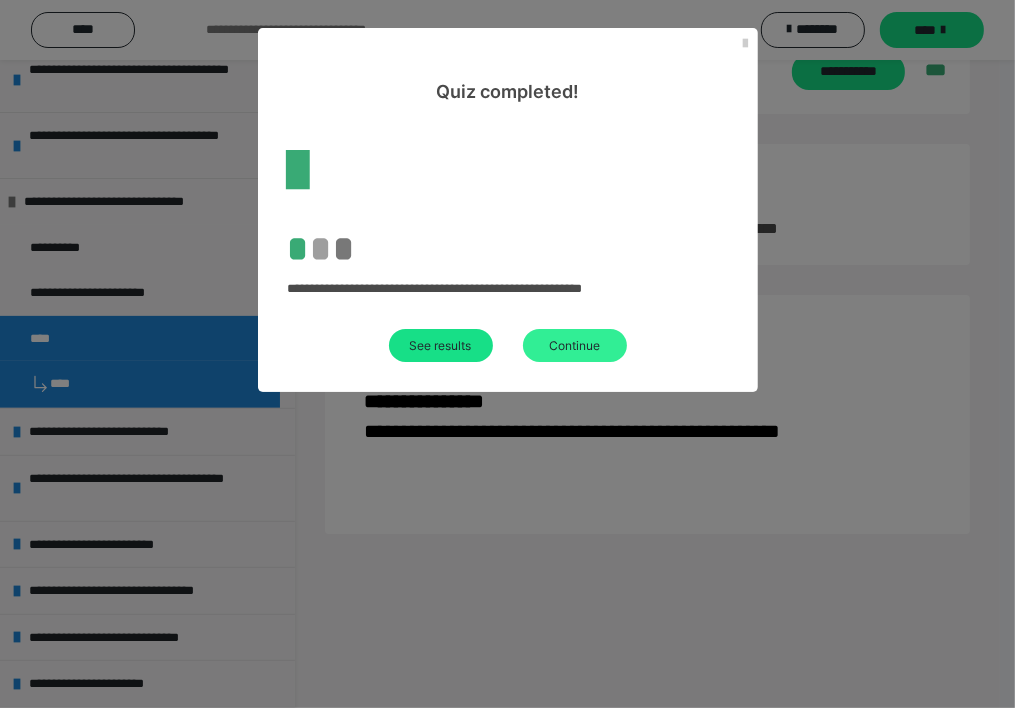 click on "Continue" at bounding box center [575, 345] 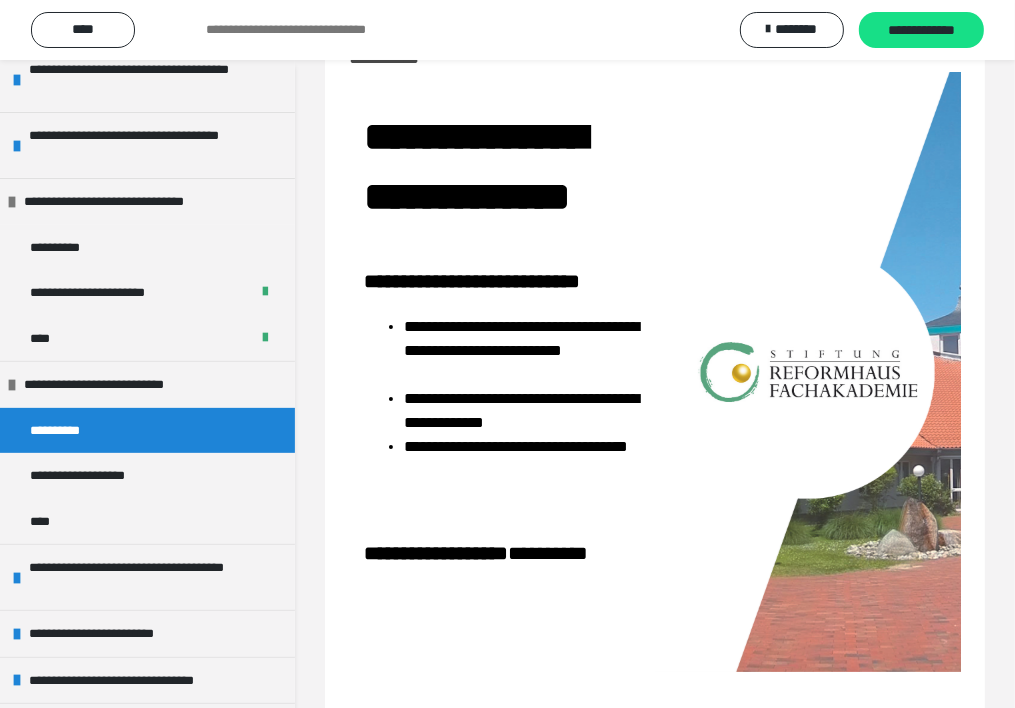 scroll, scrollTop: 131, scrollLeft: 0, axis: vertical 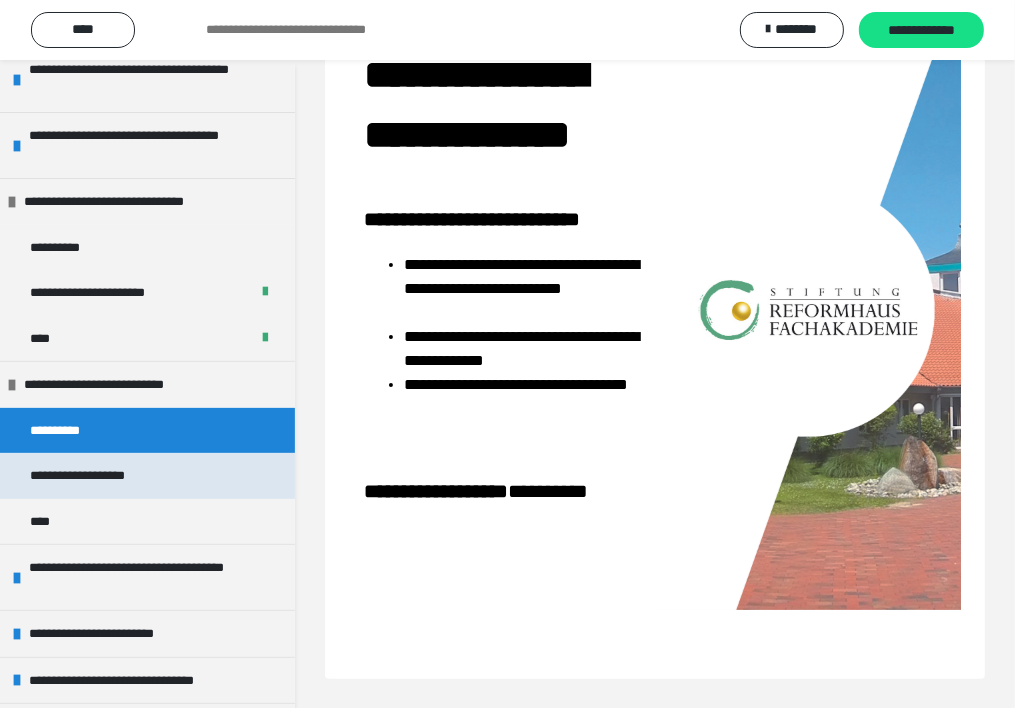 click on "**********" at bounding box center [95, 476] 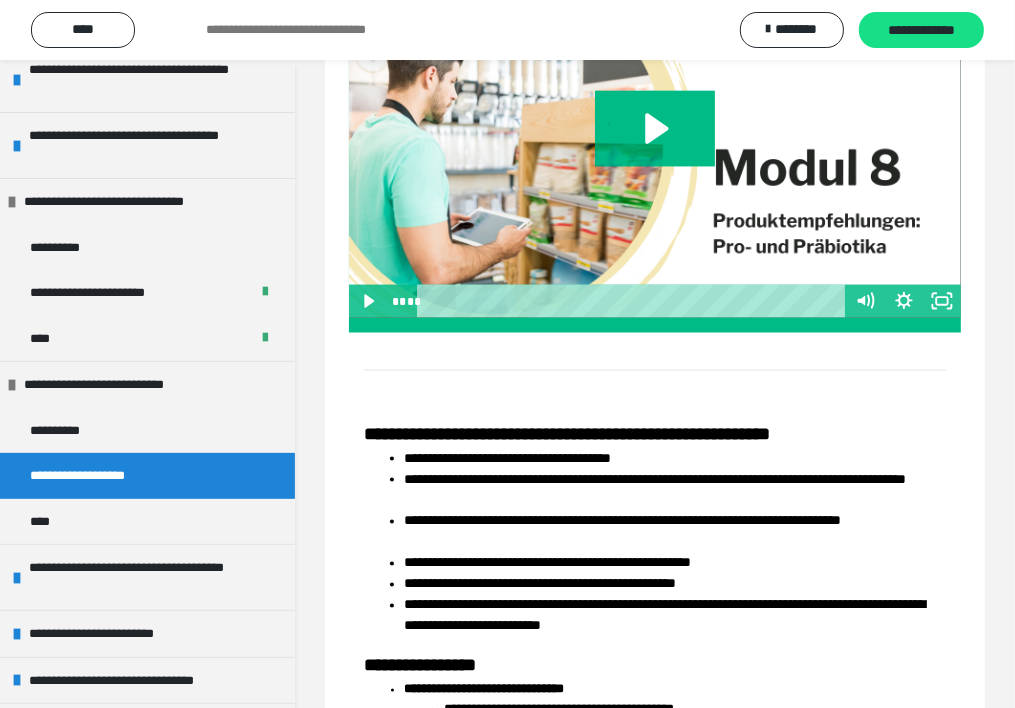 scroll, scrollTop: 2131, scrollLeft: 0, axis: vertical 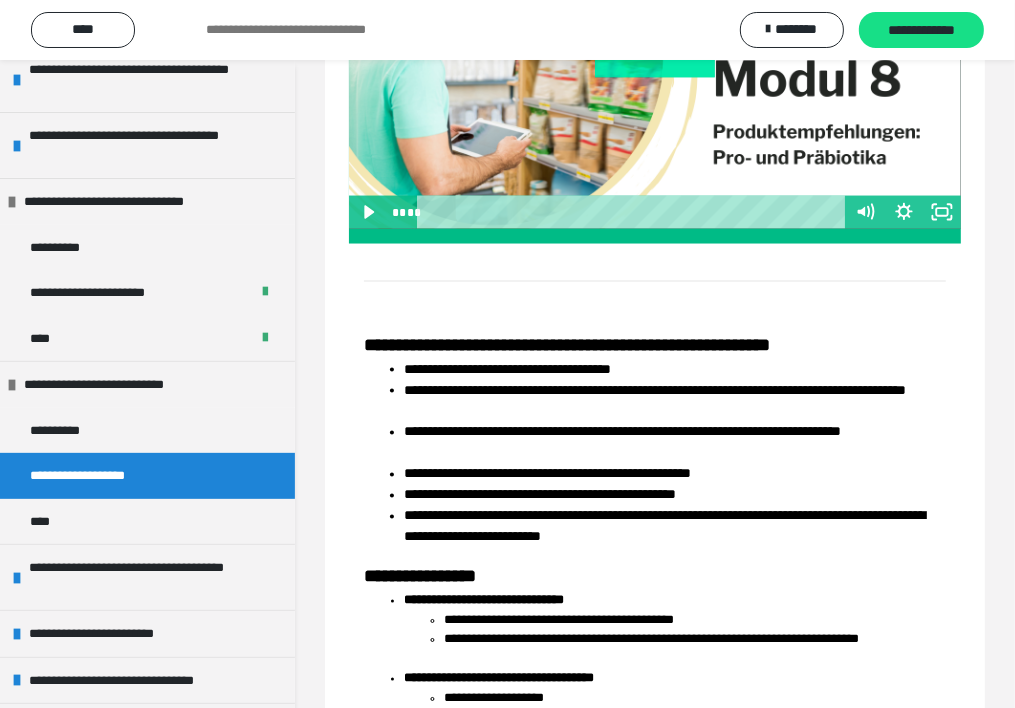 click 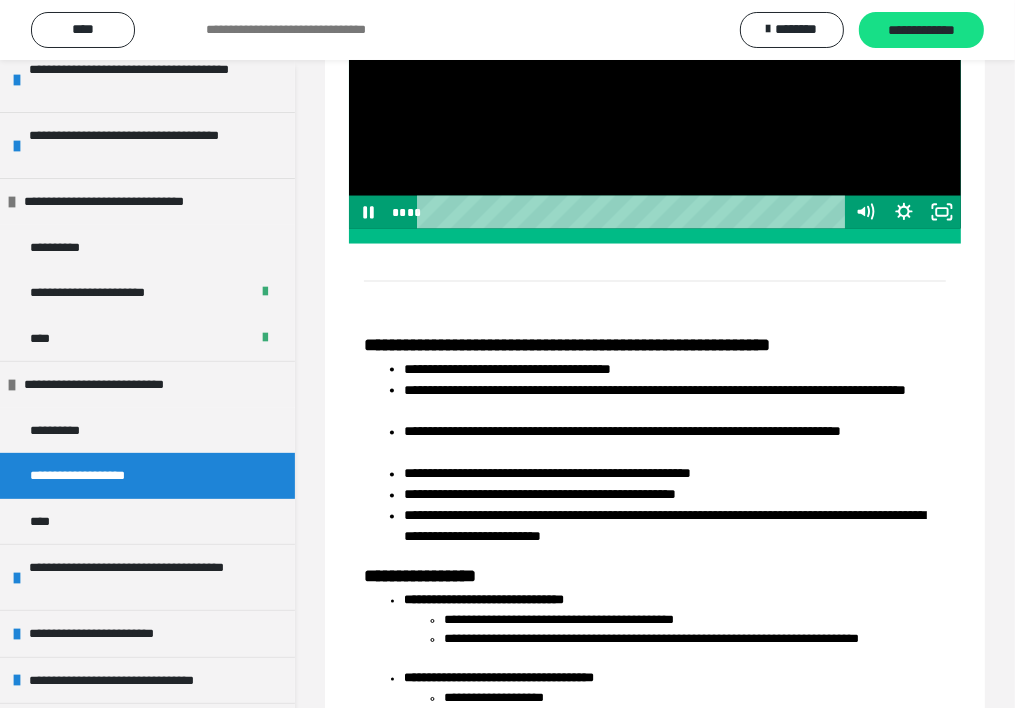 drag, startPoint x: 681, startPoint y: 364, endPoint x: 318, endPoint y: 359, distance: 363.03442 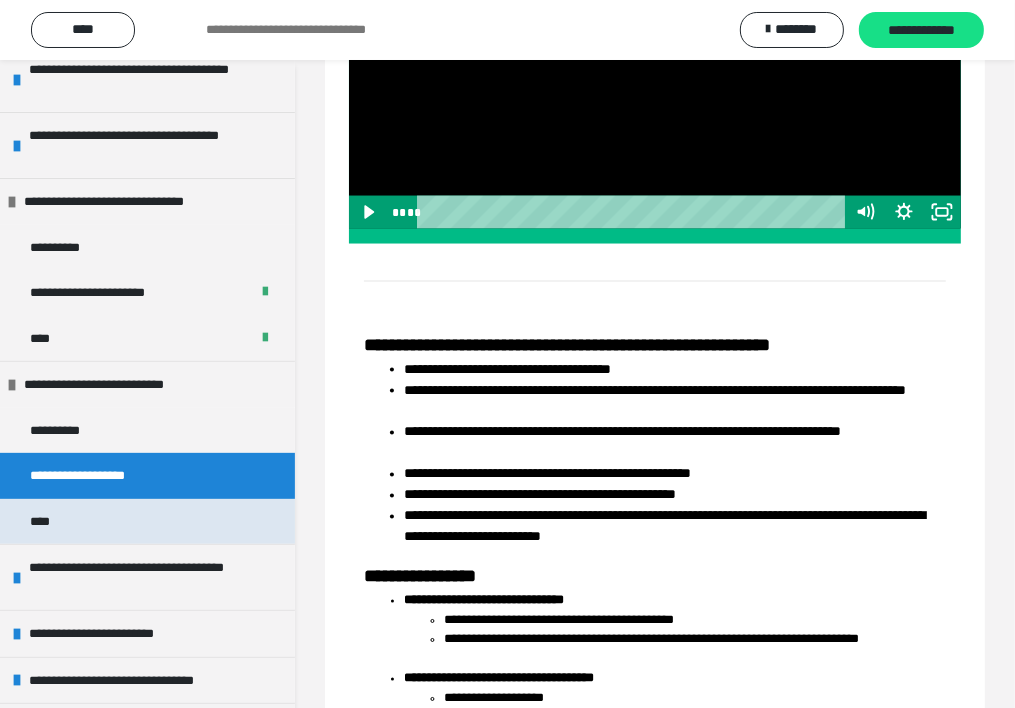 click on "****" at bounding box center (147, 522) 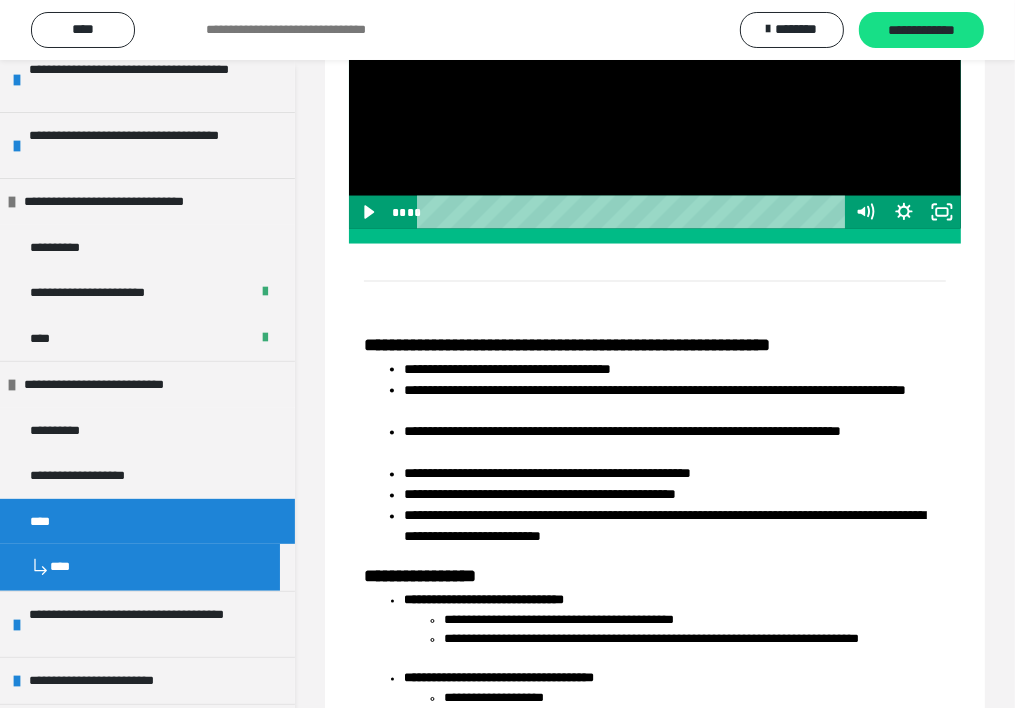 scroll, scrollTop: 60, scrollLeft: 0, axis: vertical 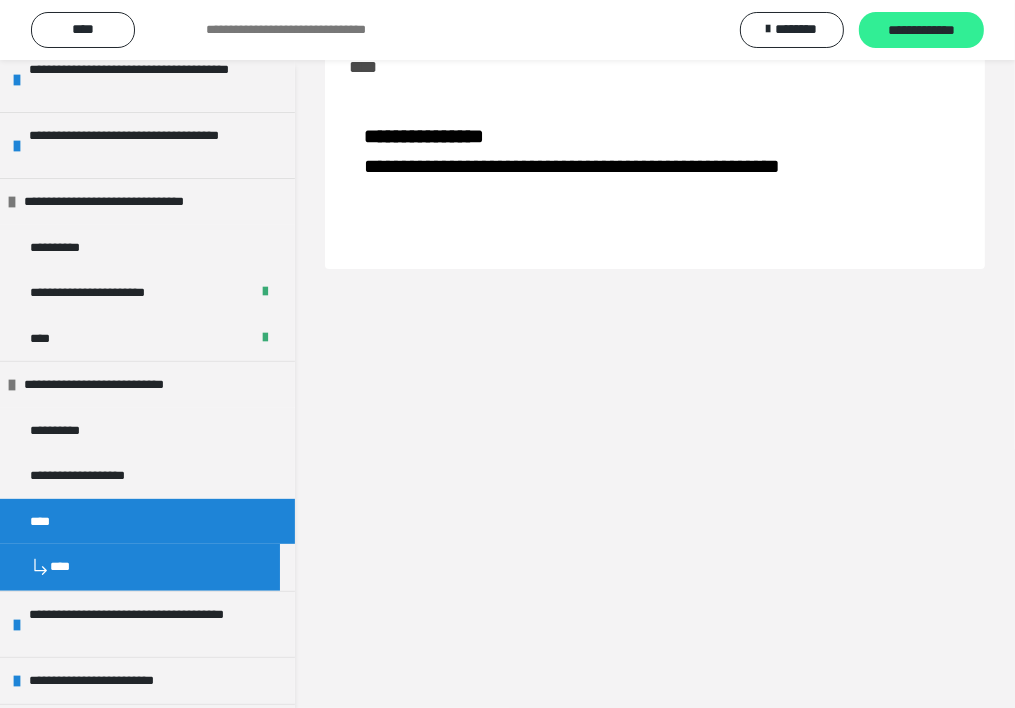 click on "**********" at bounding box center [921, 30] 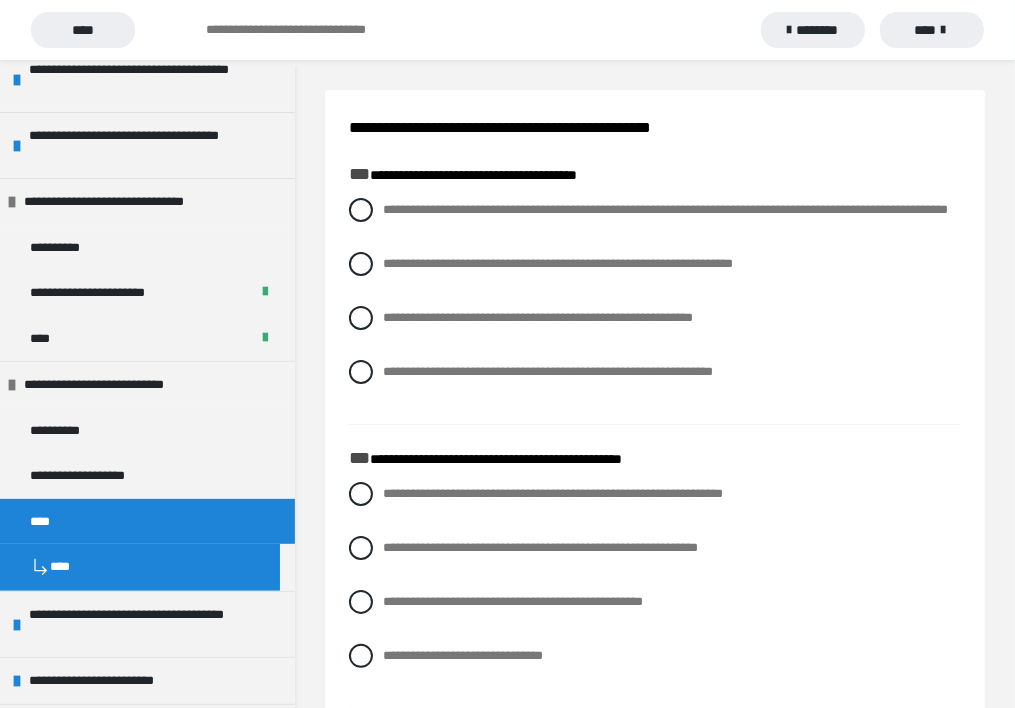 click on "****" at bounding box center [932, 30] 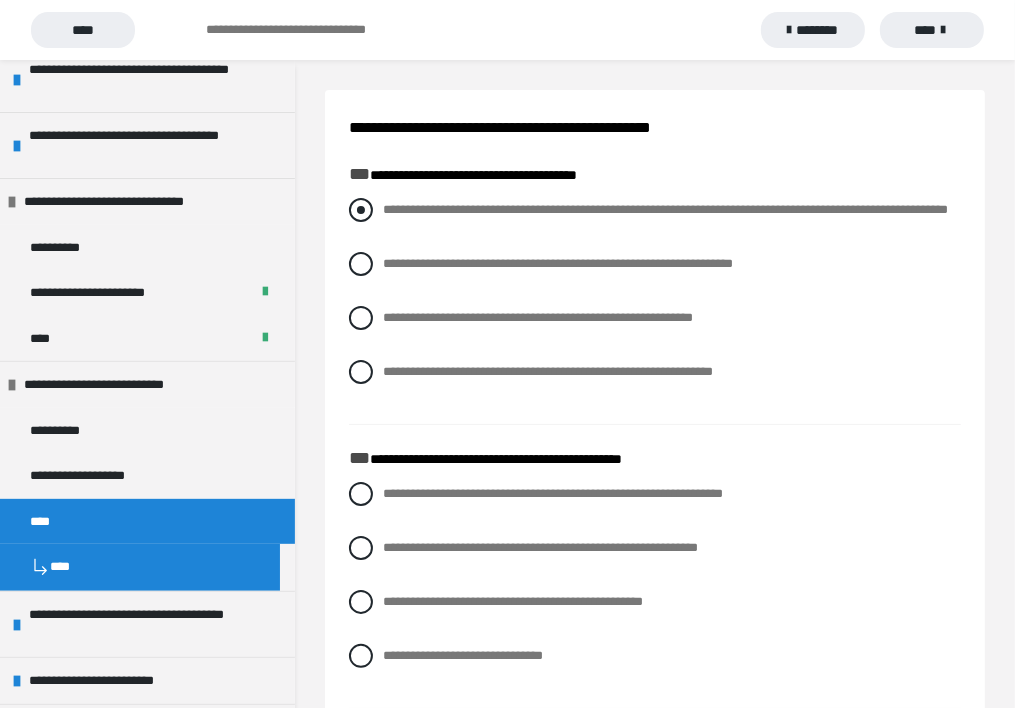 click on "**********" at bounding box center [655, 210] 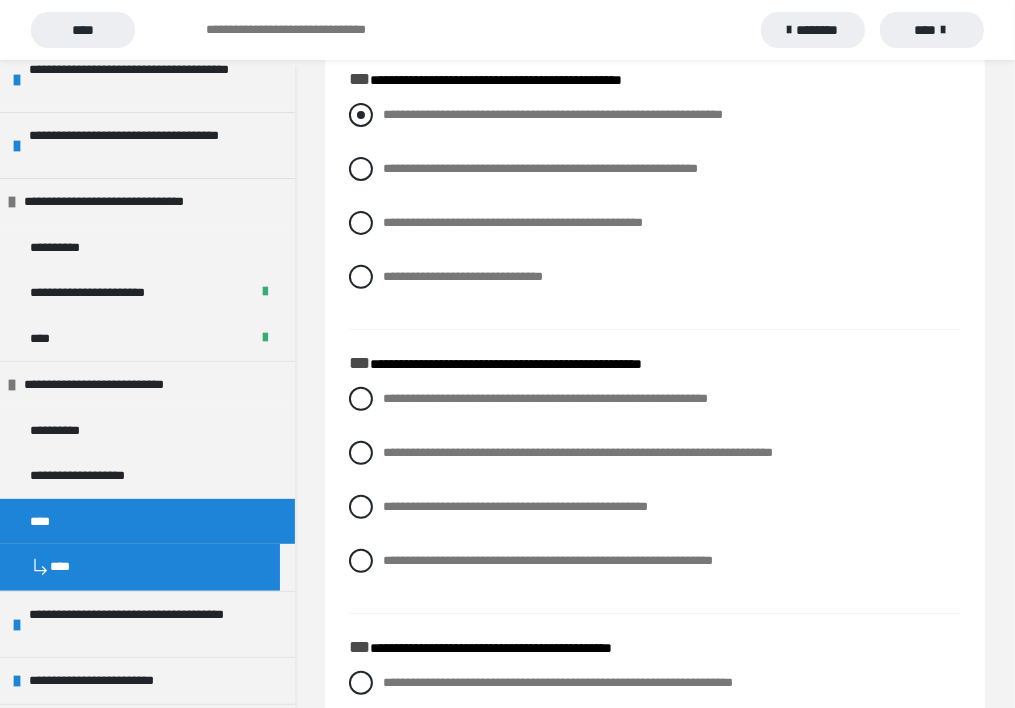 scroll, scrollTop: 400, scrollLeft: 0, axis: vertical 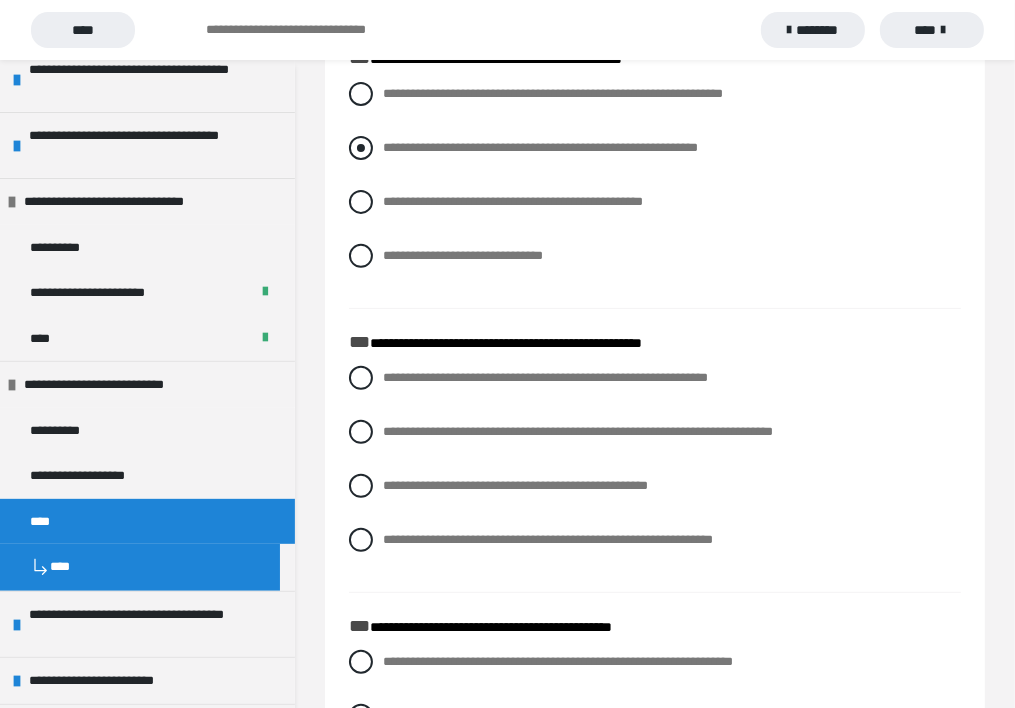 click on "**********" at bounding box center [540, 147] 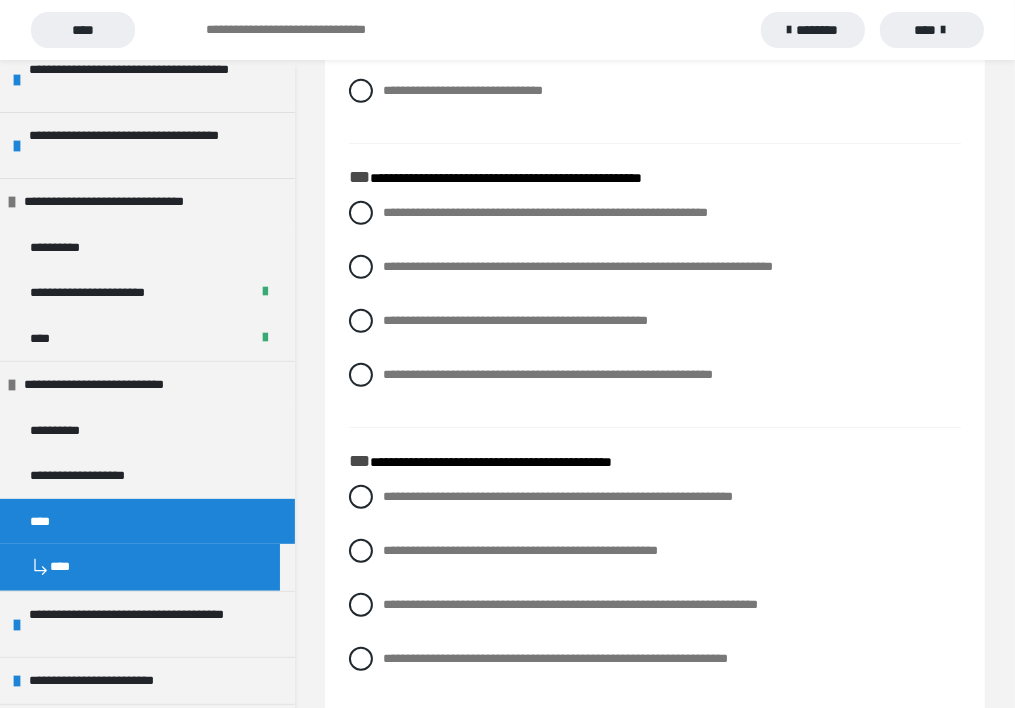 scroll, scrollTop: 600, scrollLeft: 0, axis: vertical 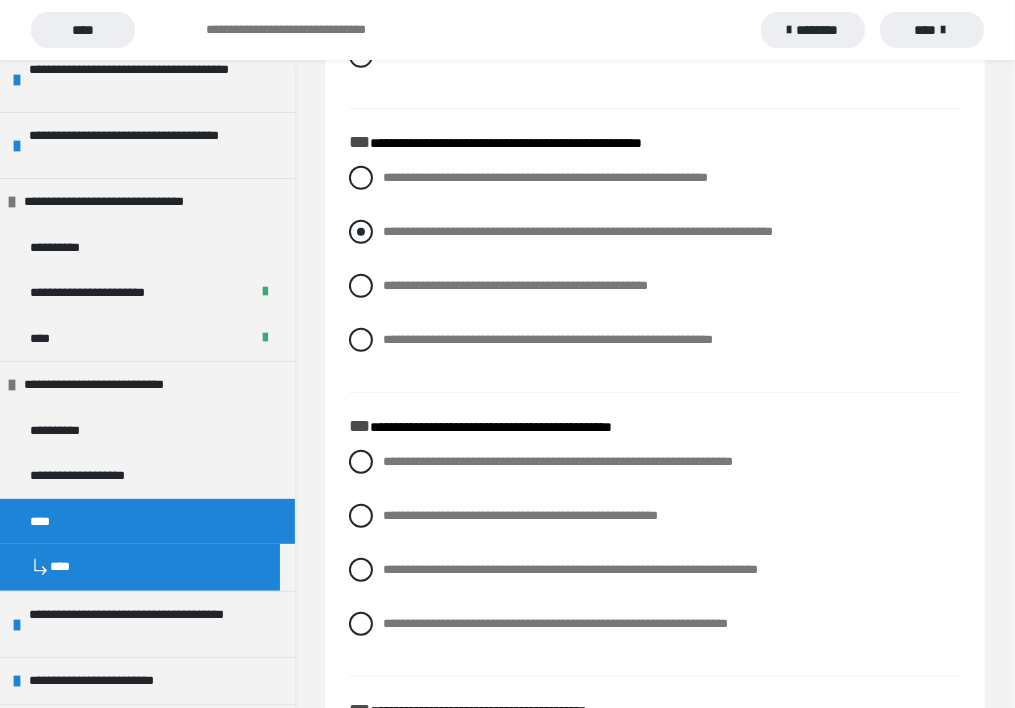 click on "**********" at bounding box center (578, 231) 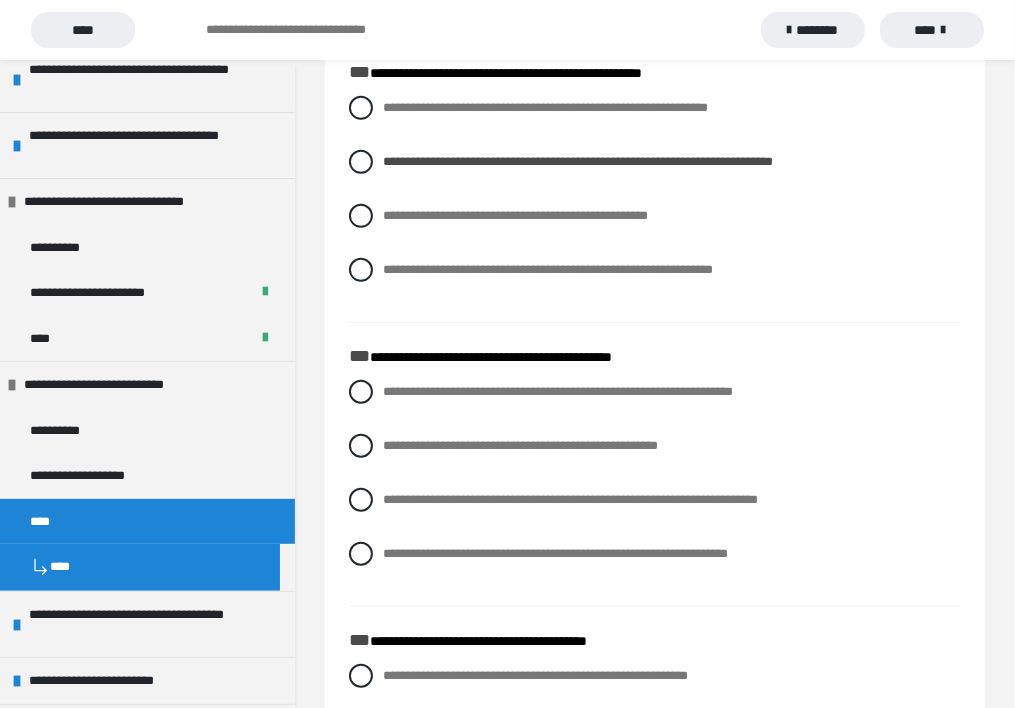 scroll, scrollTop: 800, scrollLeft: 0, axis: vertical 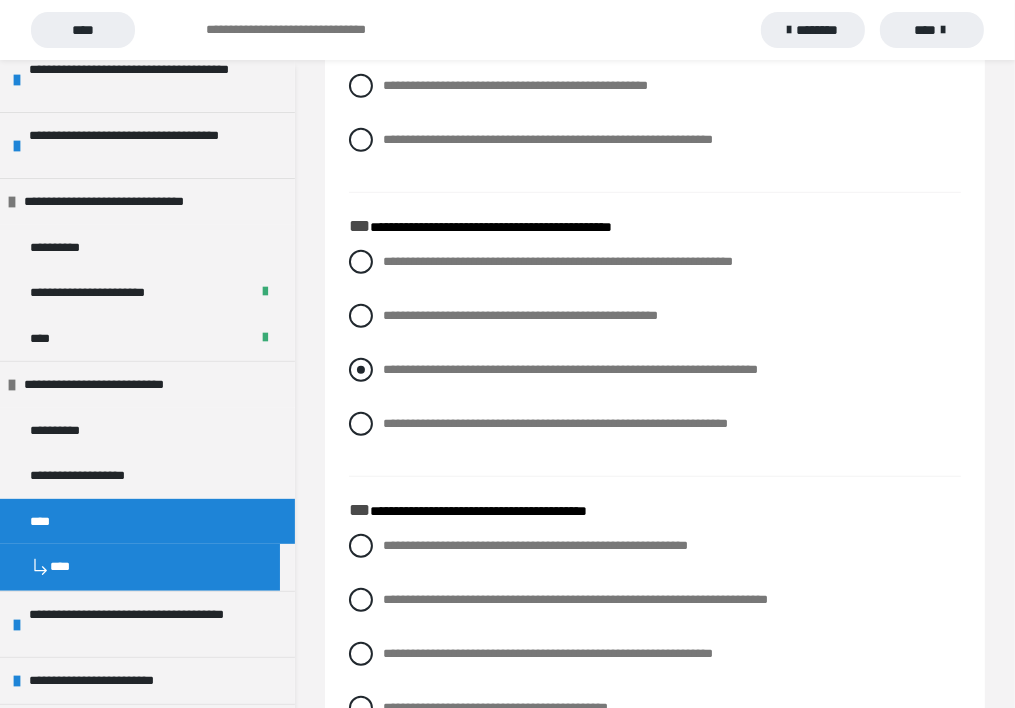 click on "**********" at bounding box center (570, 369) 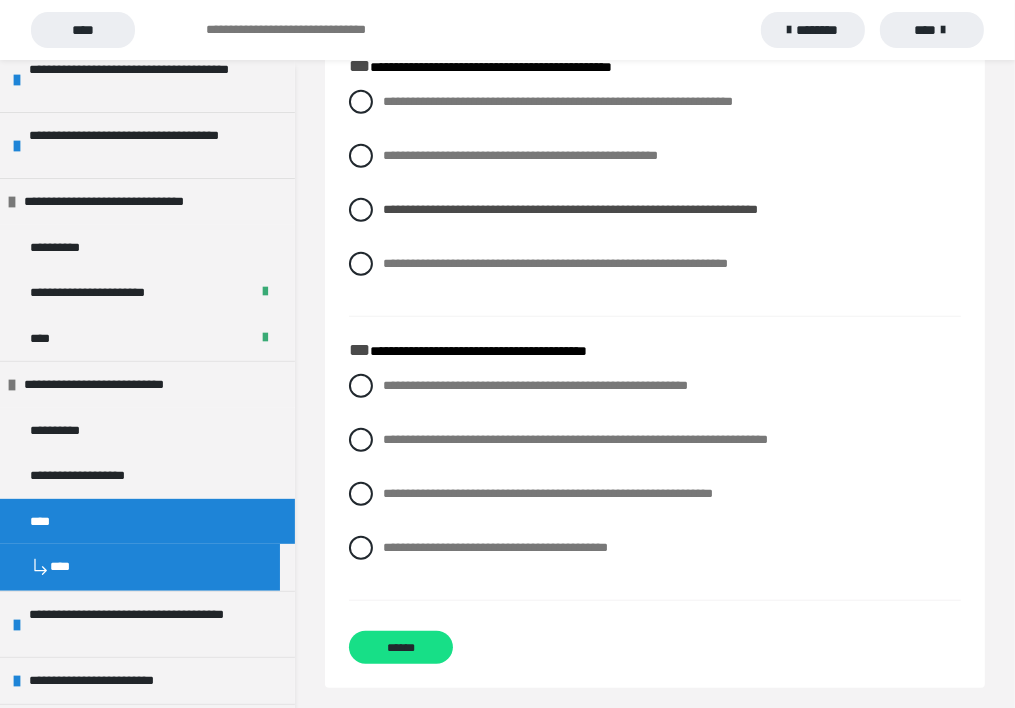 scroll, scrollTop: 992, scrollLeft: 0, axis: vertical 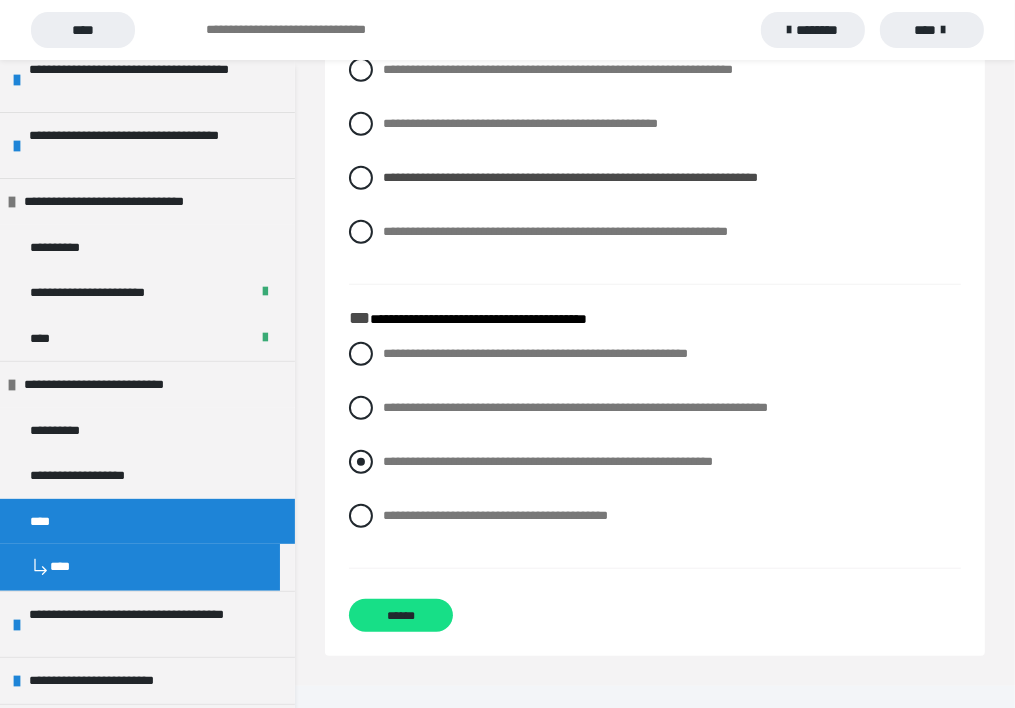 click on "**********" at bounding box center (548, 461) 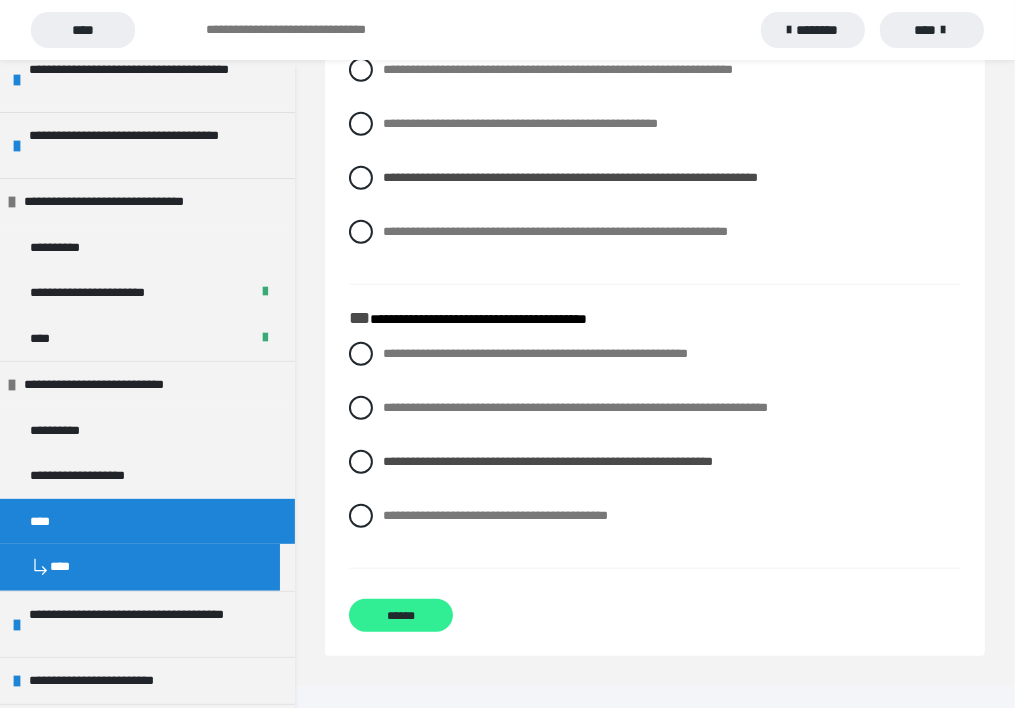 click on "******" at bounding box center [401, 615] 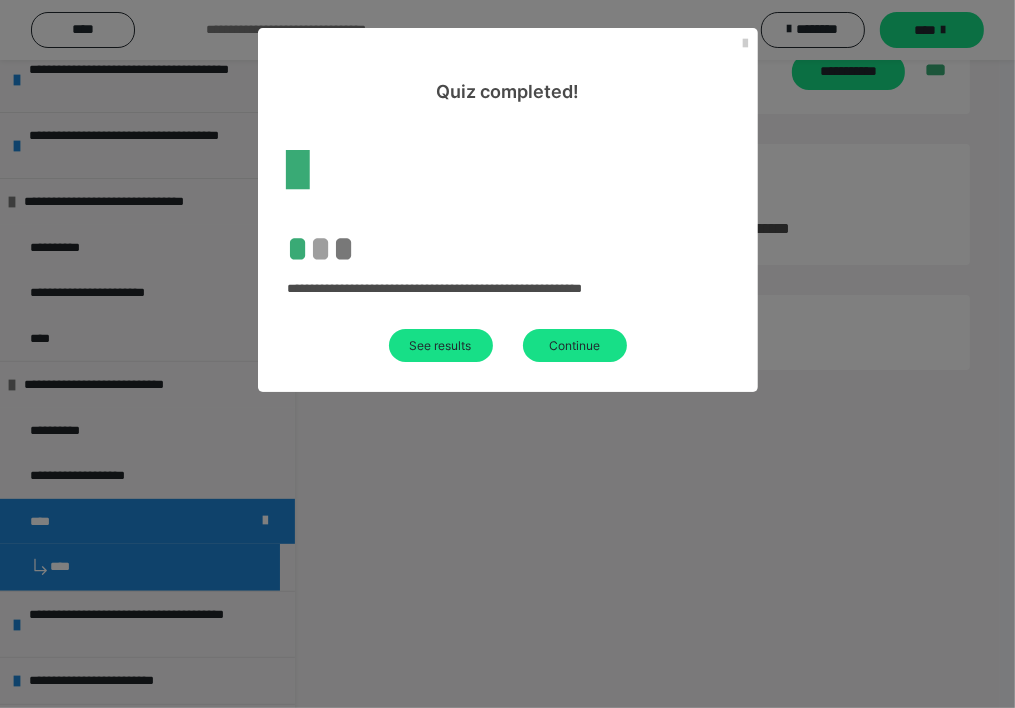 scroll, scrollTop: 60, scrollLeft: 0, axis: vertical 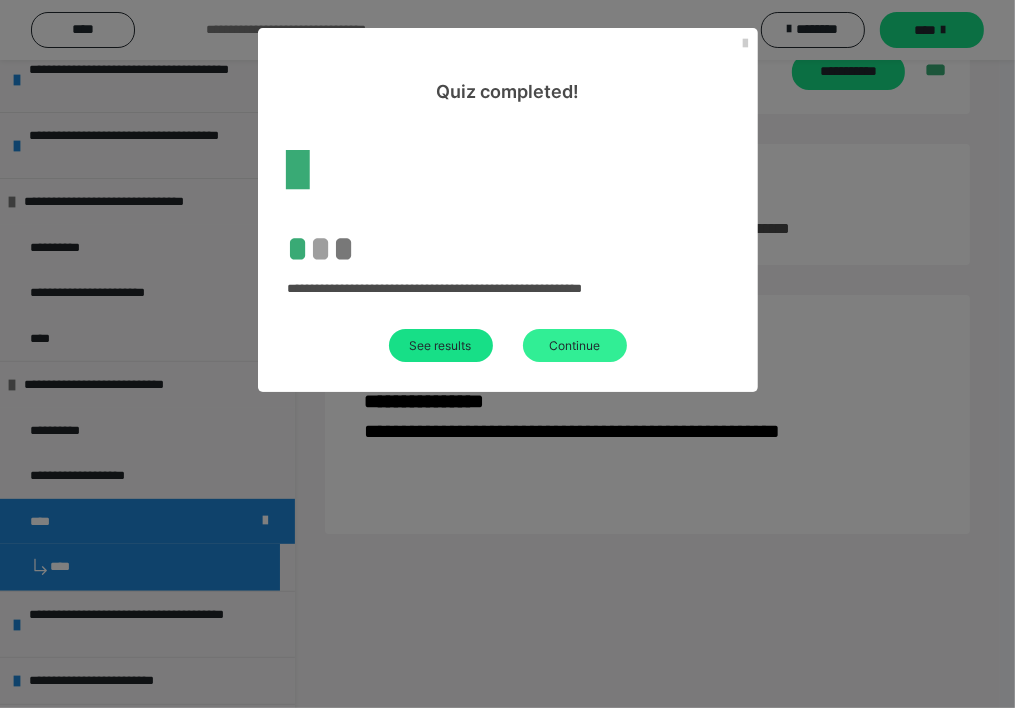click on "Continue" at bounding box center (575, 345) 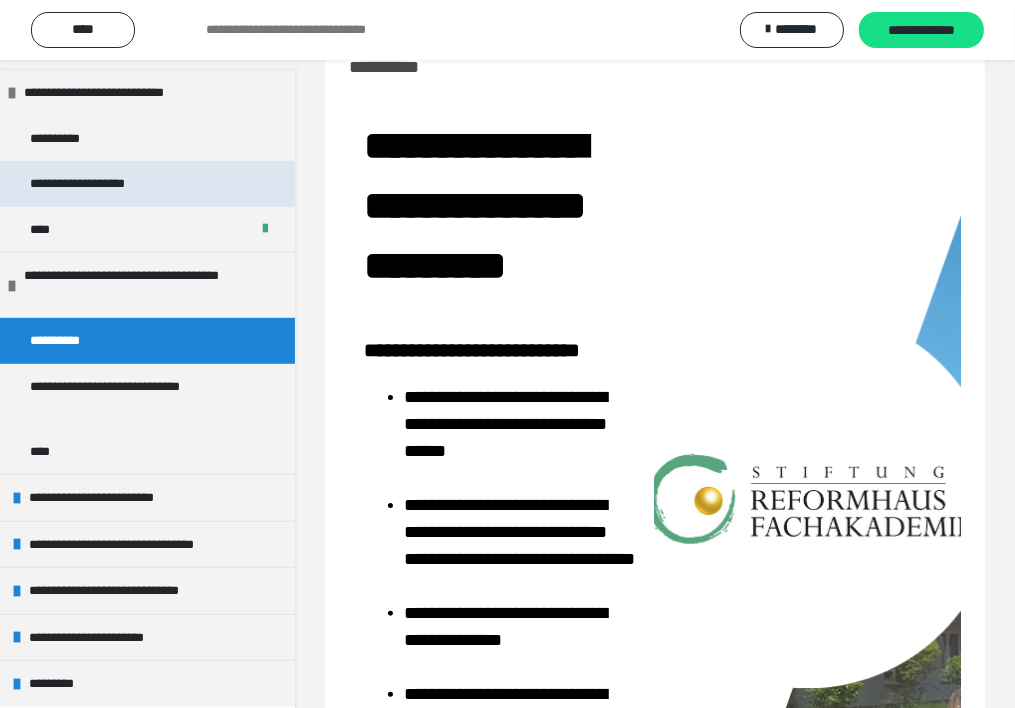 scroll, scrollTop: 735, scrollLeft: 0, axis: vertical 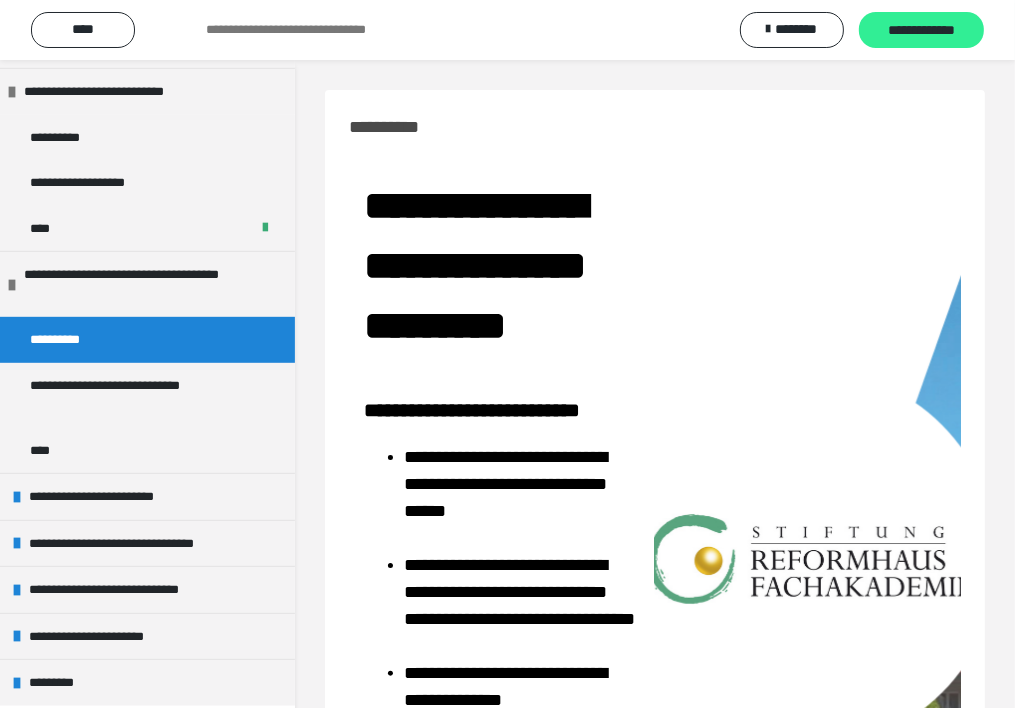 click on "**********" at bounding box center [921, 31] 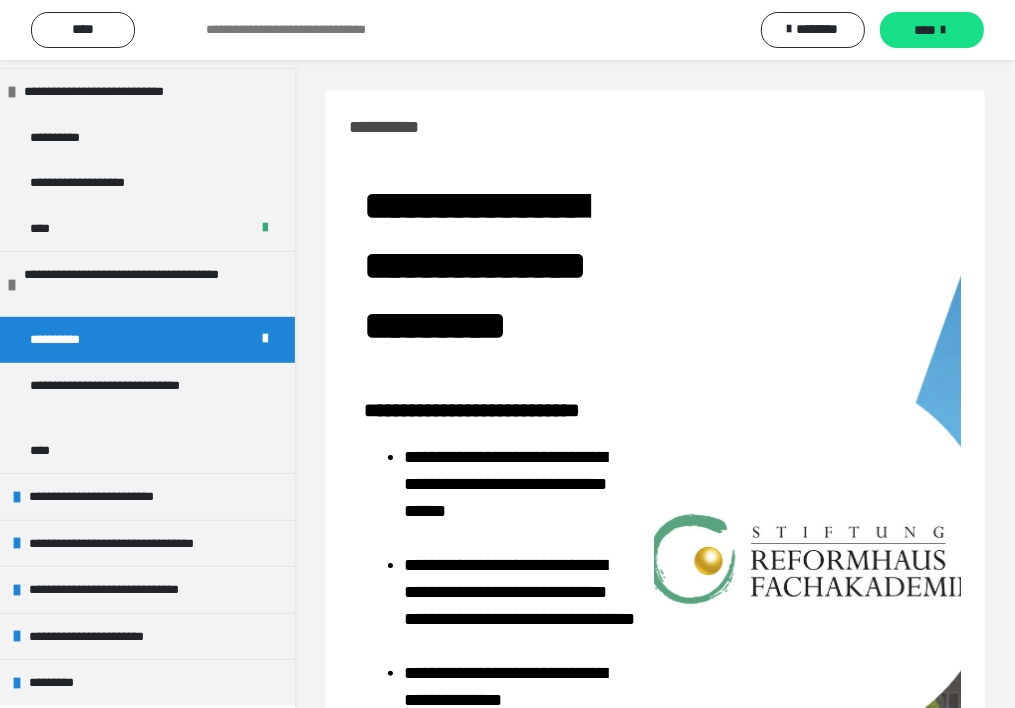 click on "****" at bounding box center (925, 30) 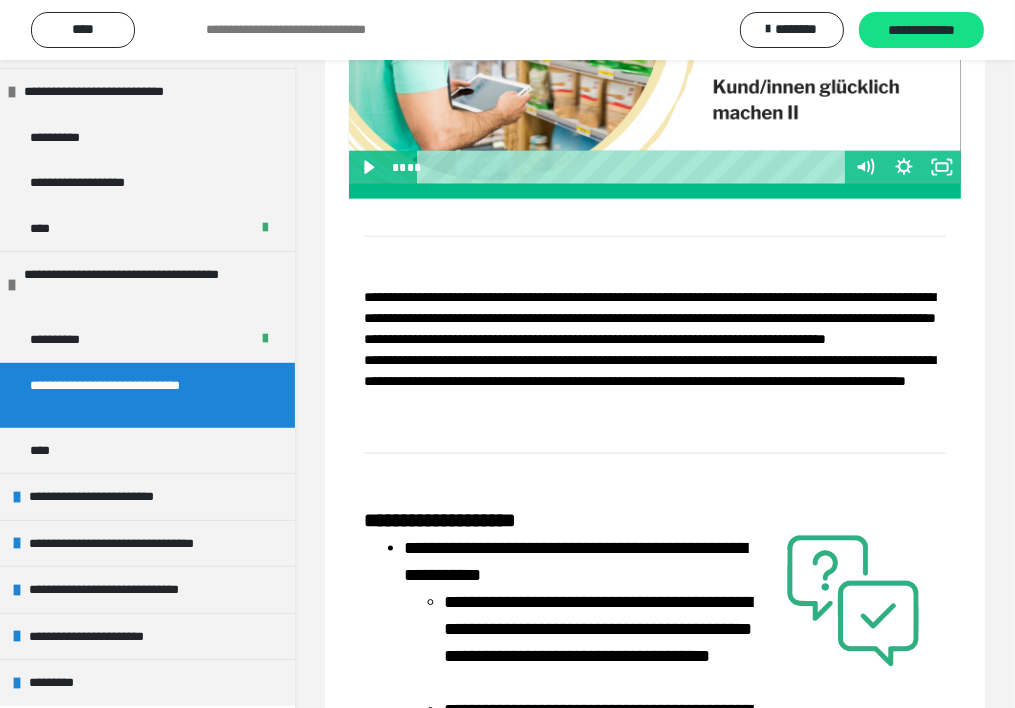 scroll, scrollTop: 1600, scrollLeft: 0, axis: vertical 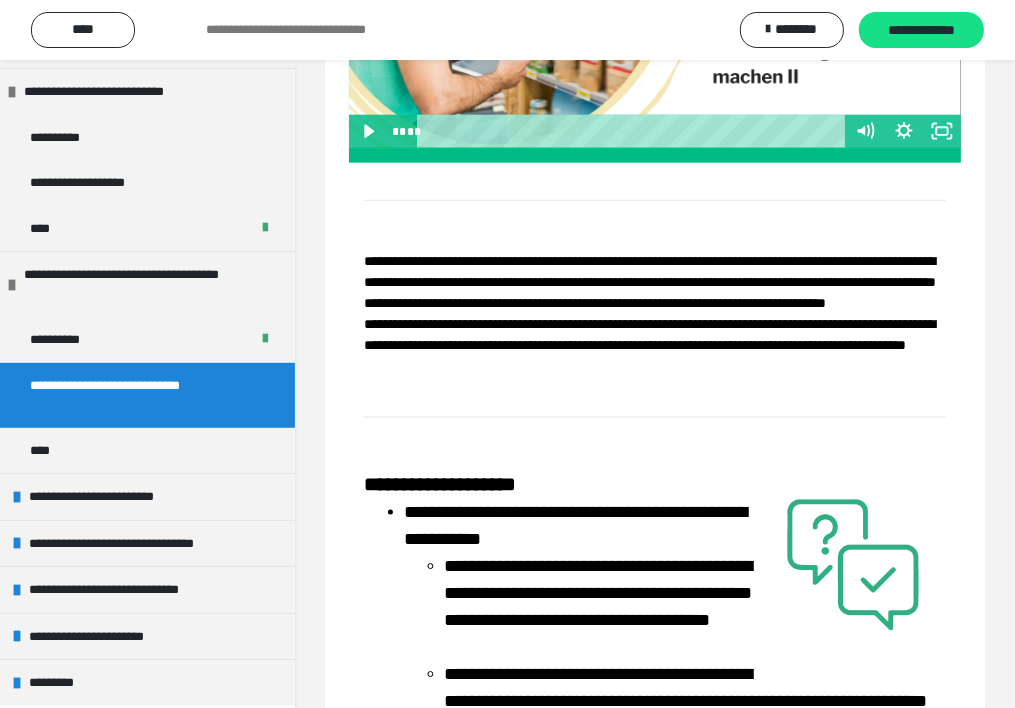 click 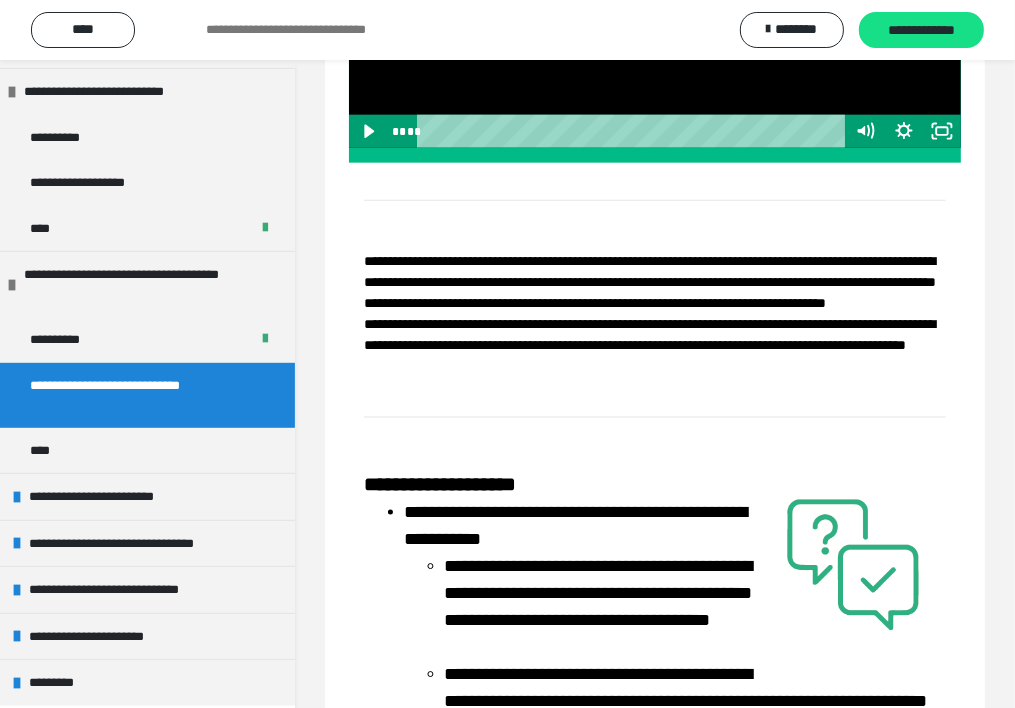 click on "**********" at bounding box center (655, 124) 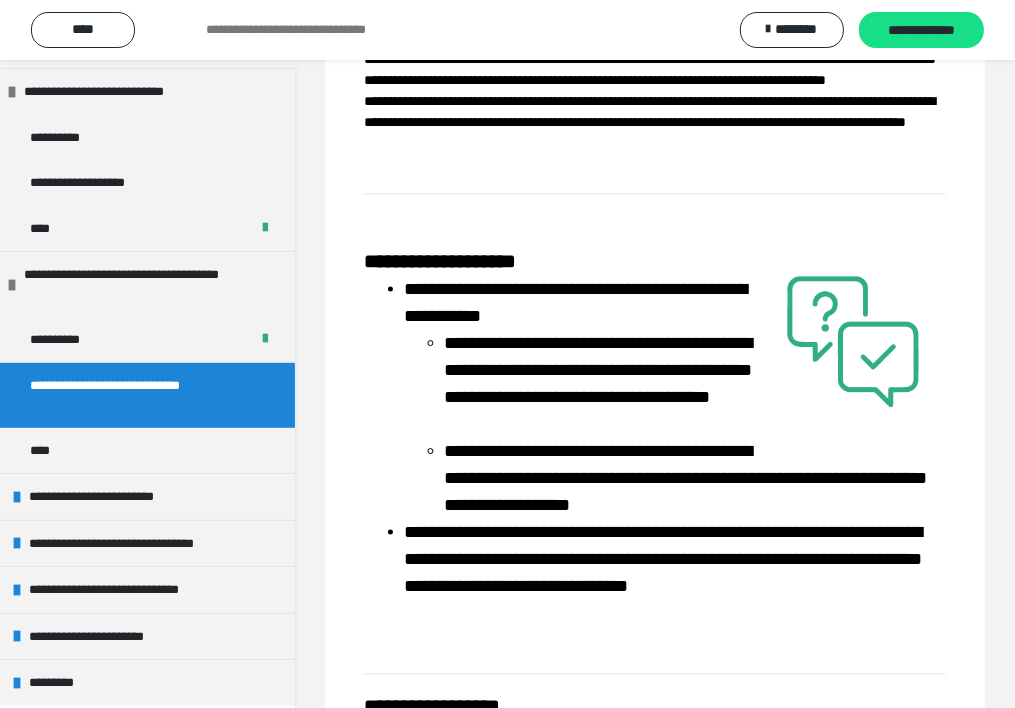 scroll, scrollTop: 1900, scrollLeft: 0, axis: vertical 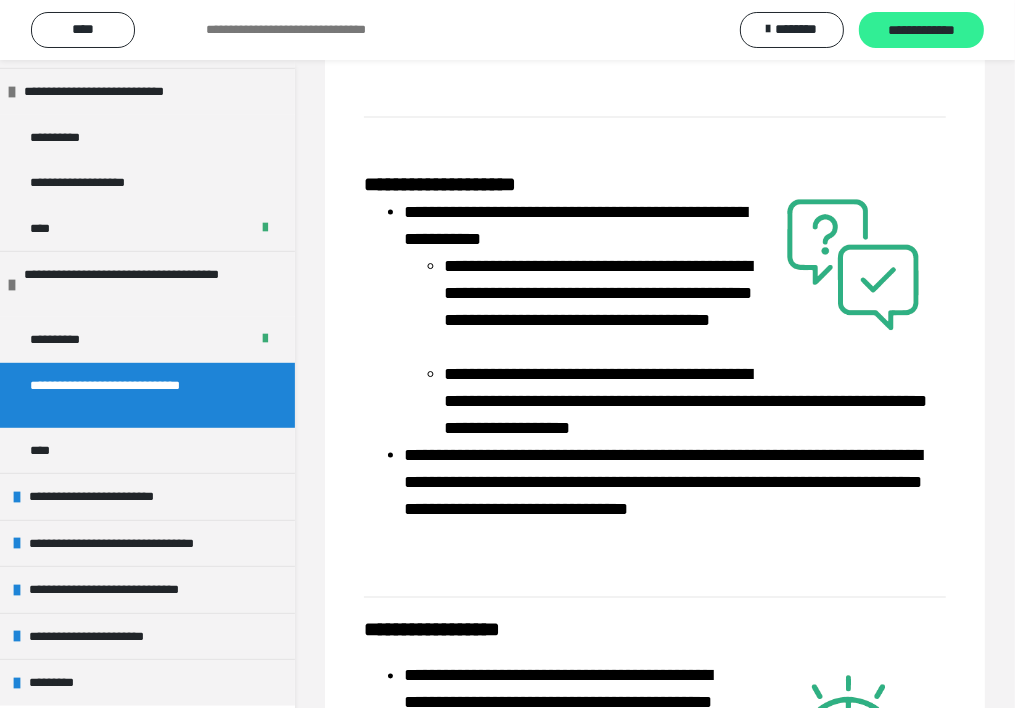 click on "**********" at bounding box center [921, 31] 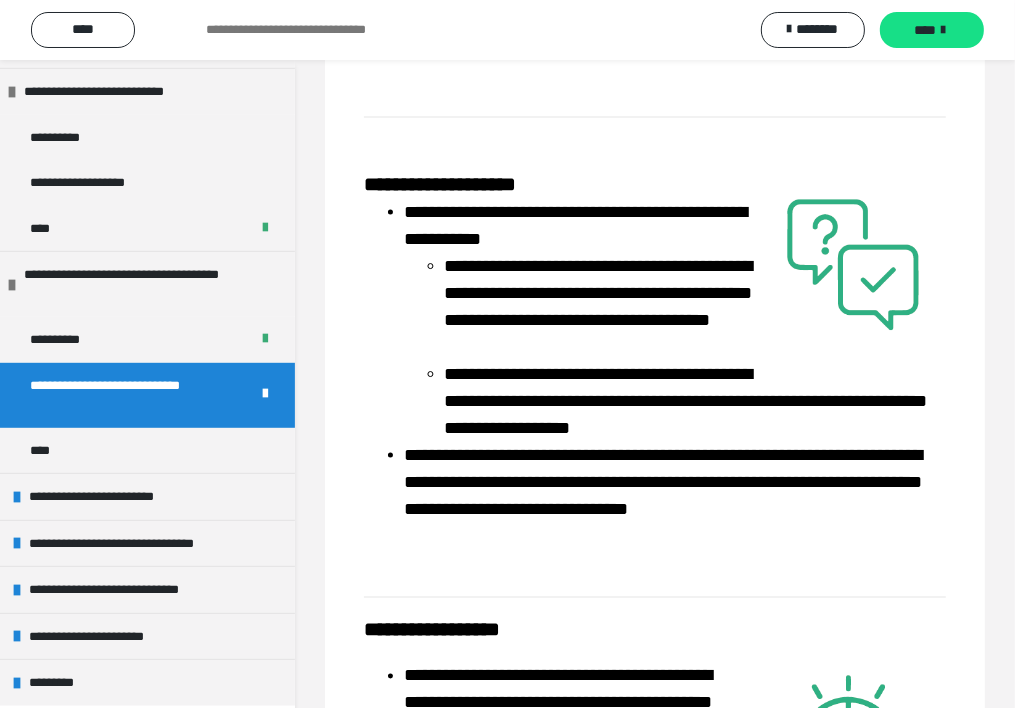 click on "****" at bounding box center (925, 30) 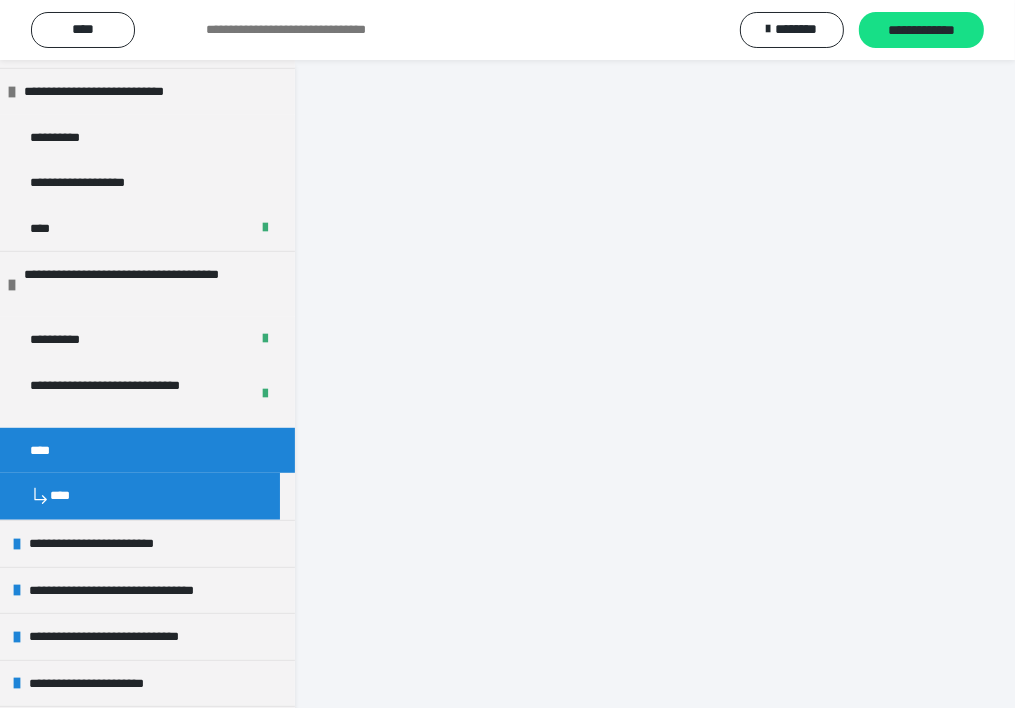 scroll, scrollTop: 60, scrollLeft: 0, axis: vertical 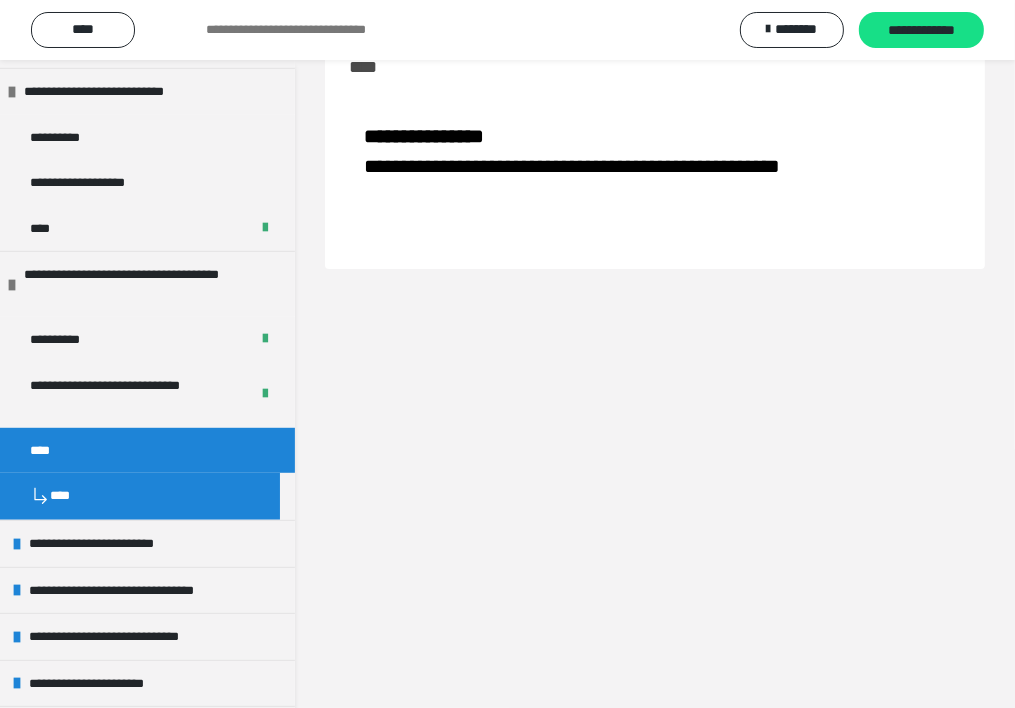 click on "**********" at bounding box center (921, 31) 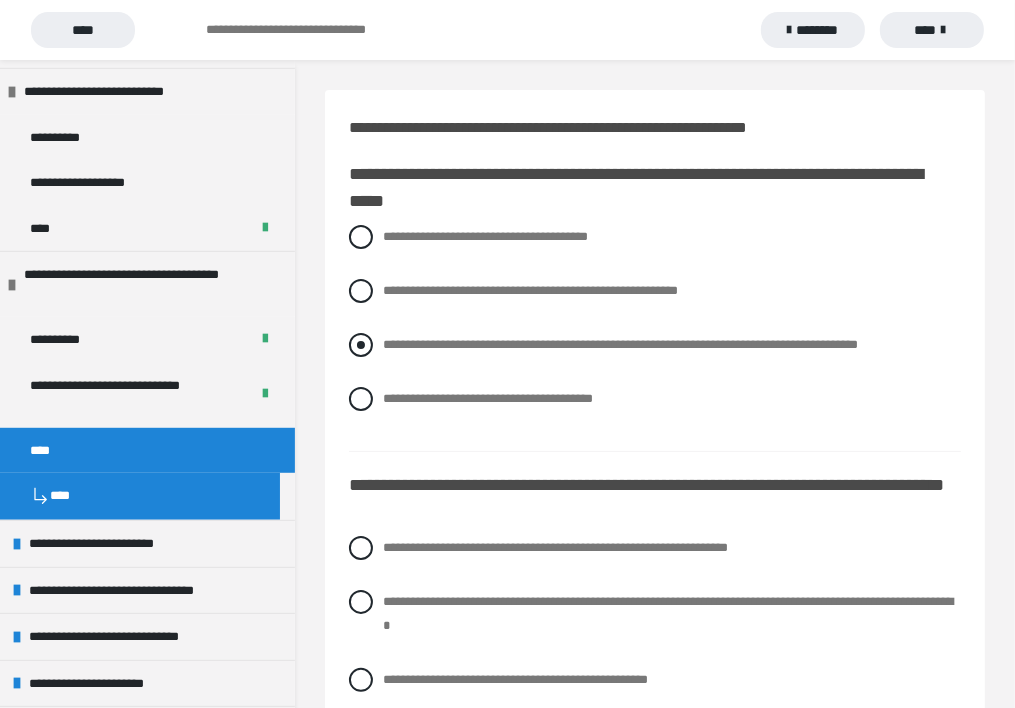 click at bounding box center (361, 345) 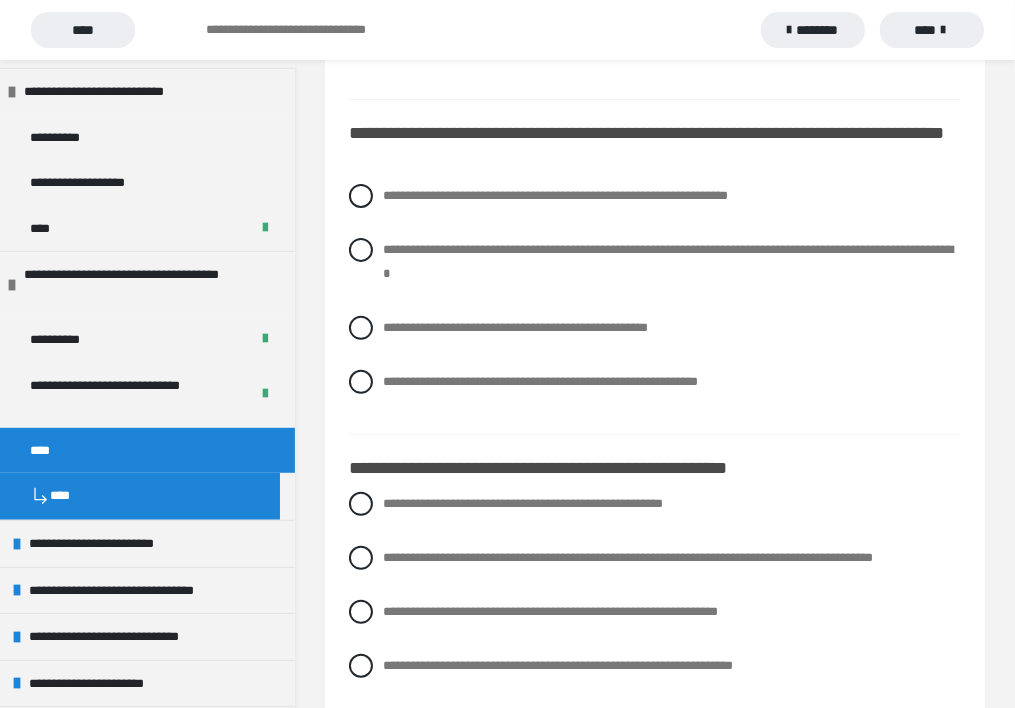 scroll, scrollTop: 400, scrollLeft: 0, axis: vertical 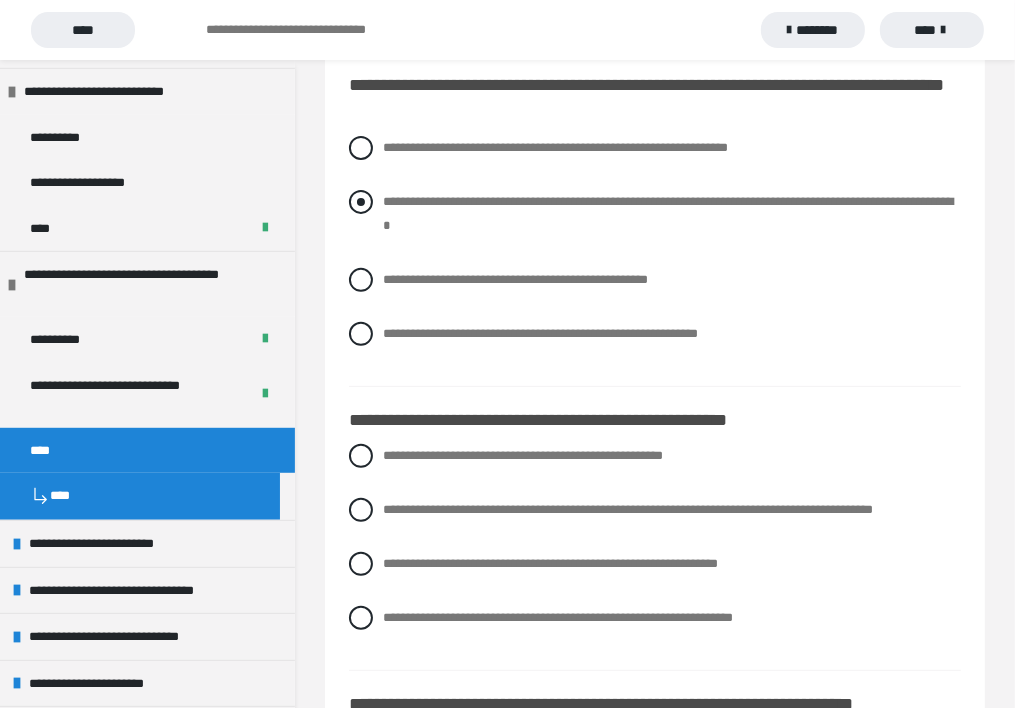 click on "**********" at bounding box center [668, 213] 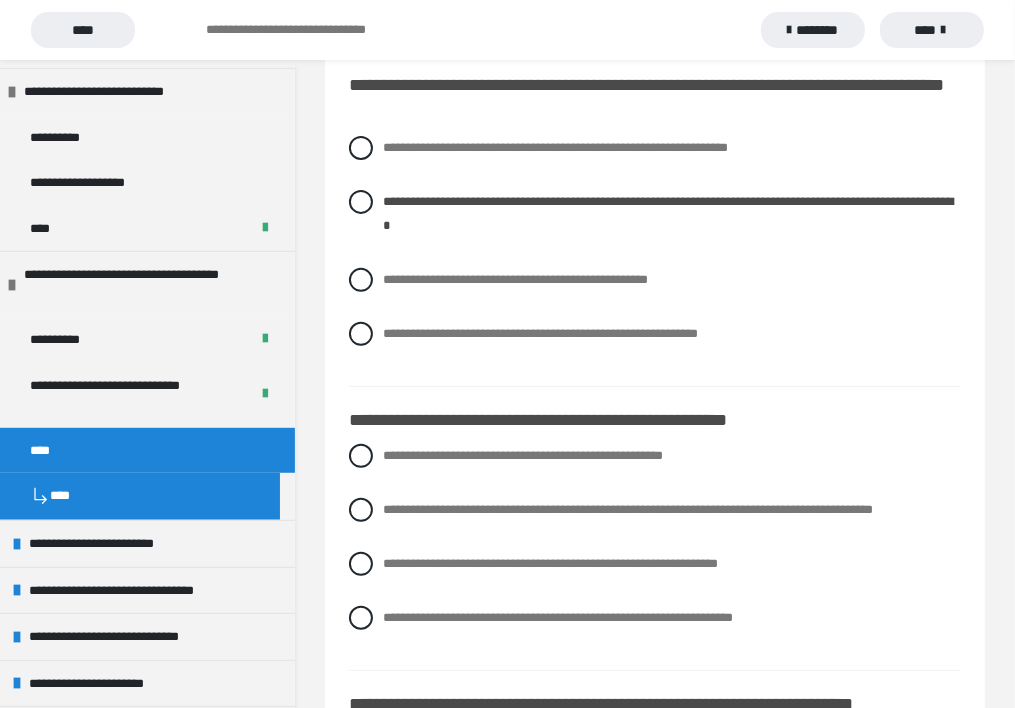 click on "**********" at bounding box center (655, 256) 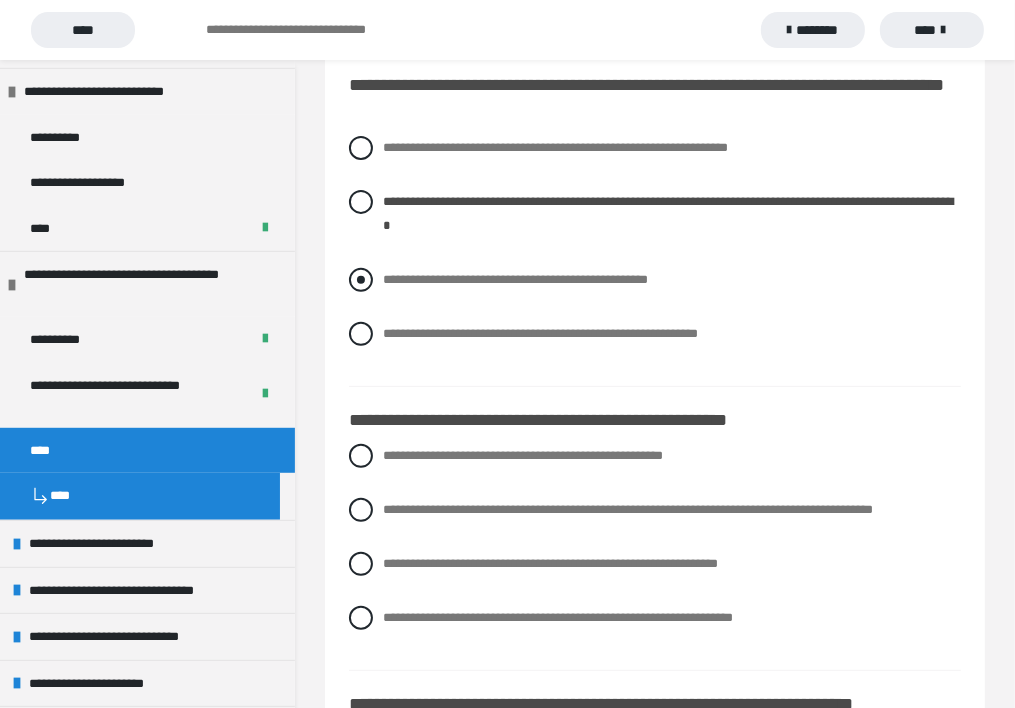 click on "**********" at bounding box center (389, 274) 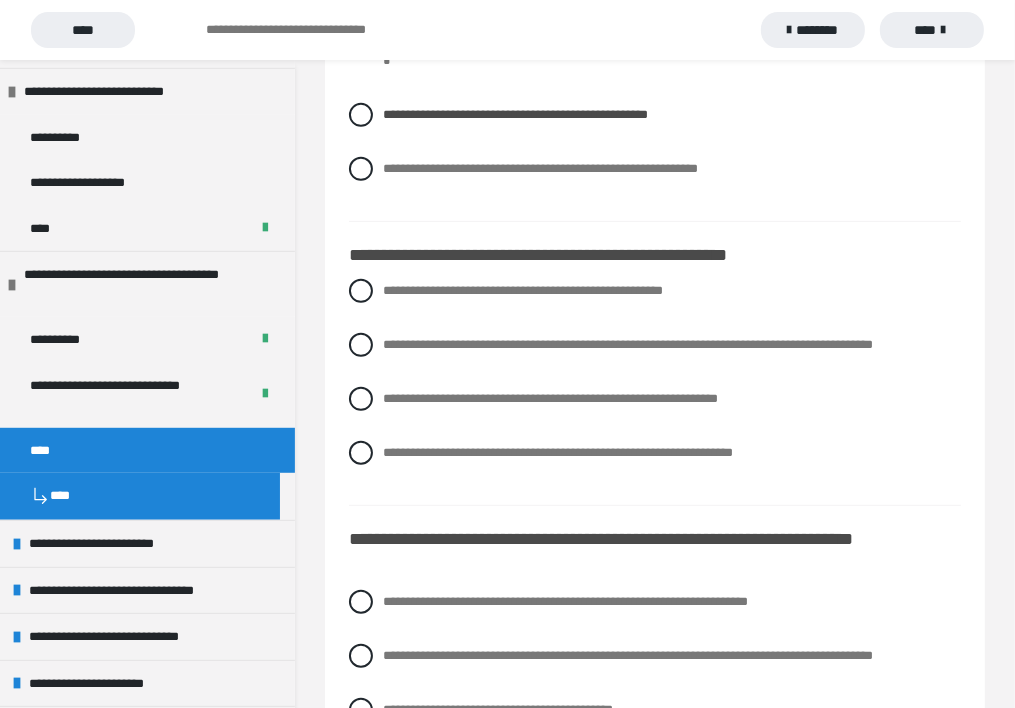 scroll, scrollTop: 600, scrollLeft: 0, axis: vertical 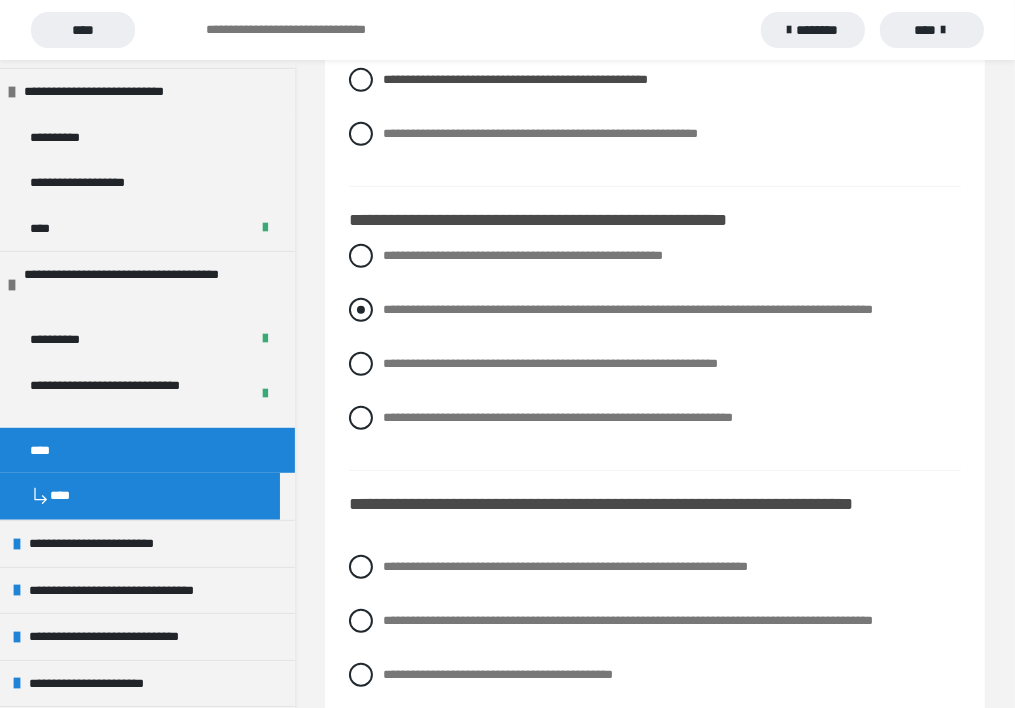 click on "**********" at bounding box center [655, 310] 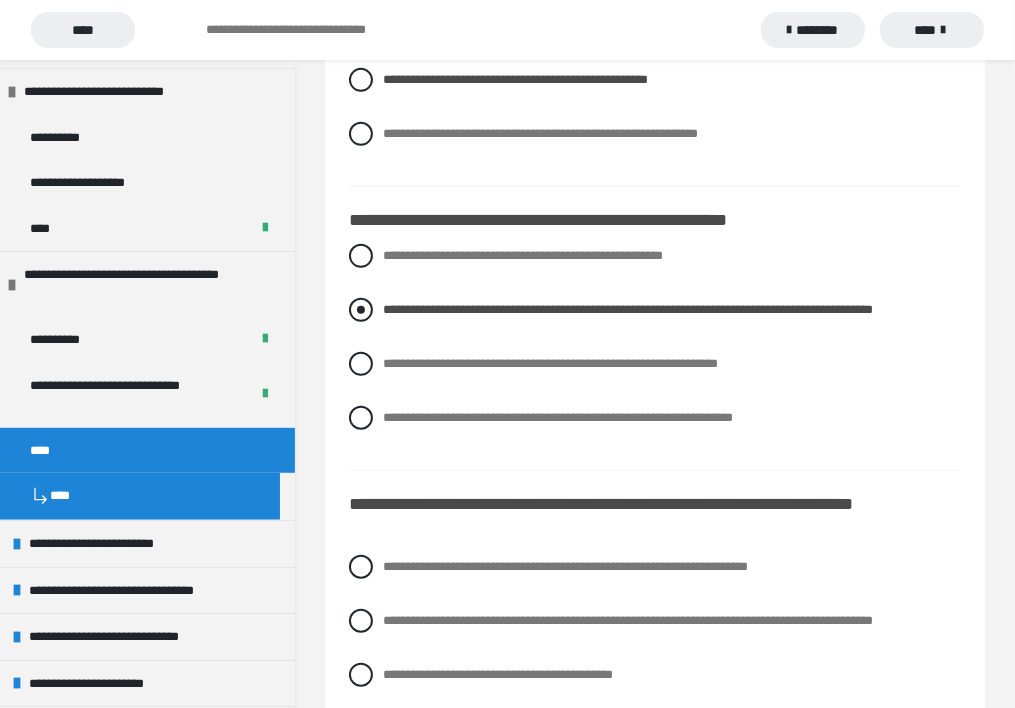 scroll, scrollTop: 400, scrollLeft: 0, axis: vertical 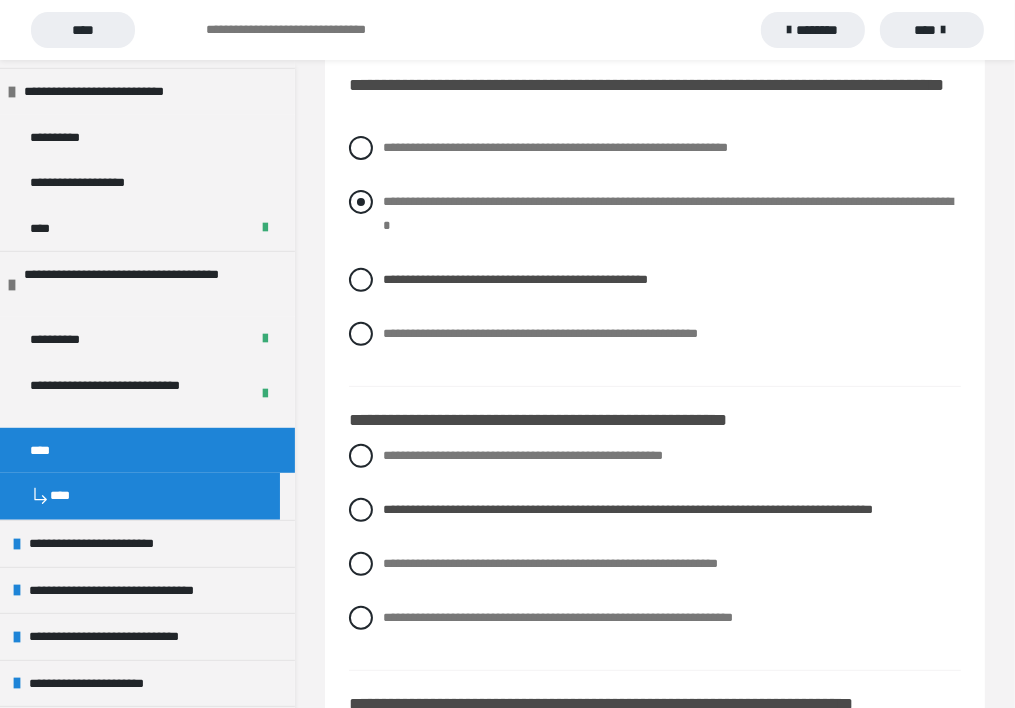 click on "**********" at bounding box center [668, 213] 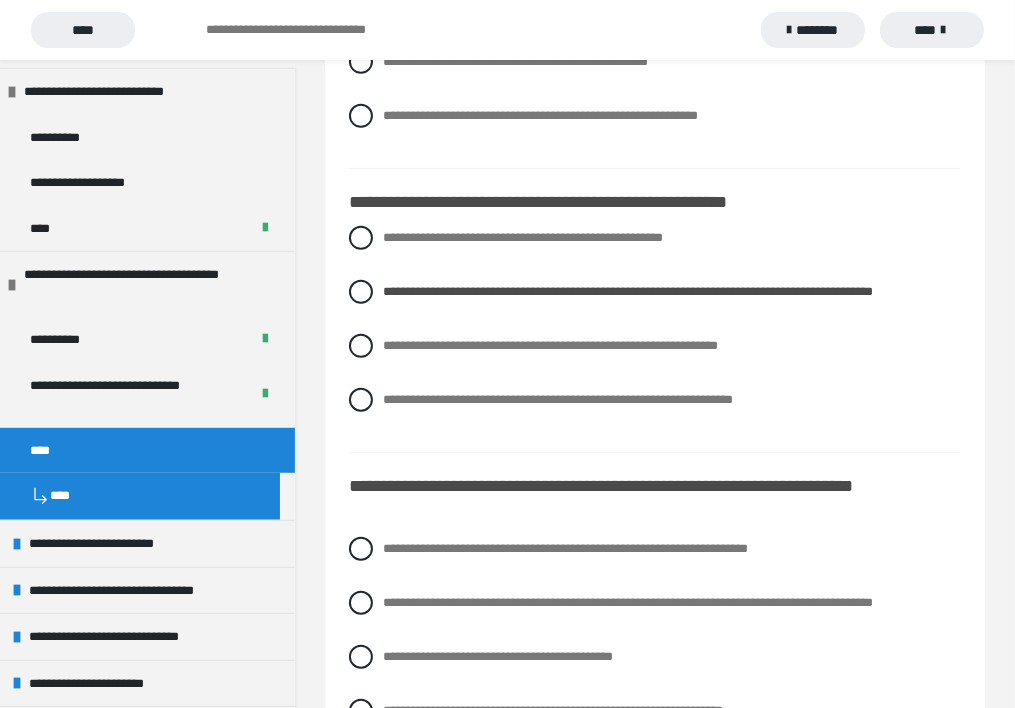 scroll, scrollTop: 800, scrollLeft: 0, axis: vertical 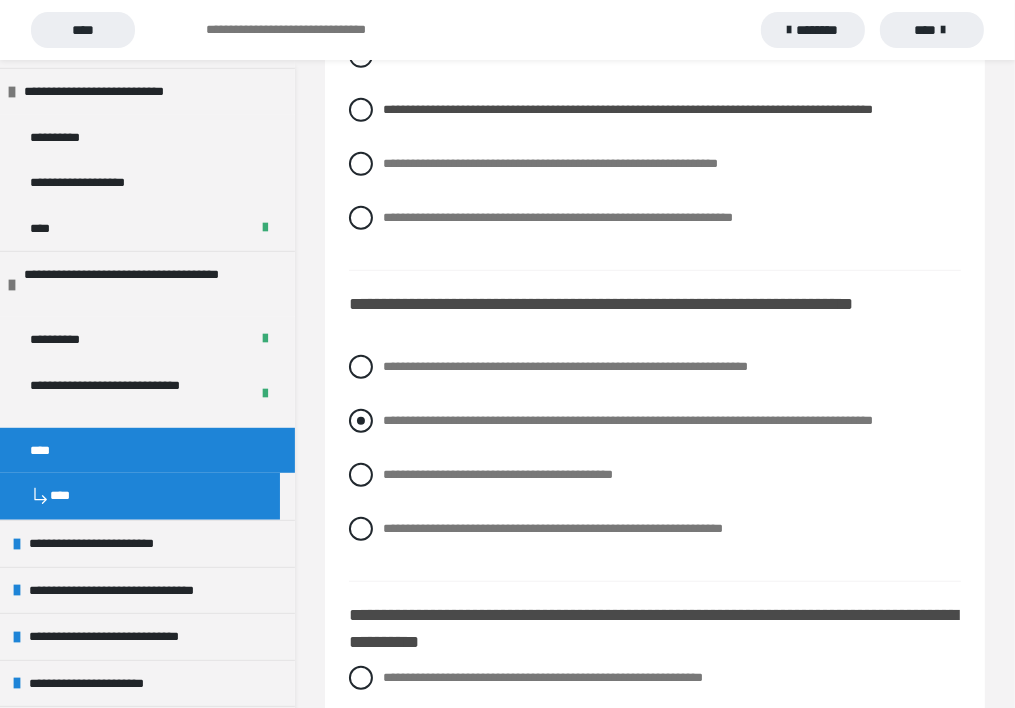 click on "**********" at bounding box center (655, 421) 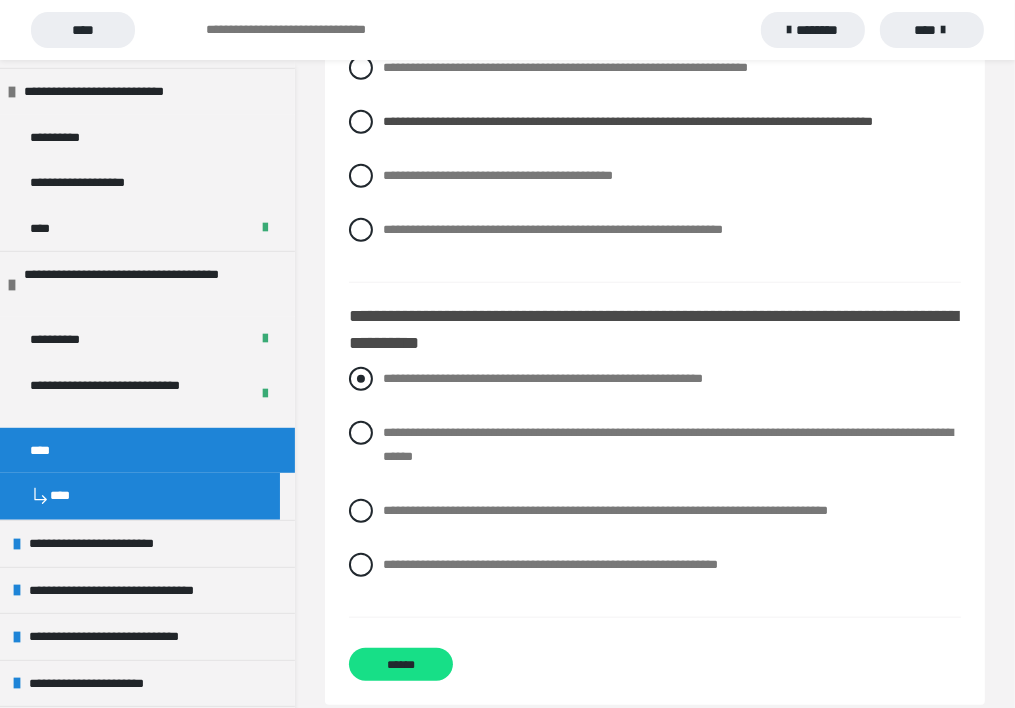 scroll, scrollTop: 1196, scrollLeft: 0, axis: vertical 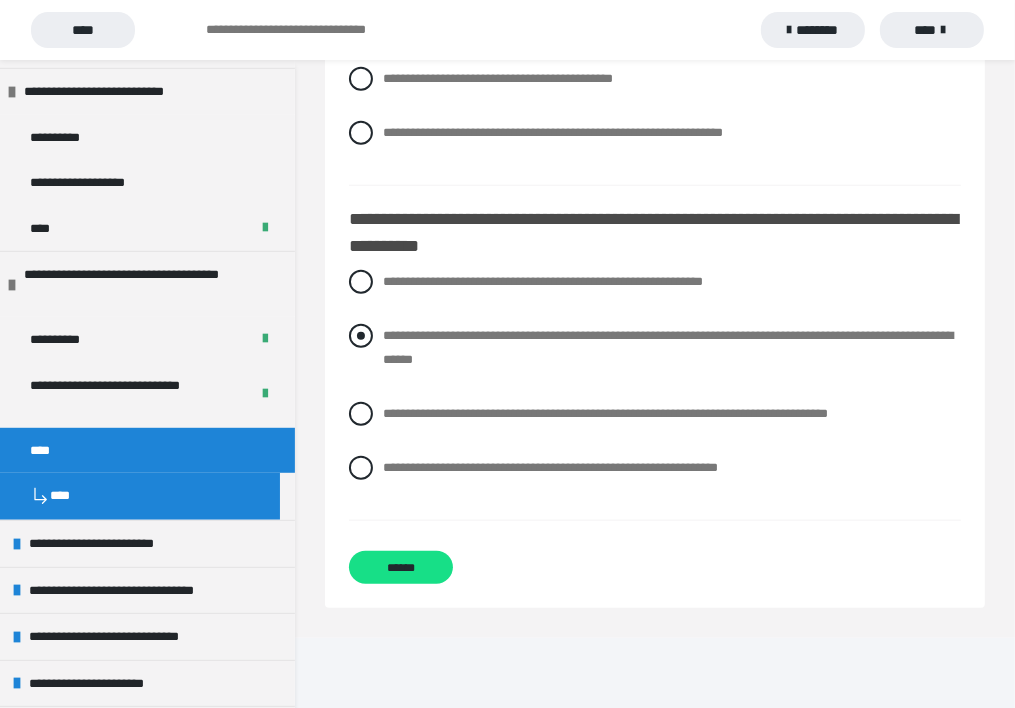 click on "**********" at bounding box center (668, 347) 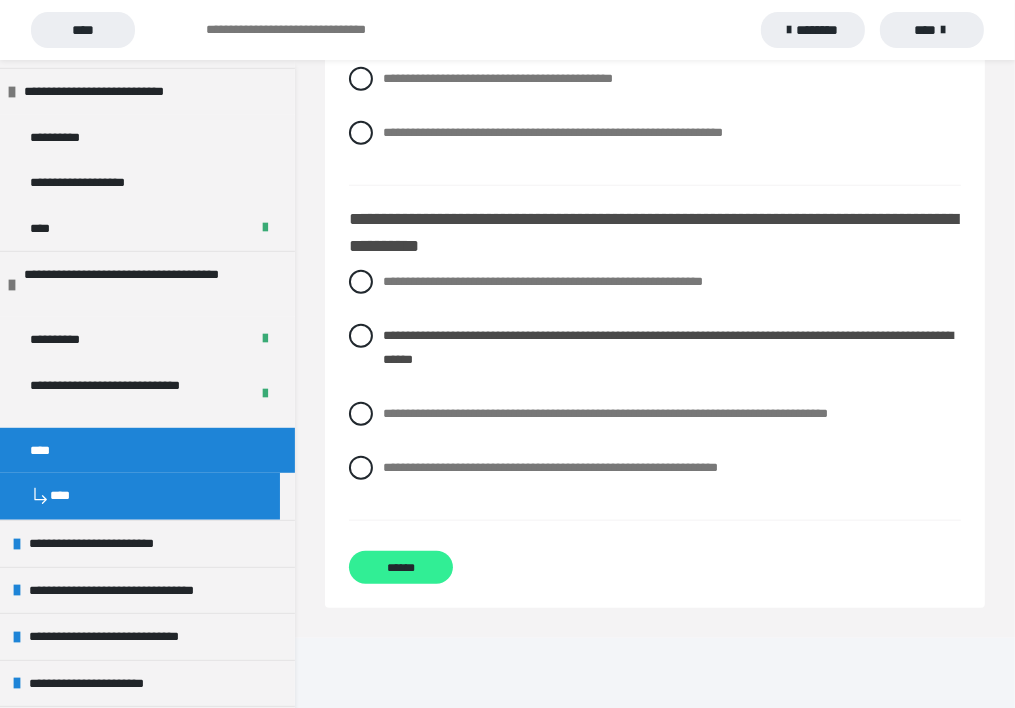 click on "******" at bounding box center (401, 567) 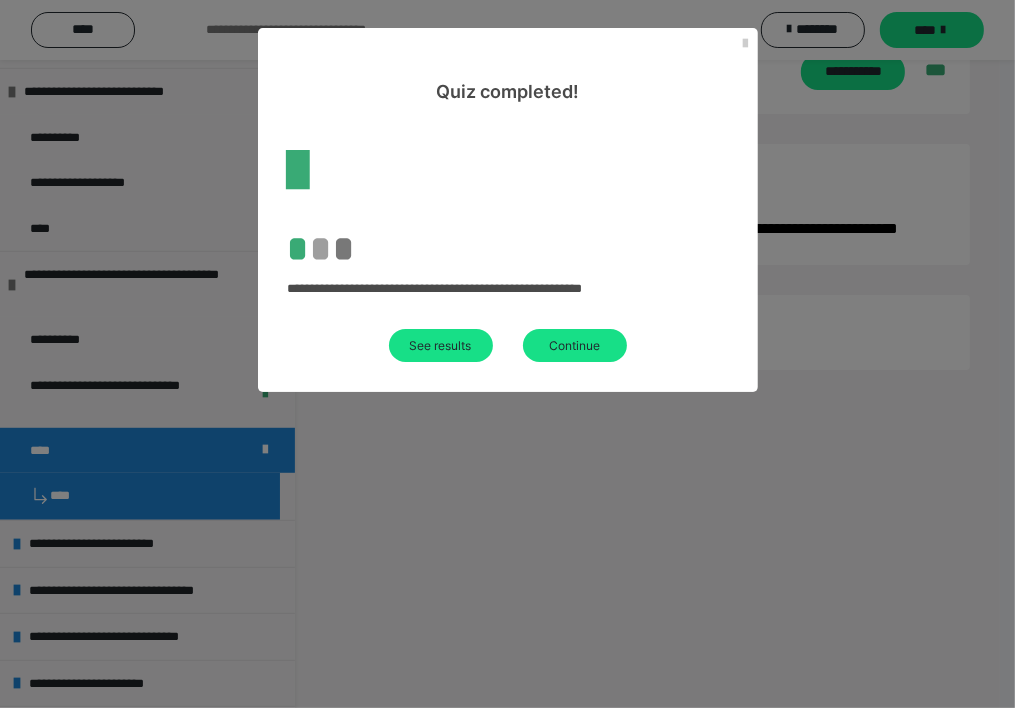 scroll, scrollTop: 60, scrollLeft: 0, axis: vertical 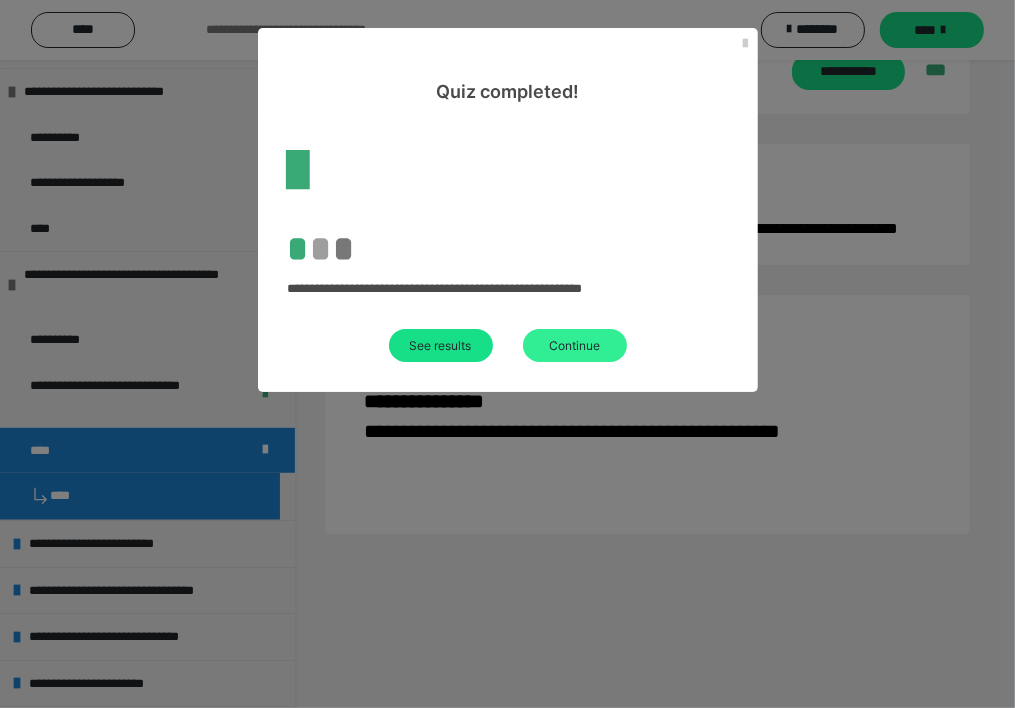 click on "Continue" at bounding box center [575, 345] 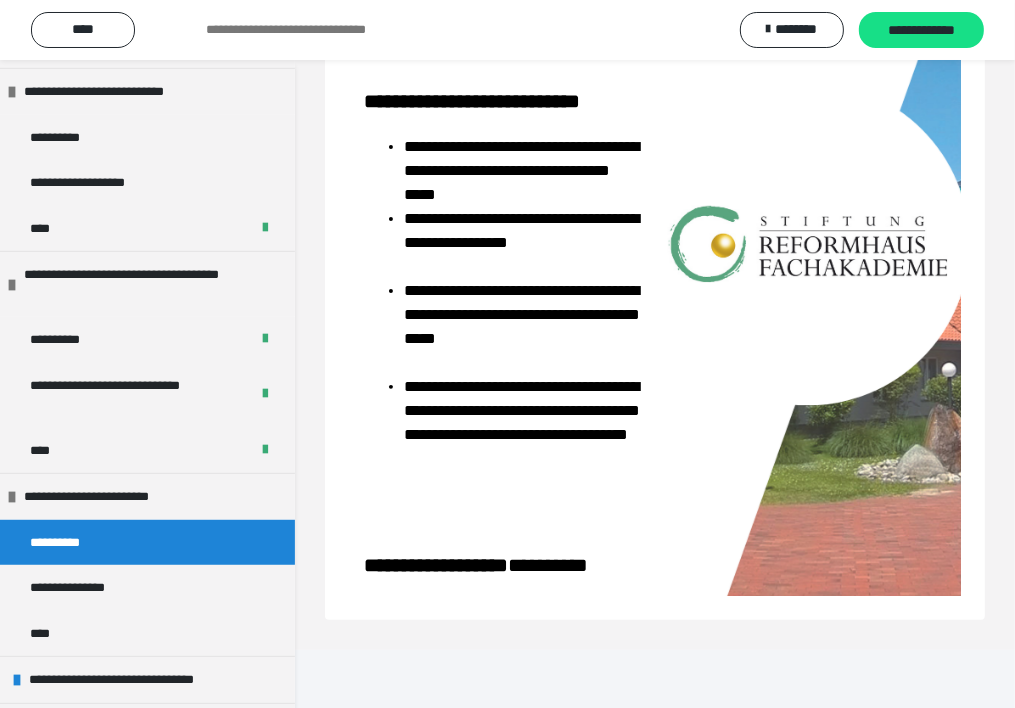 scroll, scrollTop: 250, scrollLeft: 0, axis: vertical 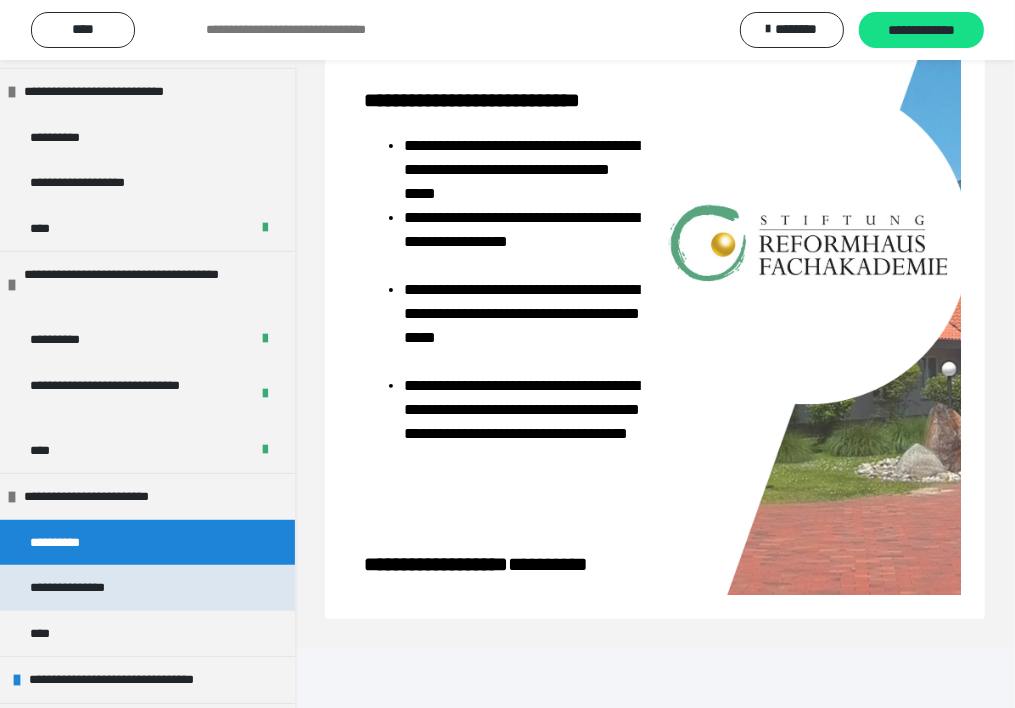 click on "**********" at bounding box center (147, 588) 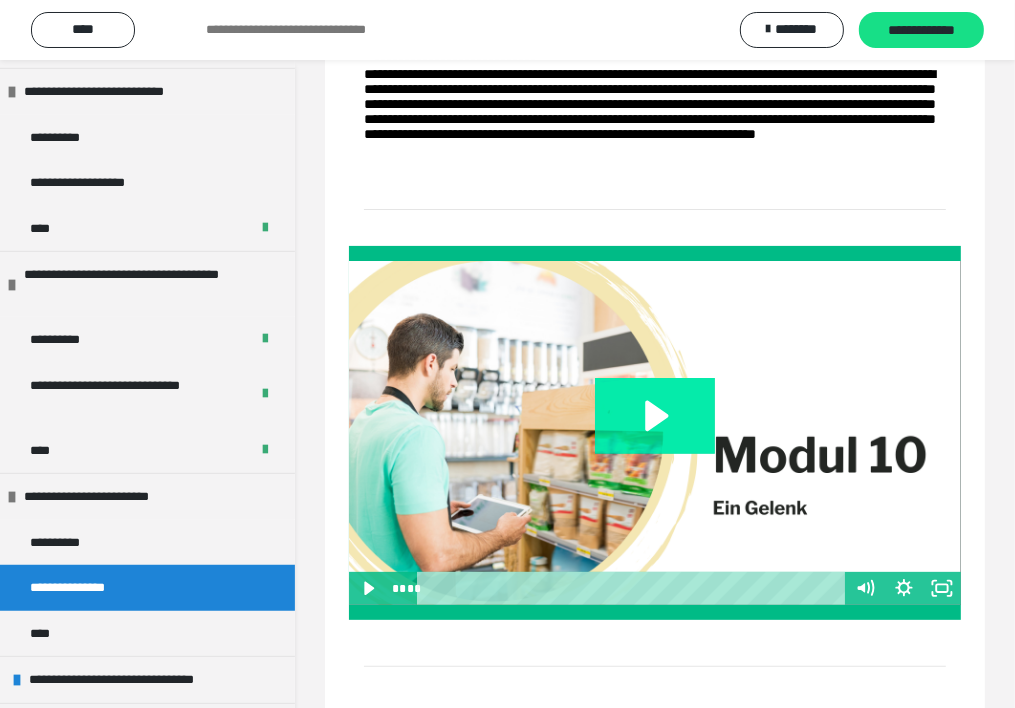 click 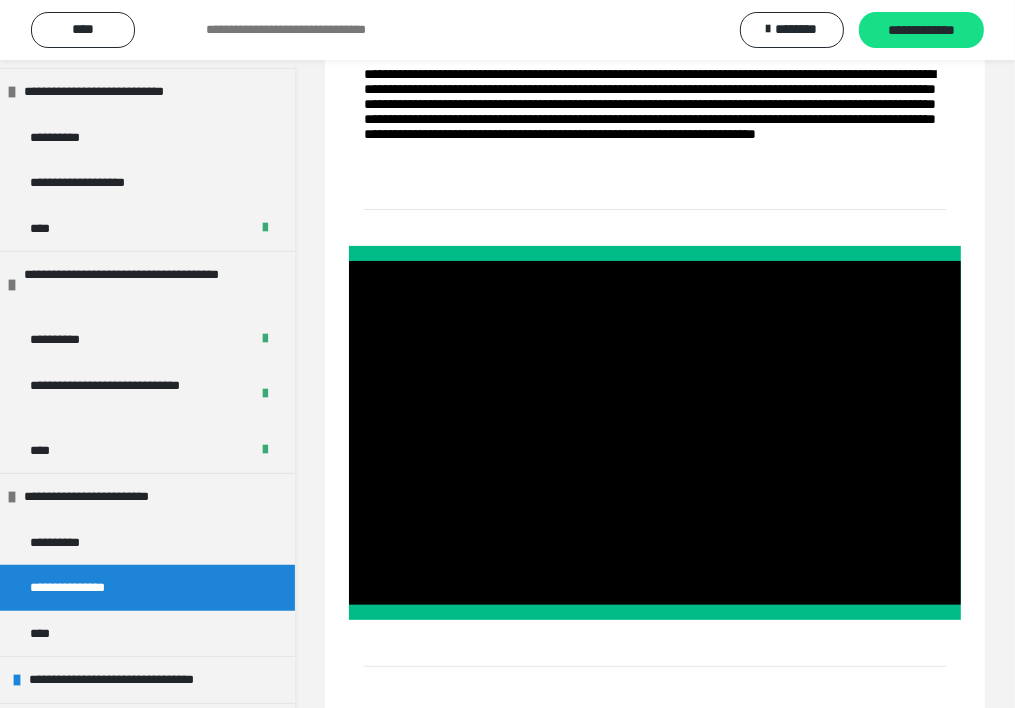 click on "**********" at bounding box center [655, 2524] 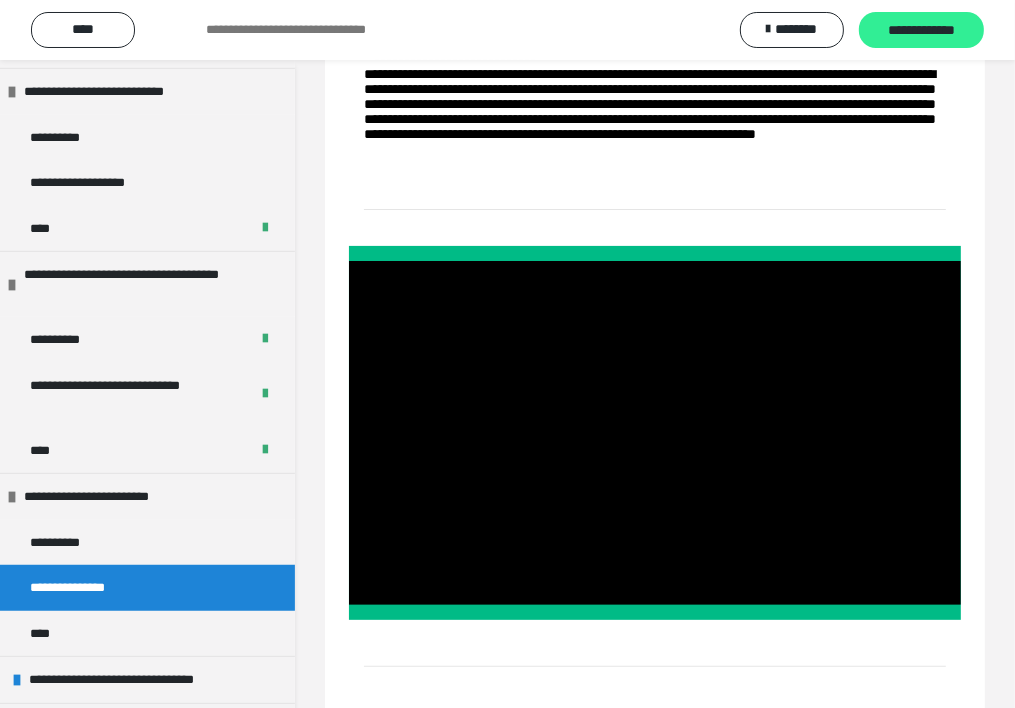 click on "**********" at bounding box center (921, 31) 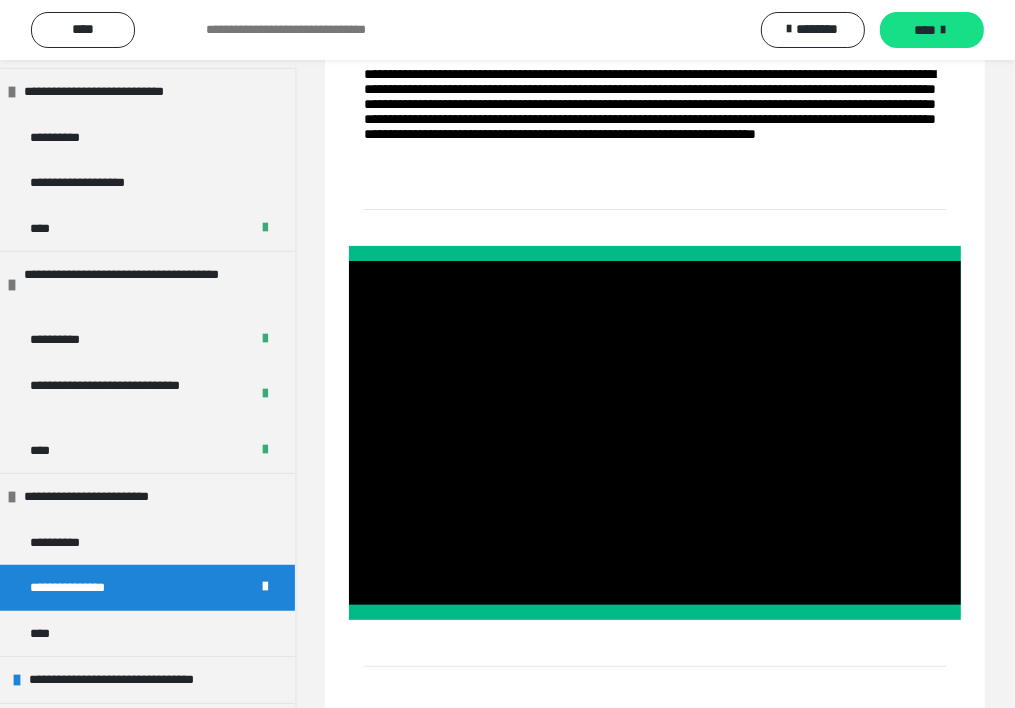 click on "****" at bounding box center (932, 30) 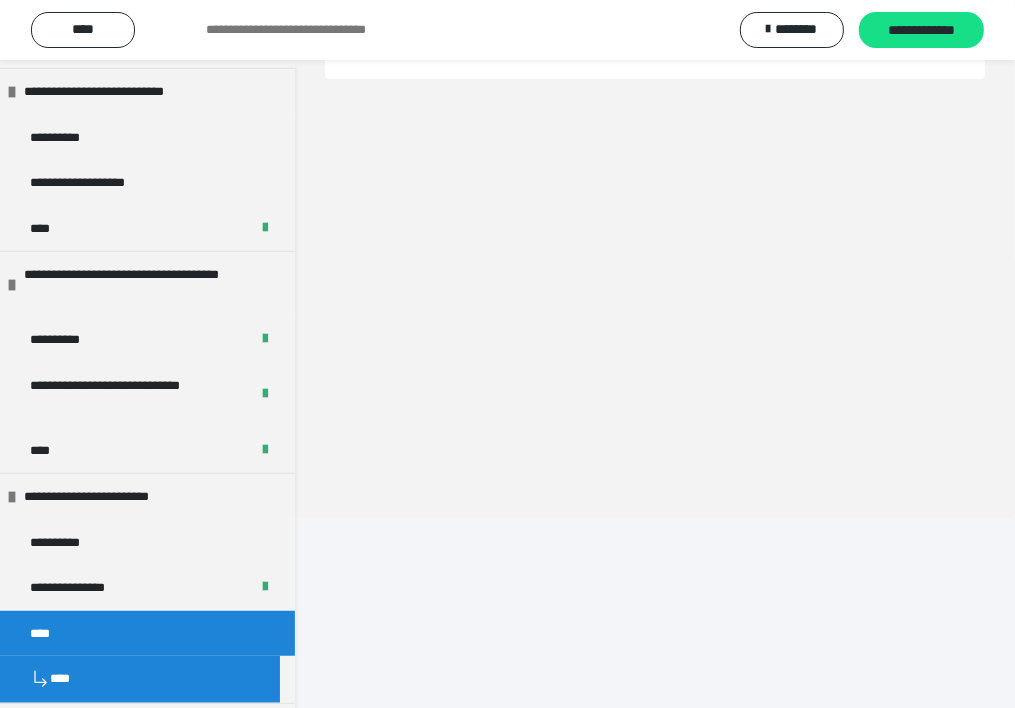 scroll, scrollTop: 60, scrollLeft: 0, axis: vertical 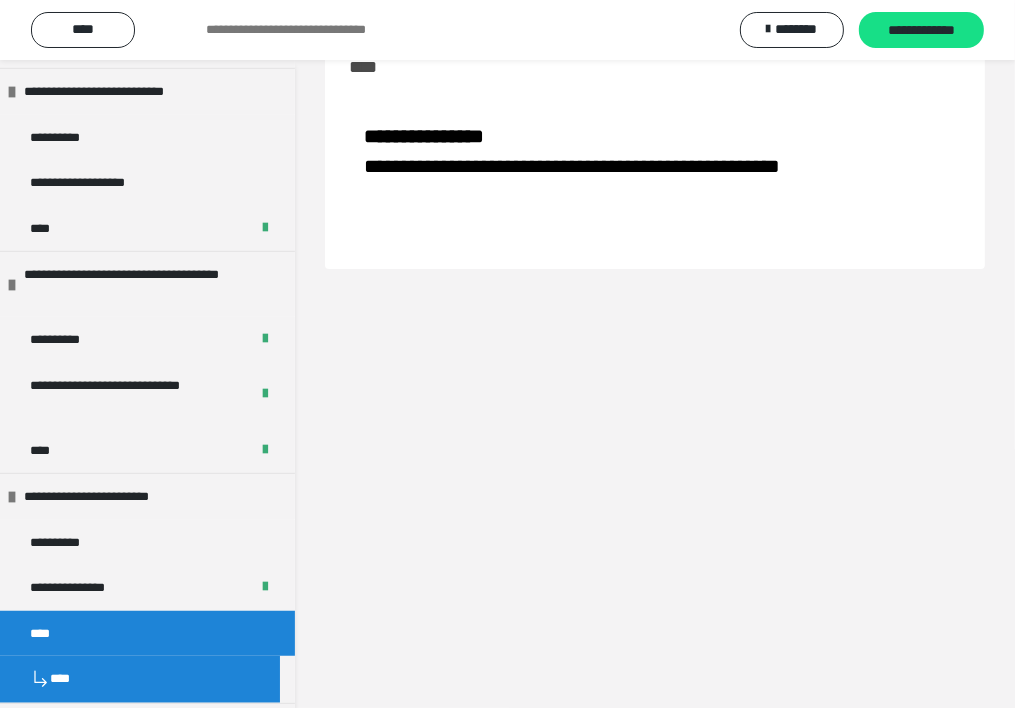 click on "**********" at bounding box center [921, 31] 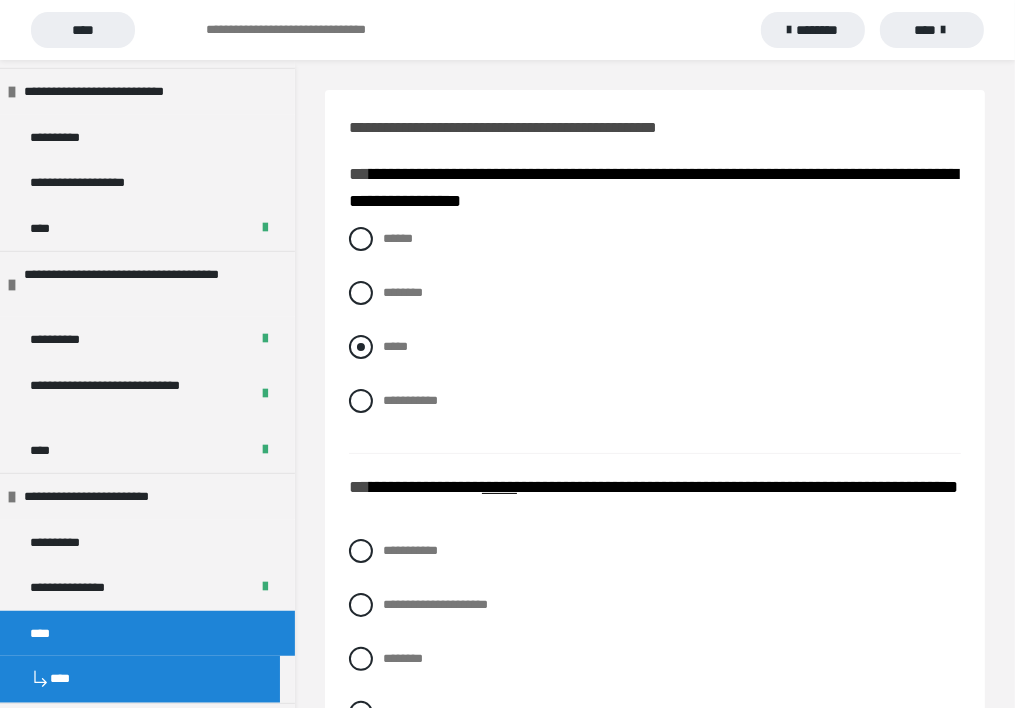 click on "*****" at bounding box center [655, 347] 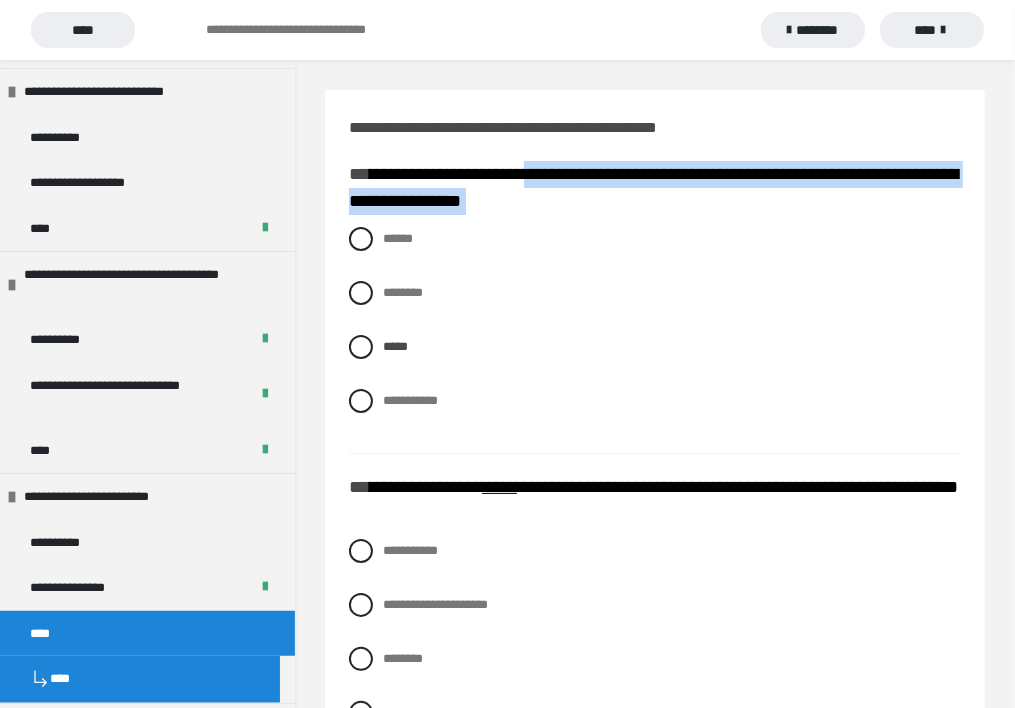 drag, startPoint x: 537, startPoint y: 371, endPoint x: 578, endPoint y: 160, distance: 214.9465 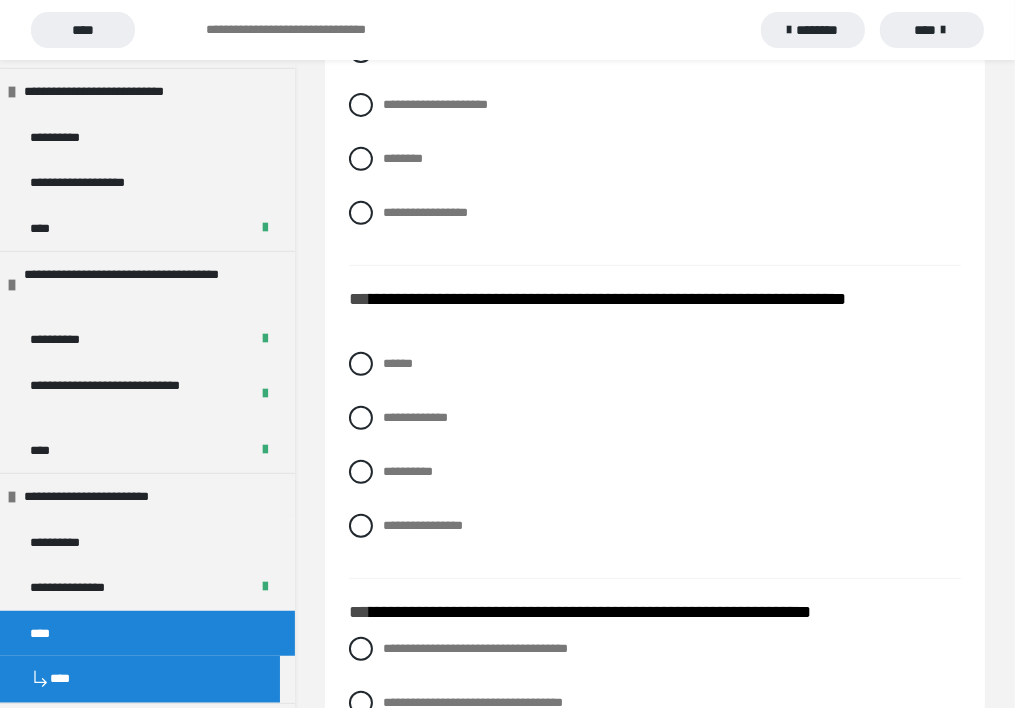 scroll, scrollTop: 400, scrollLeft: 0, axis: vertical 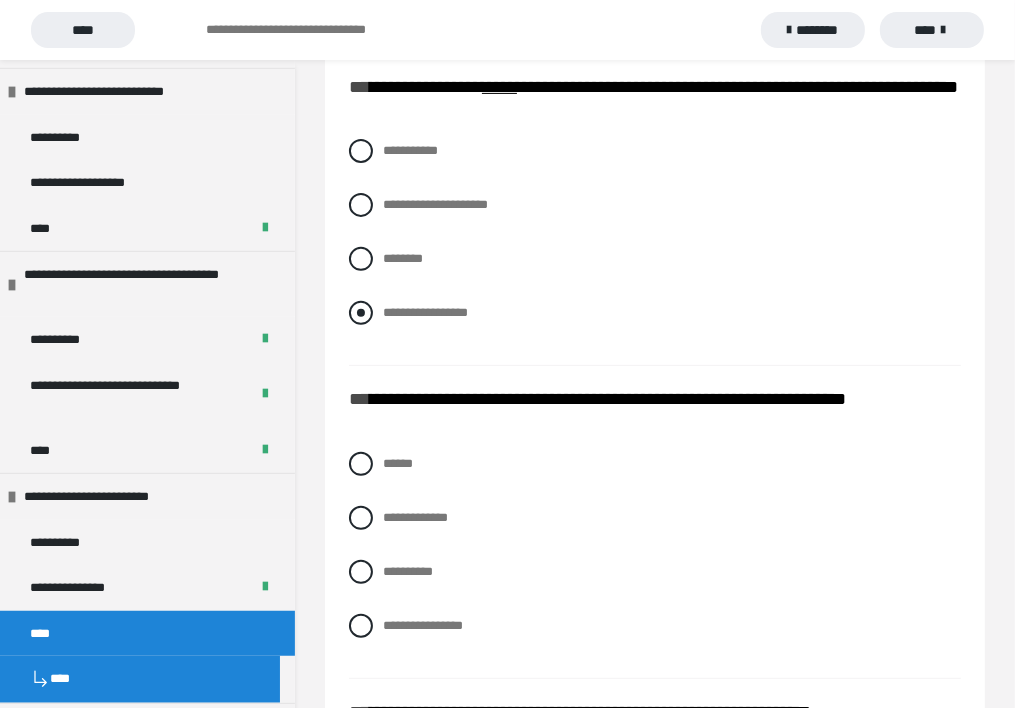 click on "**********" at bounding box center (425, 312) 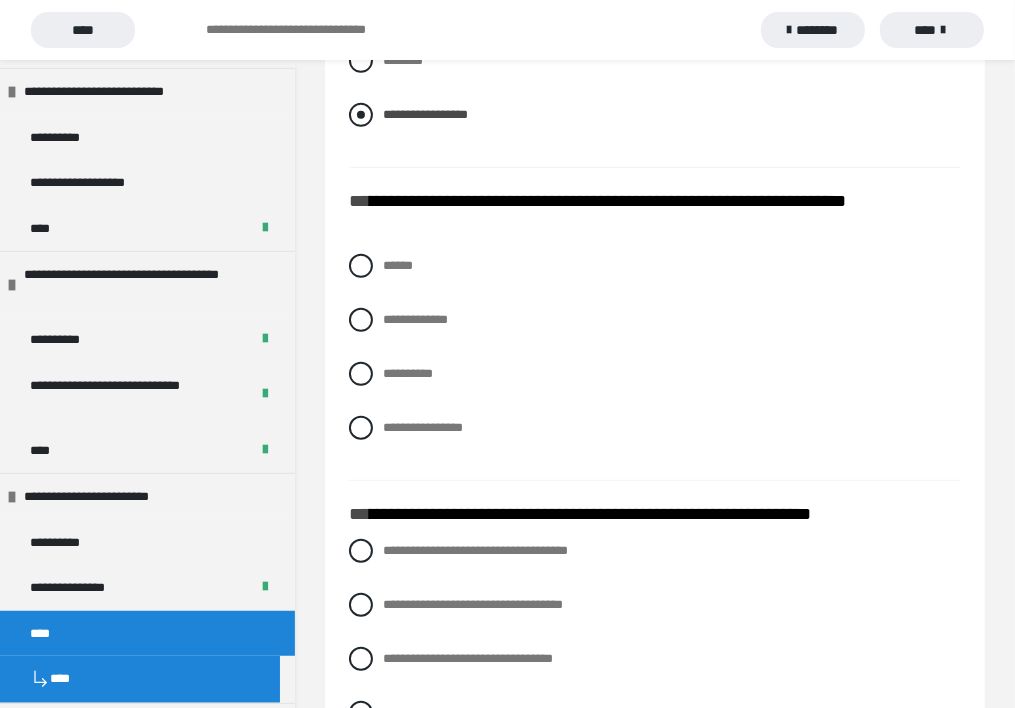 scroll, scrollTop: 600, scrollLeft: 0, axis: vertical 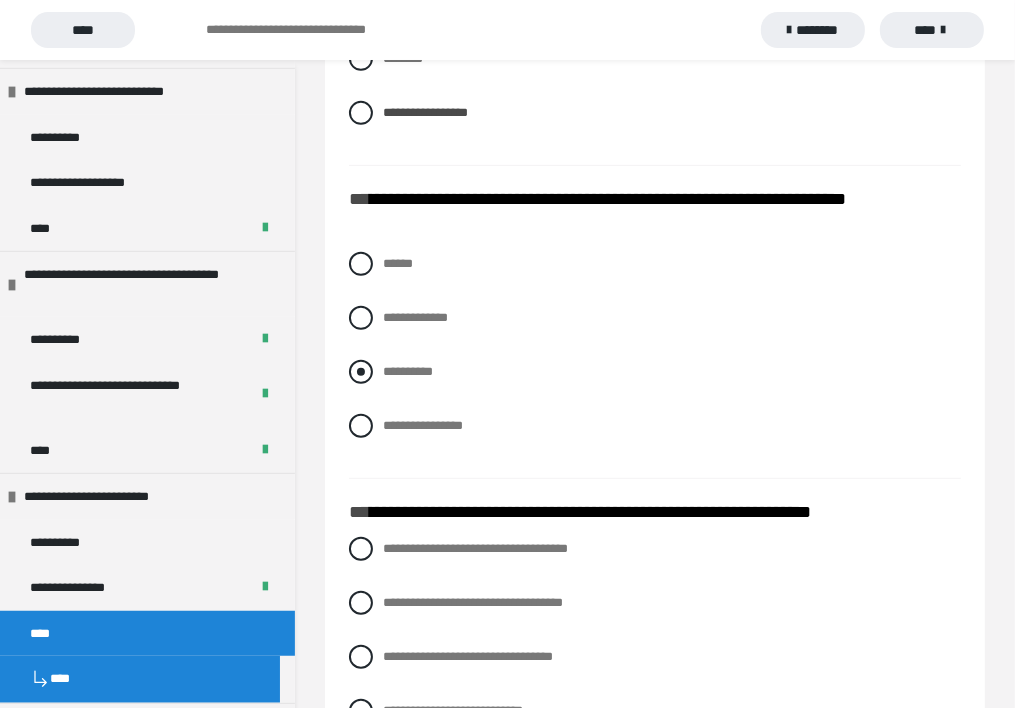 click on "**********" at bounding box center (408, 371) 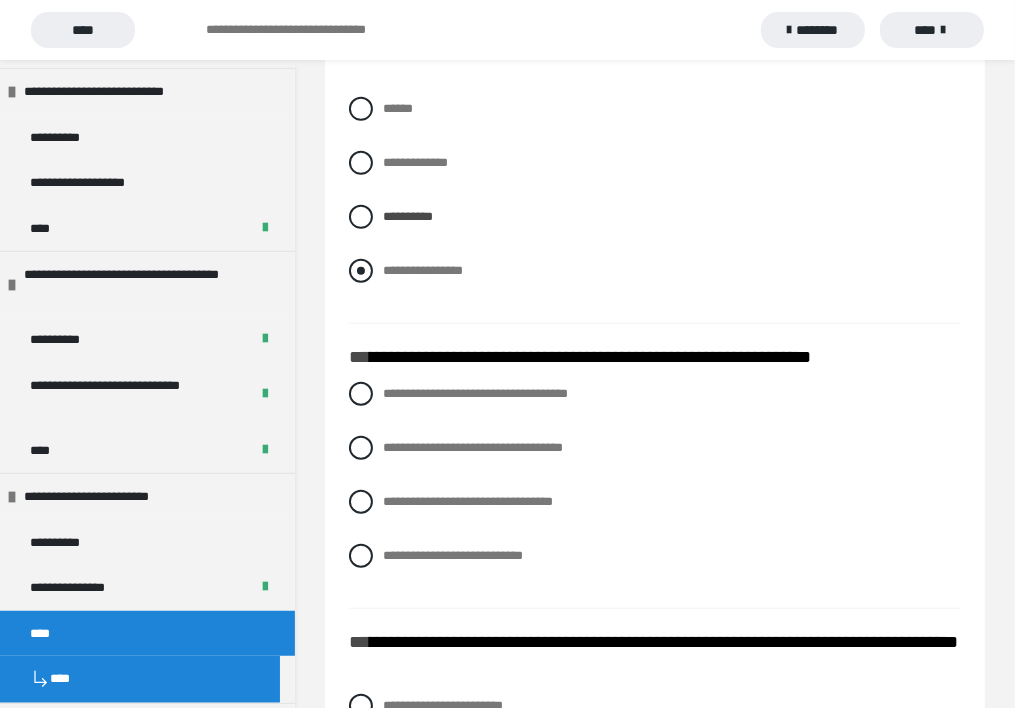 scroll, scrollTop: 900, scrollLeft: 0, axis: vertical 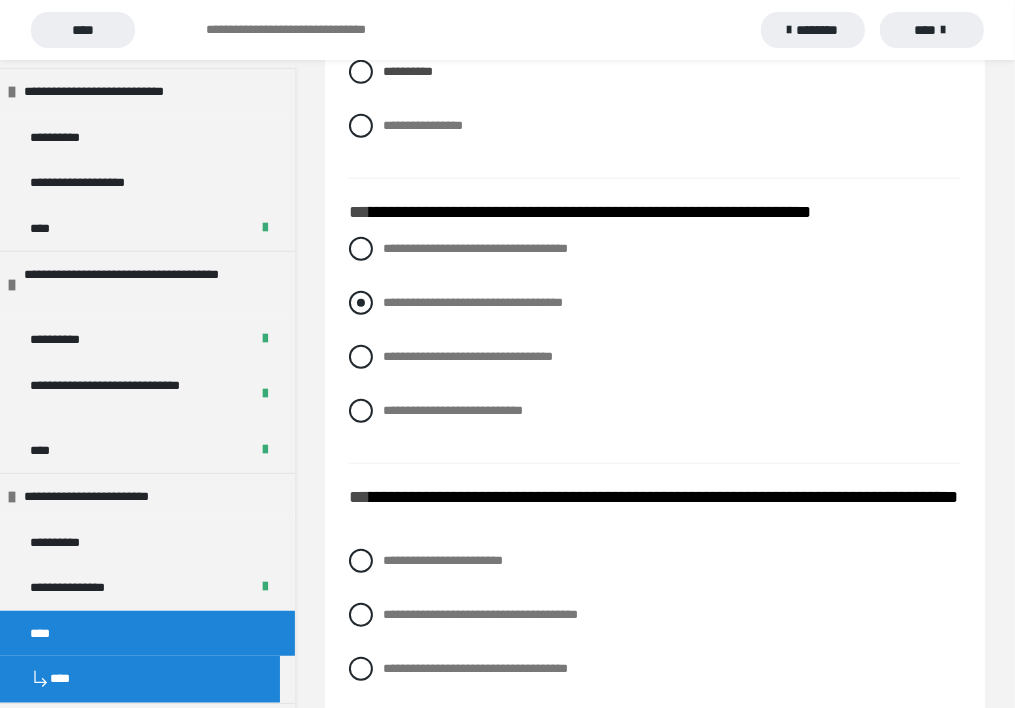 click on "**********" at bounding box center (655, 303) 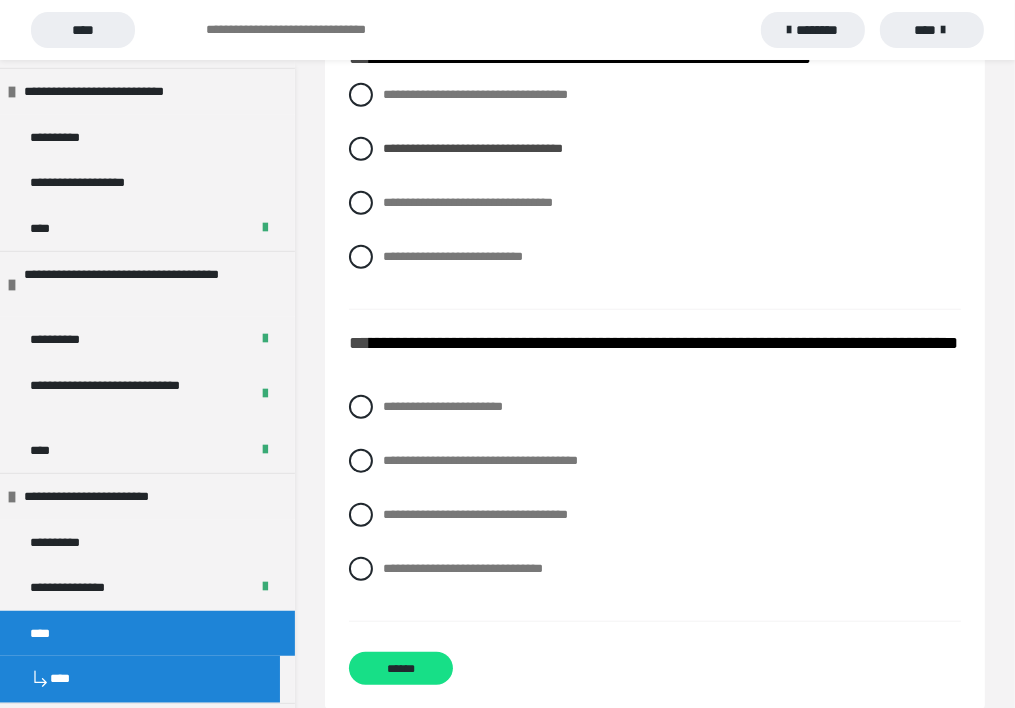scroll, scrollTop: 1084, scrollLeft: 0, axis: vertical 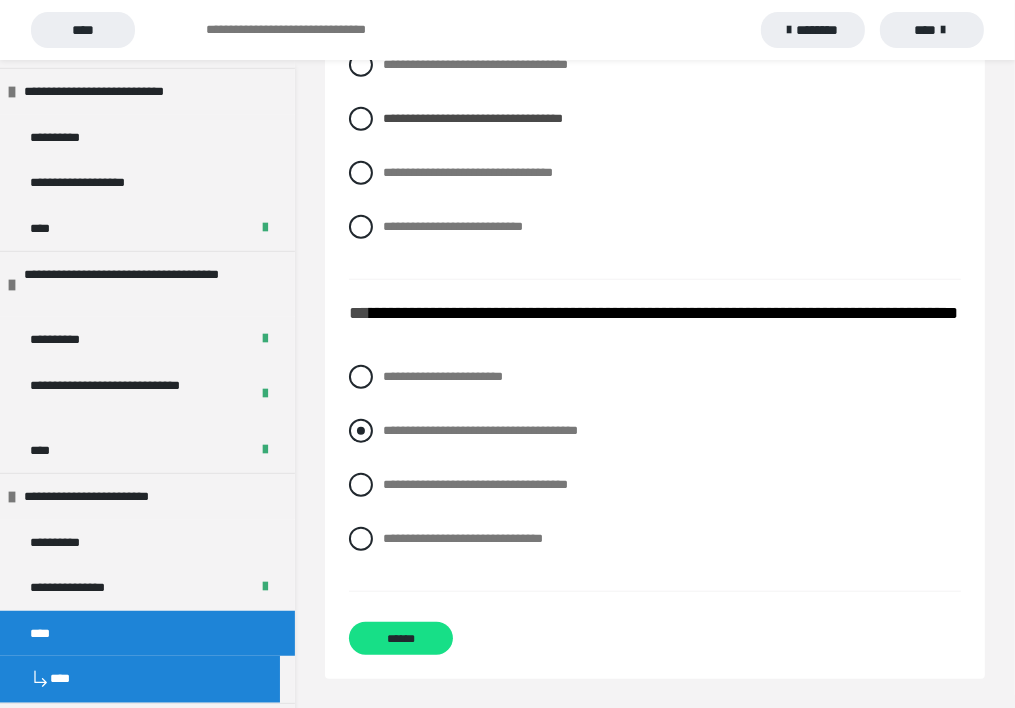 click on "**********" at bounding box center (480, 430) 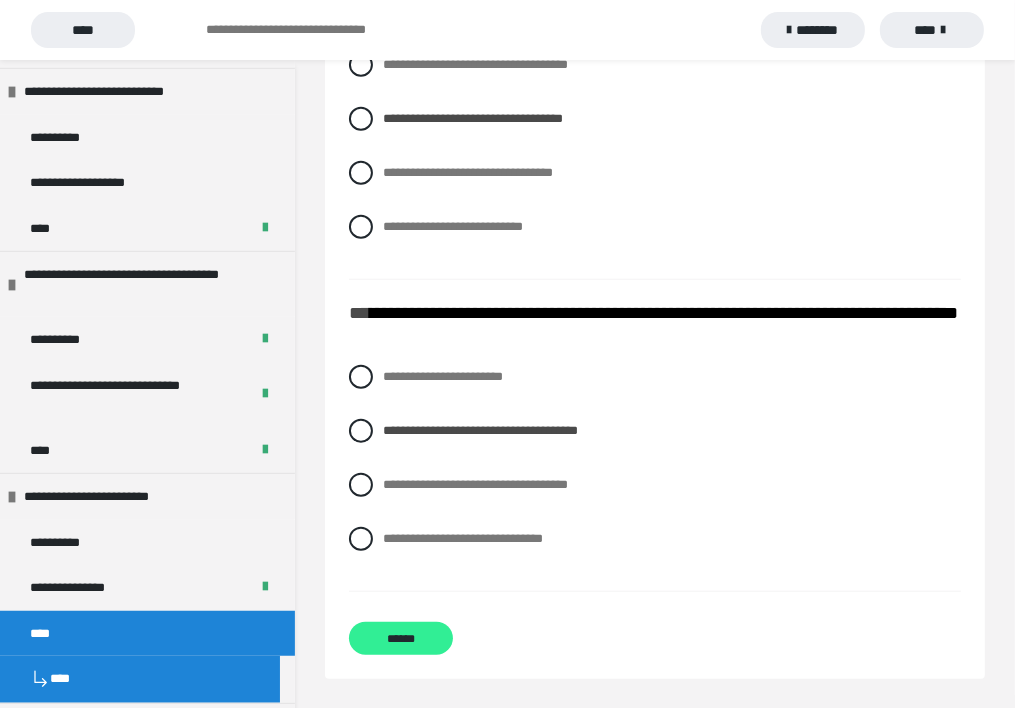 click on "******" at bounding box center [401, 638] 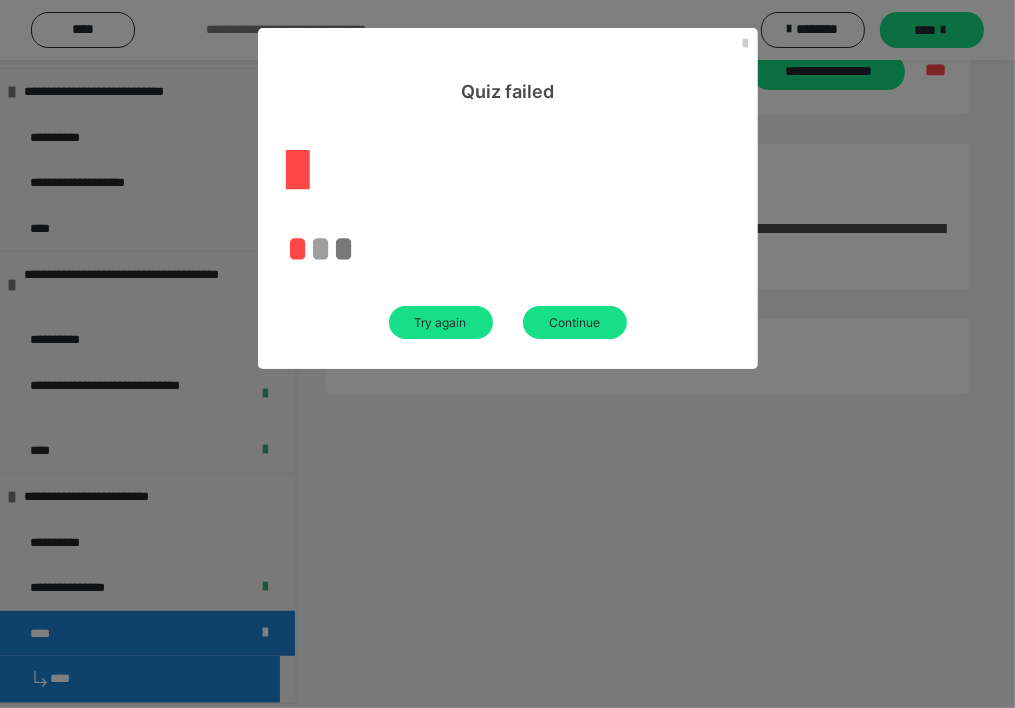 scroll, scrollTop: 60, scrollLeft: 0, axis: vertical 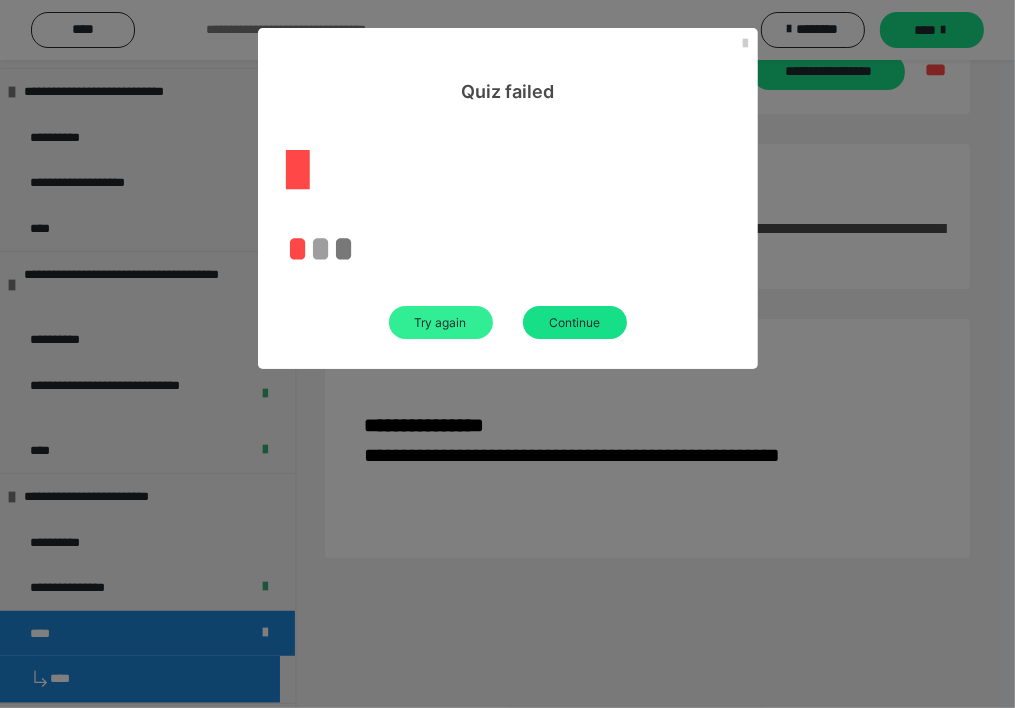 click on "Try again" at bounding box center (441, 322) 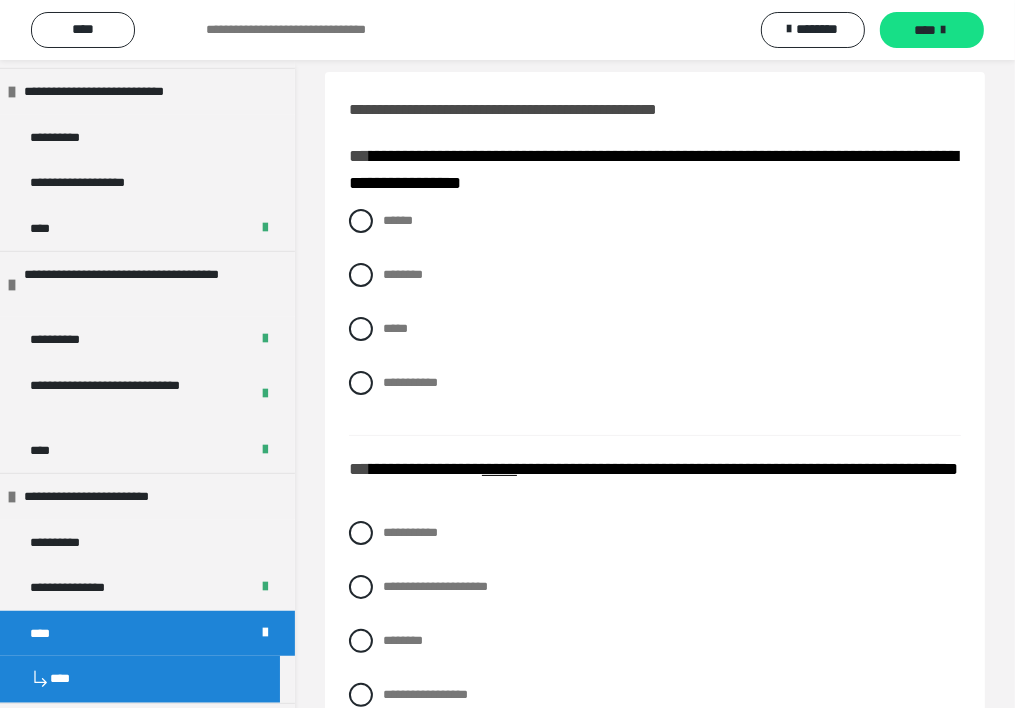 scroll, scrollTop: 0, scrollLeft: 0, axis: both 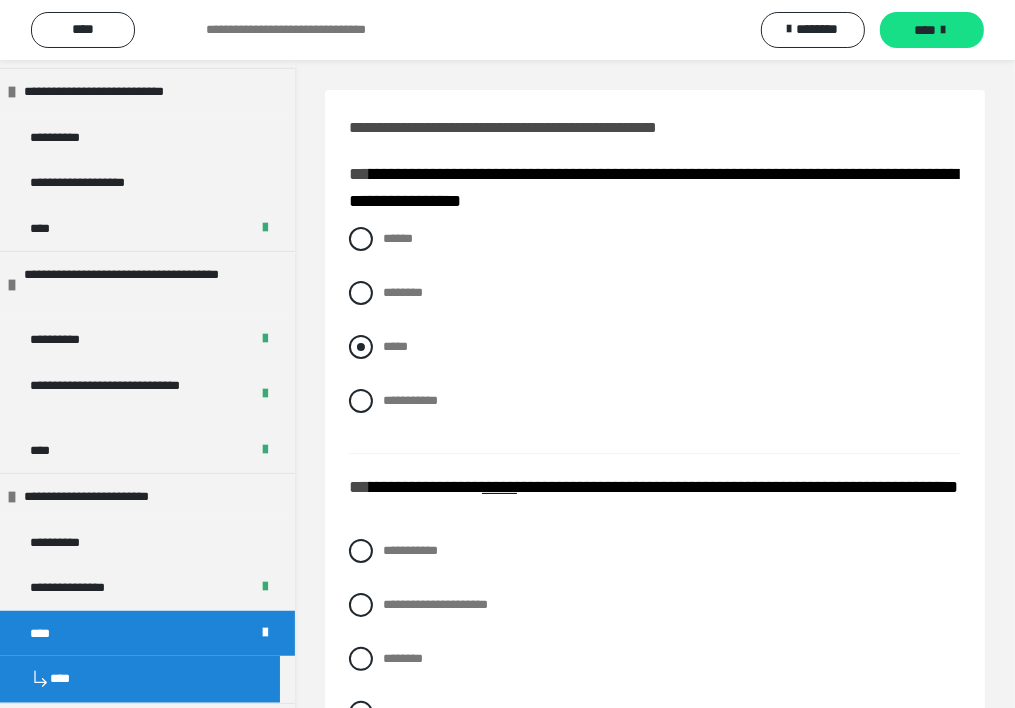 click on "*****" at bounding box center [389, 341] 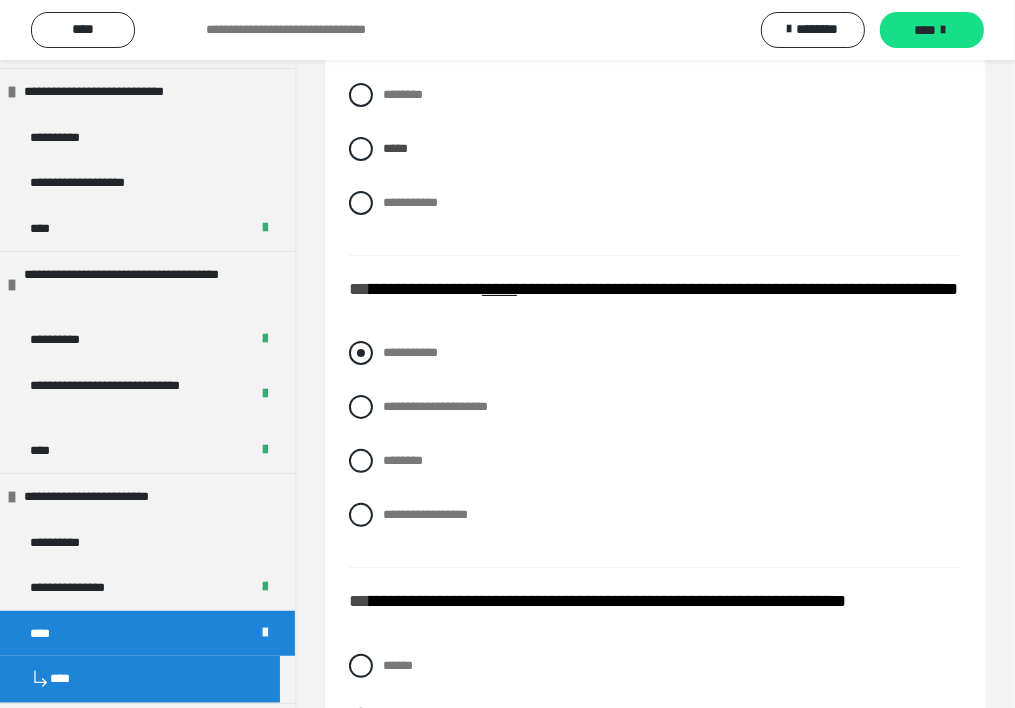 scroll, scrollTop: 200, scrollLeft: 0, axis: vertical 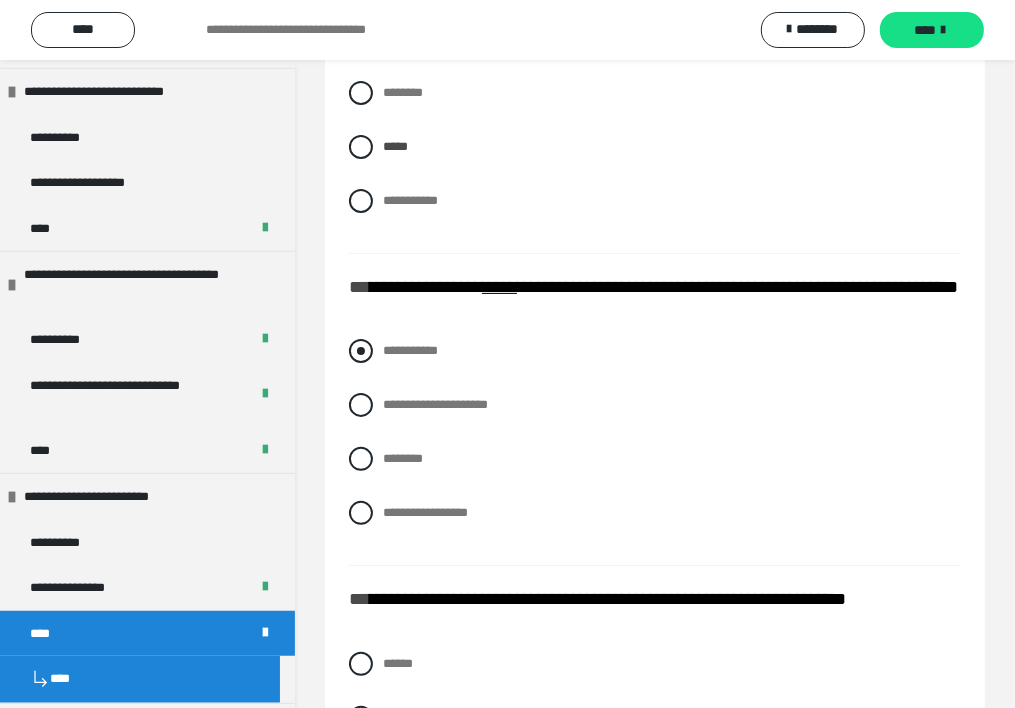 click on "**********" at bounding box center [410, 350] 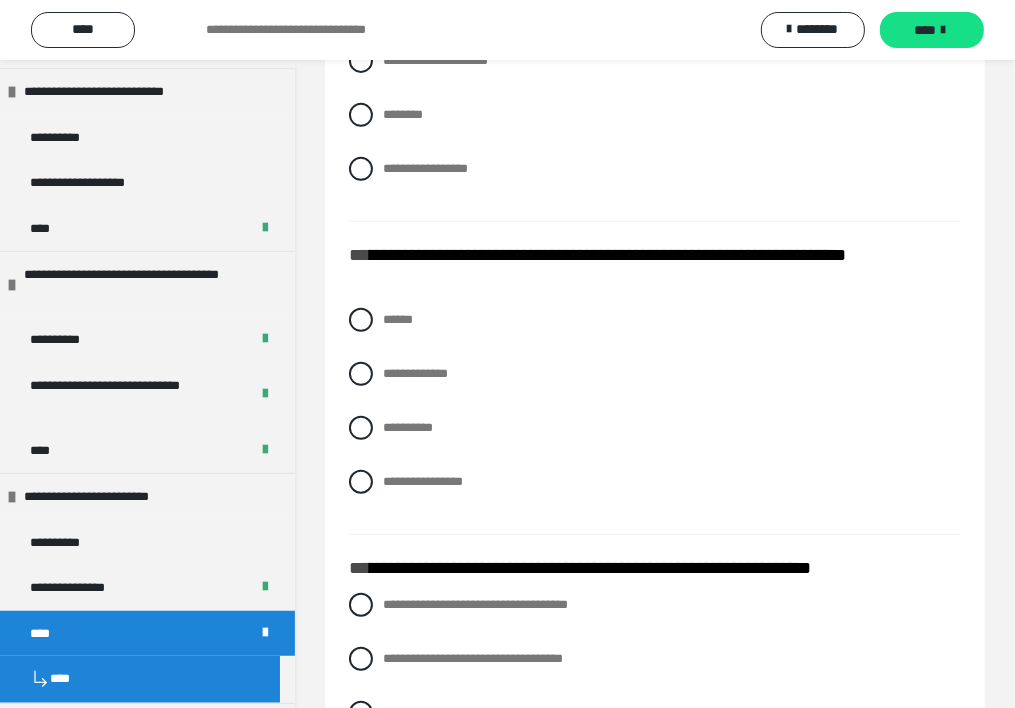 scroll, scrollTop: 600, scrollLeft: 0, axis: vertical 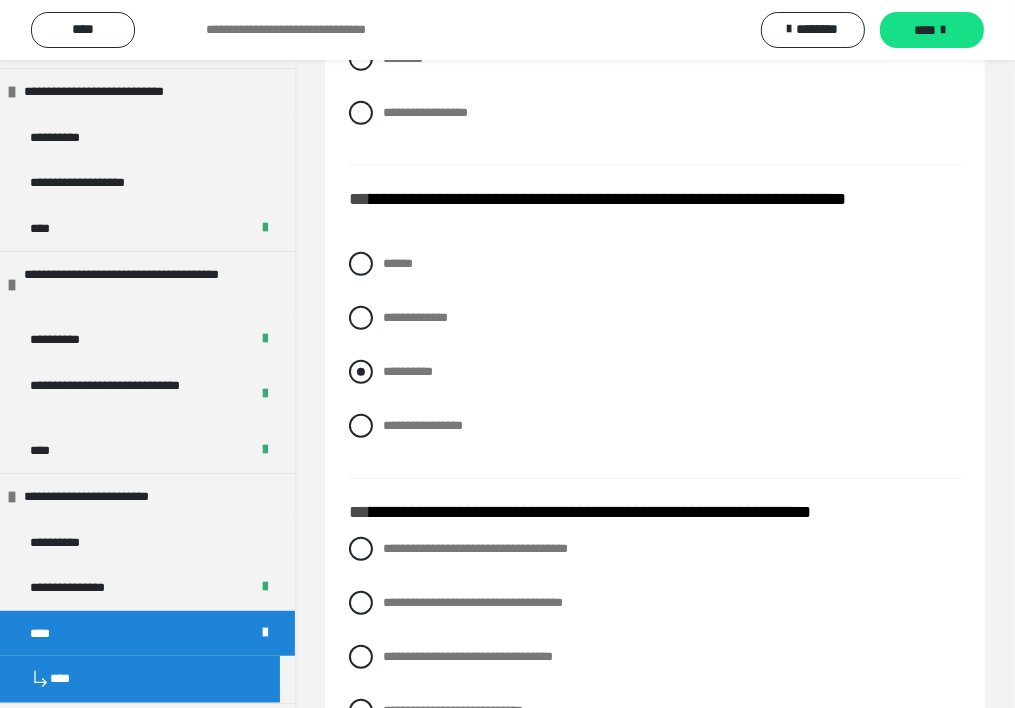click on "**********" at bounding box center [655, 372] 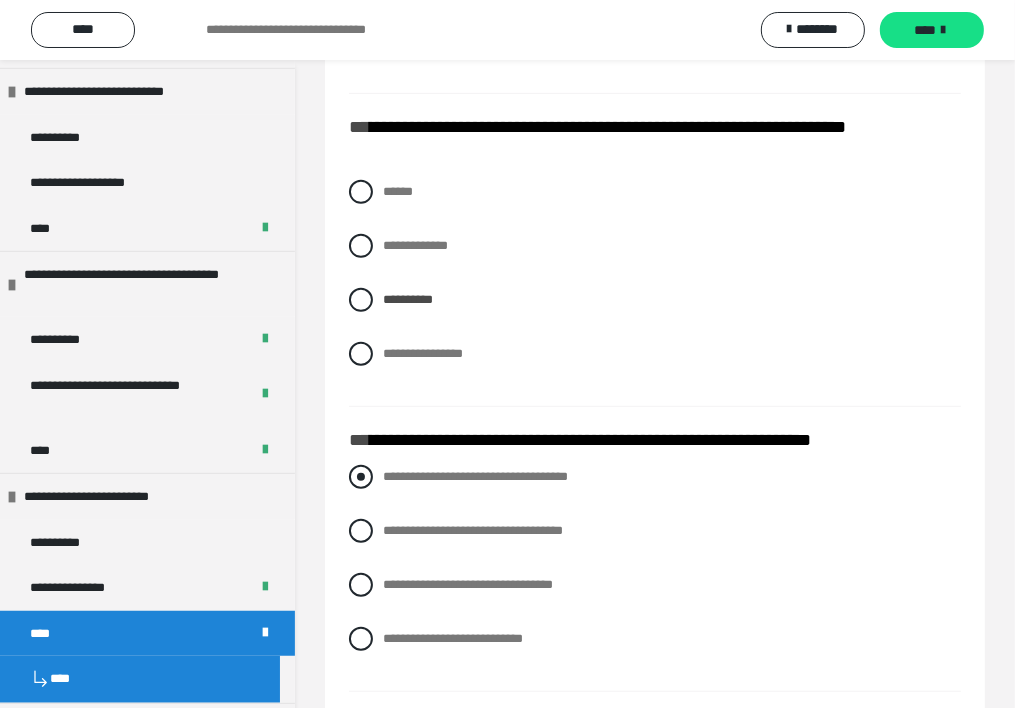 scroll, scrollTop: 900, scrollLeft: 0, axis: vertical 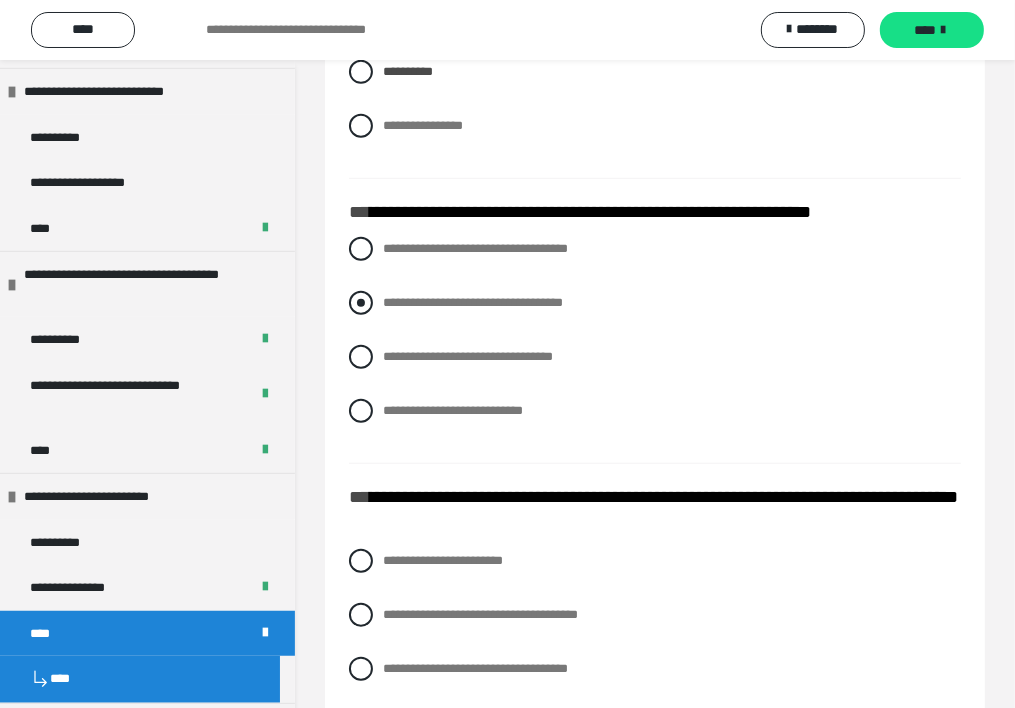 click on "**********" at bounding box center (473, 302) 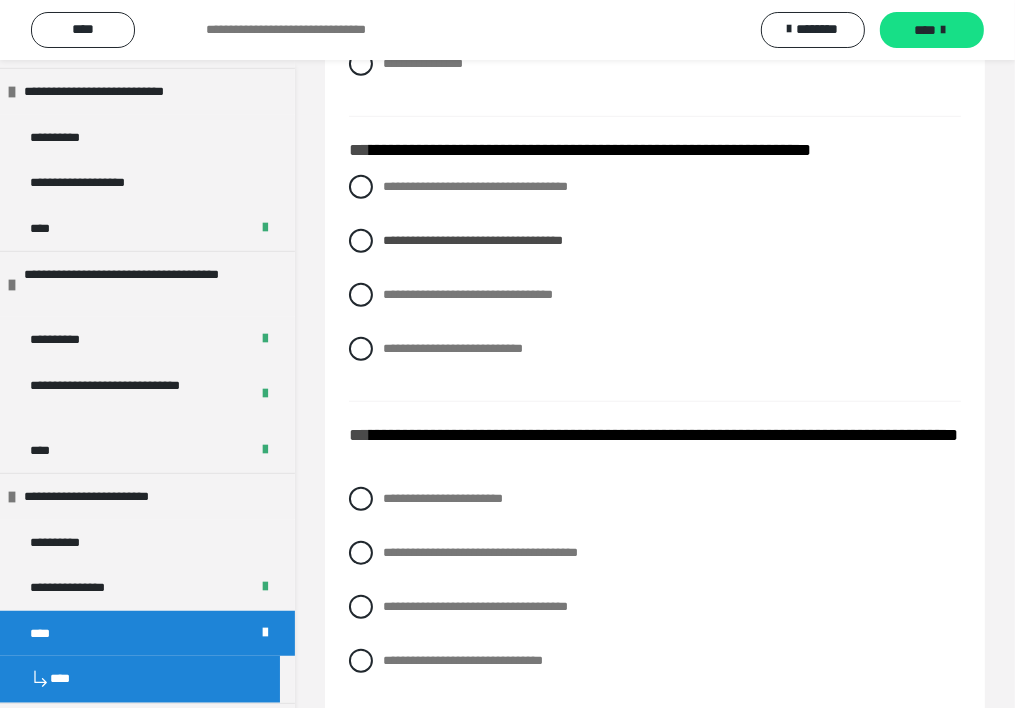 scroll, scrollTop: 1084, scrollLeft: 0, axis: vertical 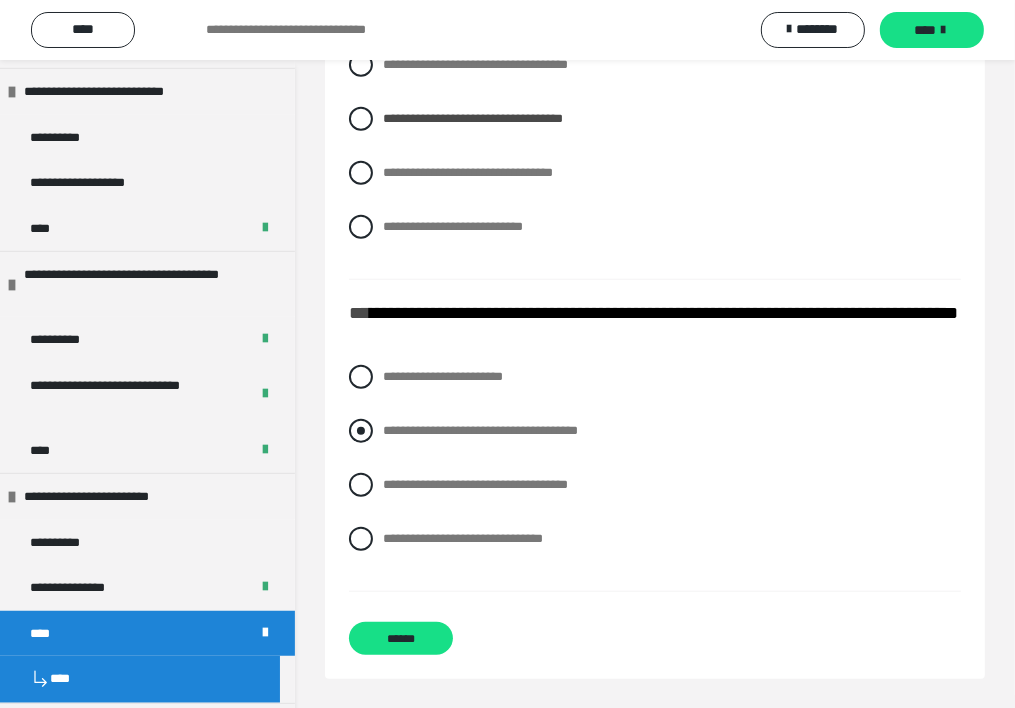 click on "**********" at bounding box center (480, 430) 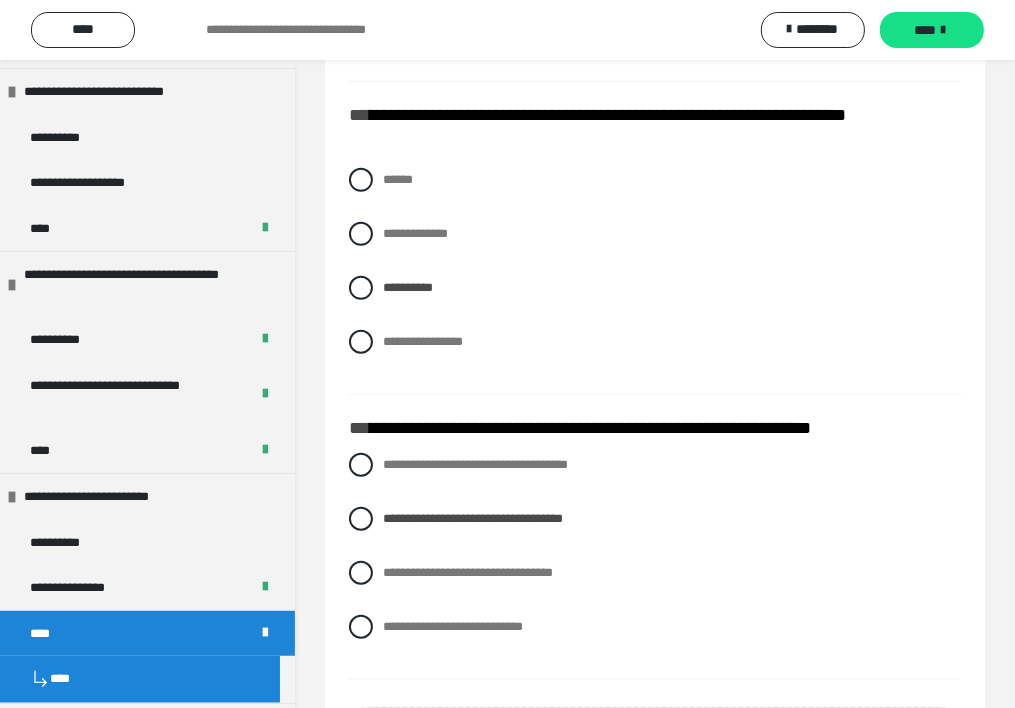 scroll, scrollTop: 484, scrollLeft: 0, axis: vertical 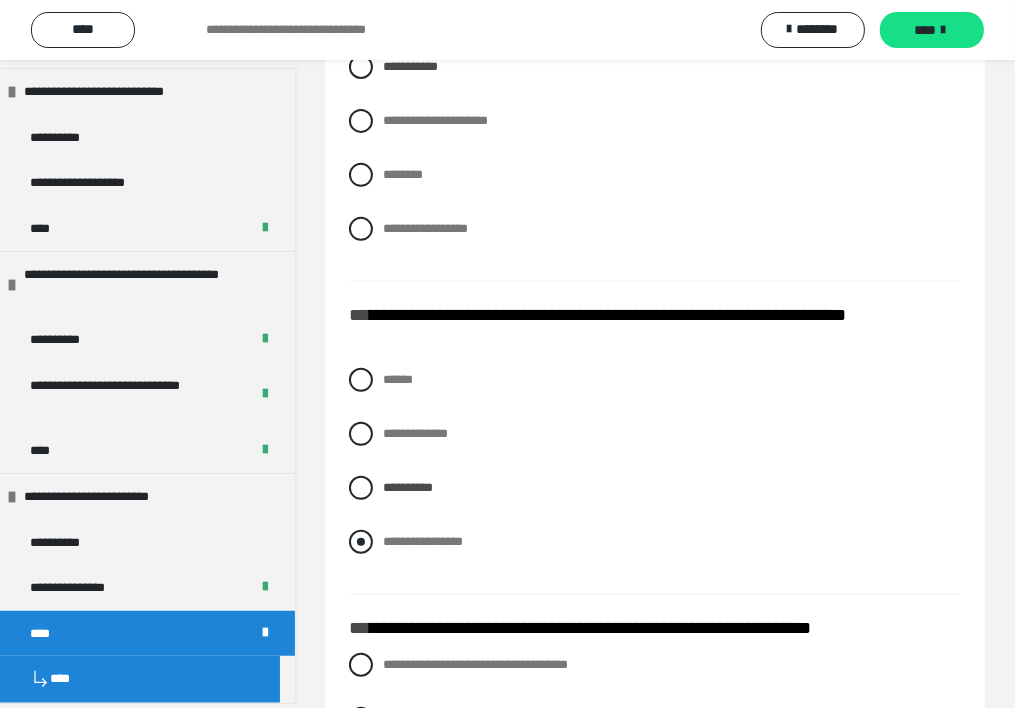 click on "**********" at bounding box center (423, 541) 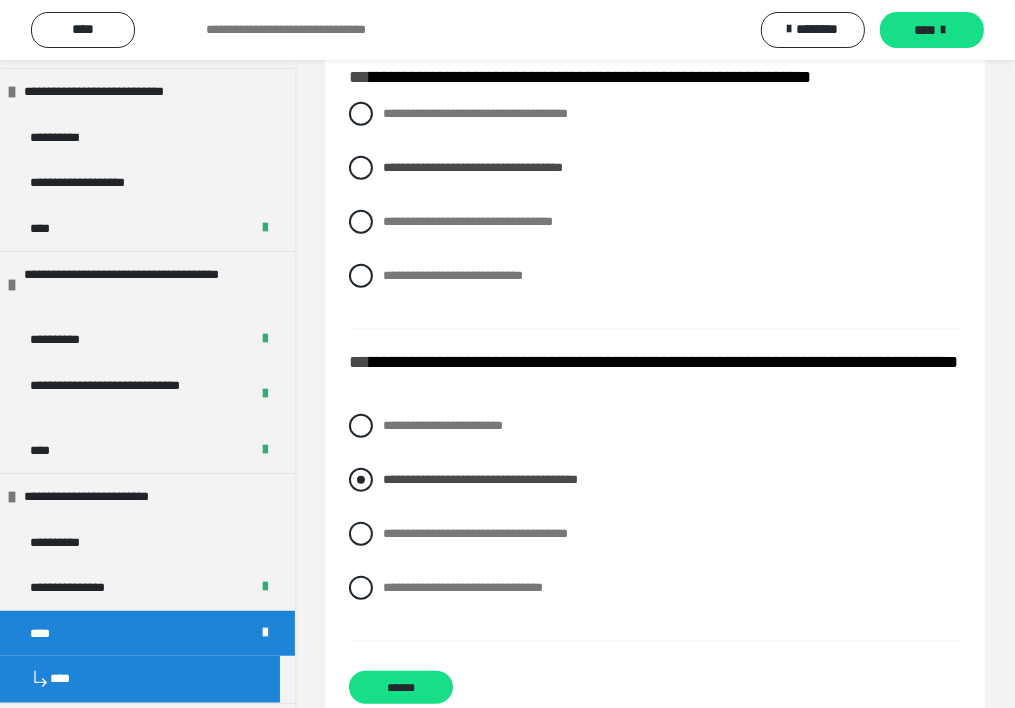 scroll, scrollTop: 1084, scrollLeft: 0, axis: vertical 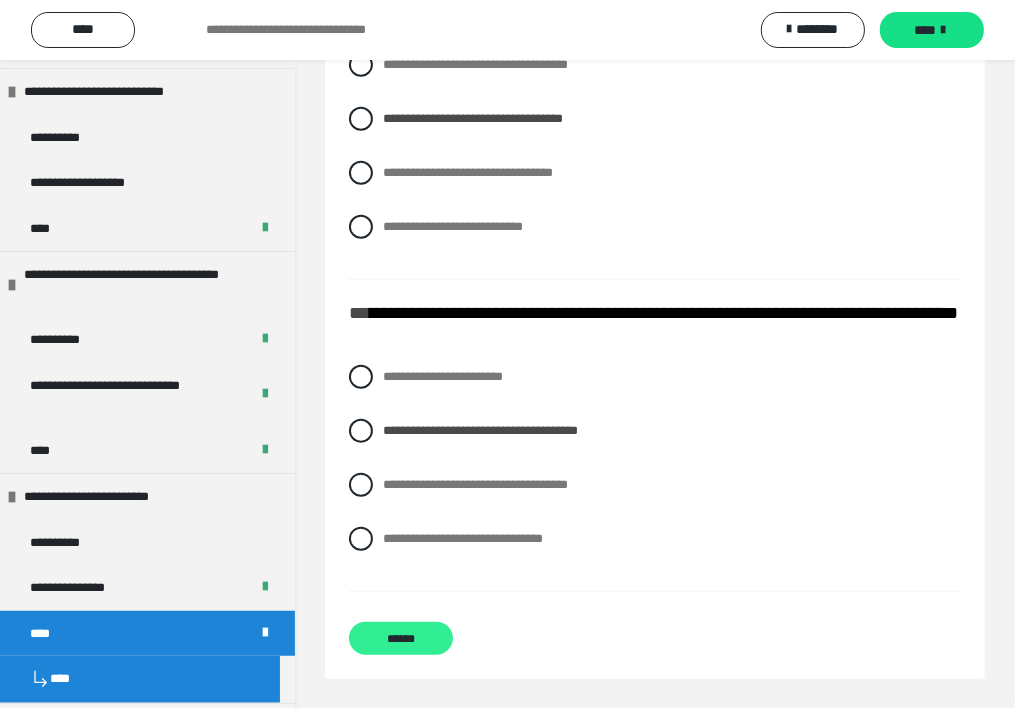 click on "******" at bounding box center (401, 638) 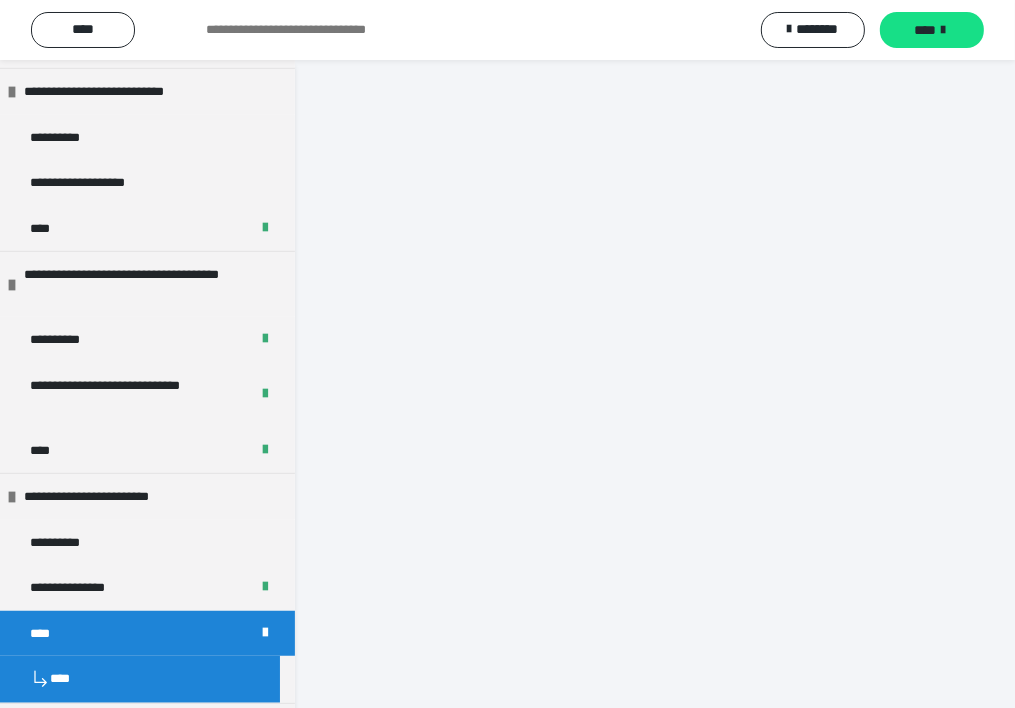 scroll, scrollTop: 60, scrollLeft: 0, axis: vertical 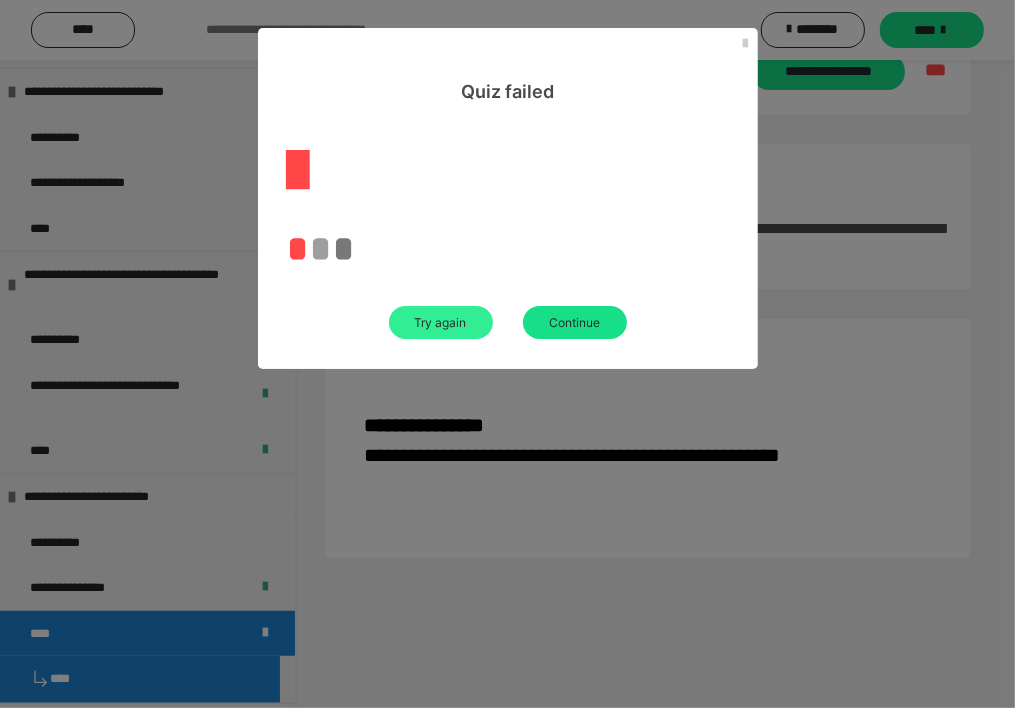 click on "Try again" at bounding box center (441, 322) 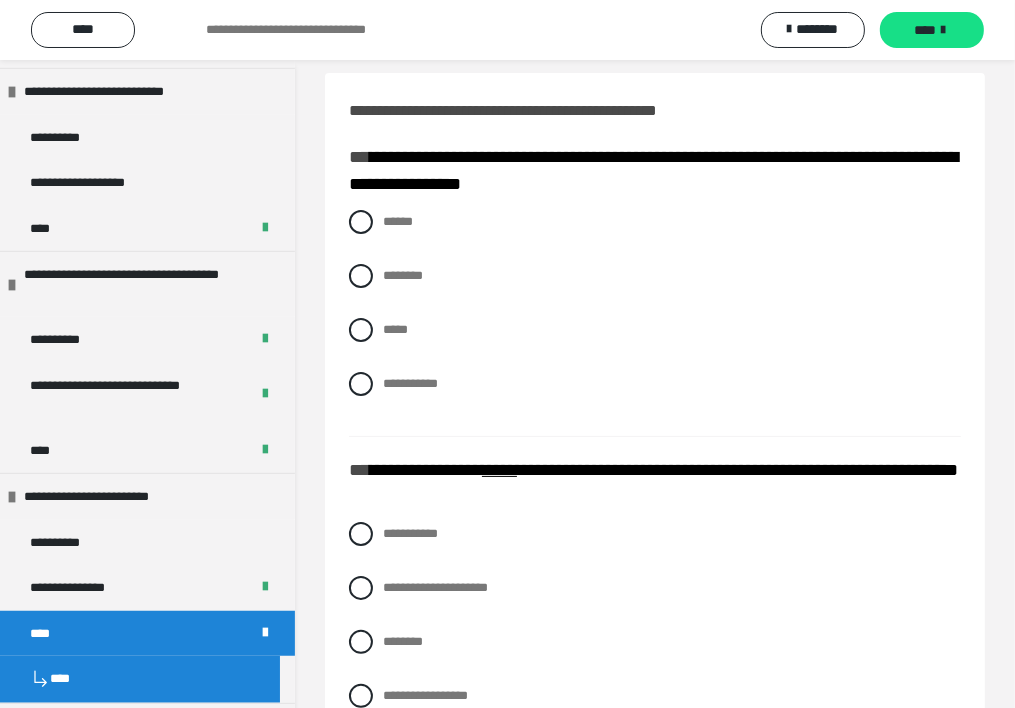 scroll, scrollTop: 0, scrollLeft: 0, axis: both 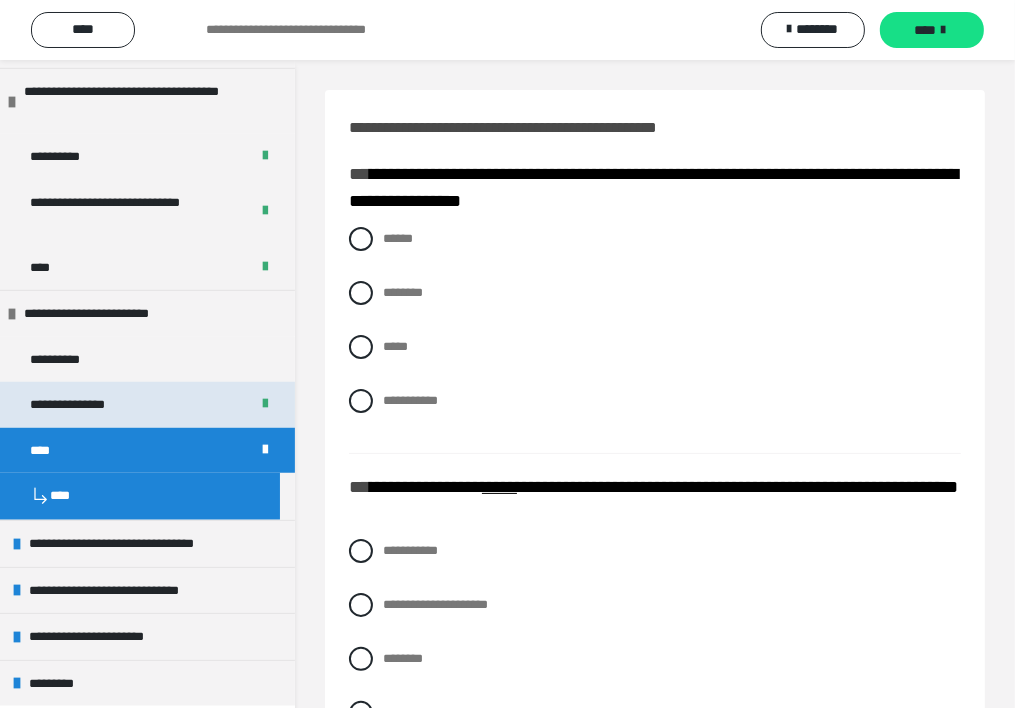 click on "**********" at bounding box center [87, 405] 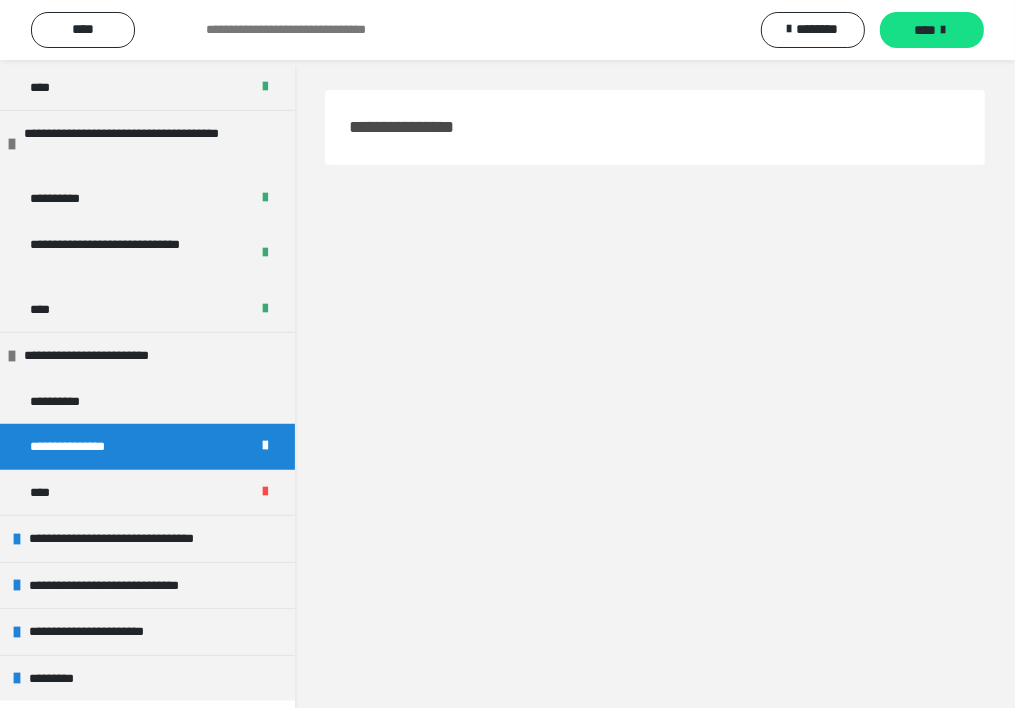 scroll, scrollTop: 871, scrollLeft: 0, axis: vertical 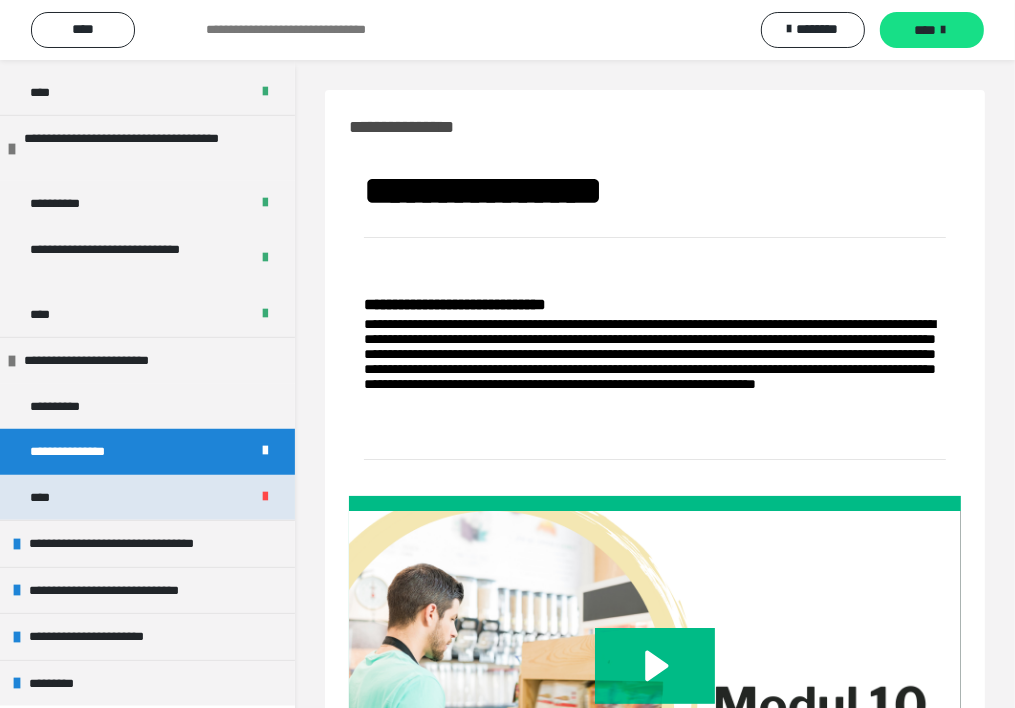 click on "****" at bounding box center (147, 498) 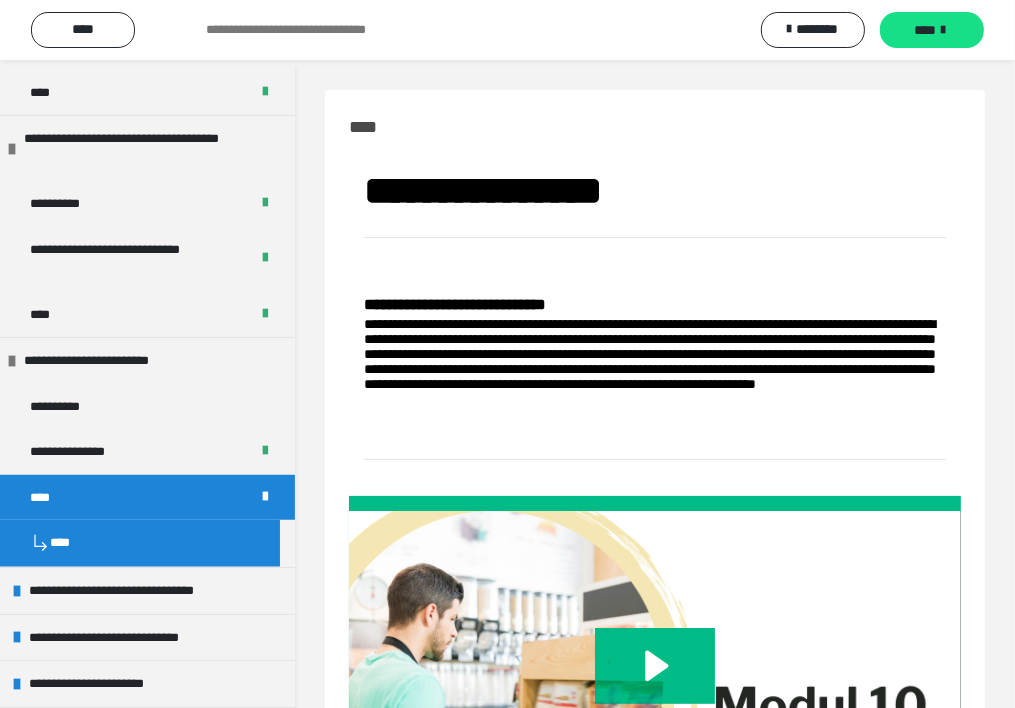 scroll, scrollTop: 918, scrollLeft: 0, axis: vertical 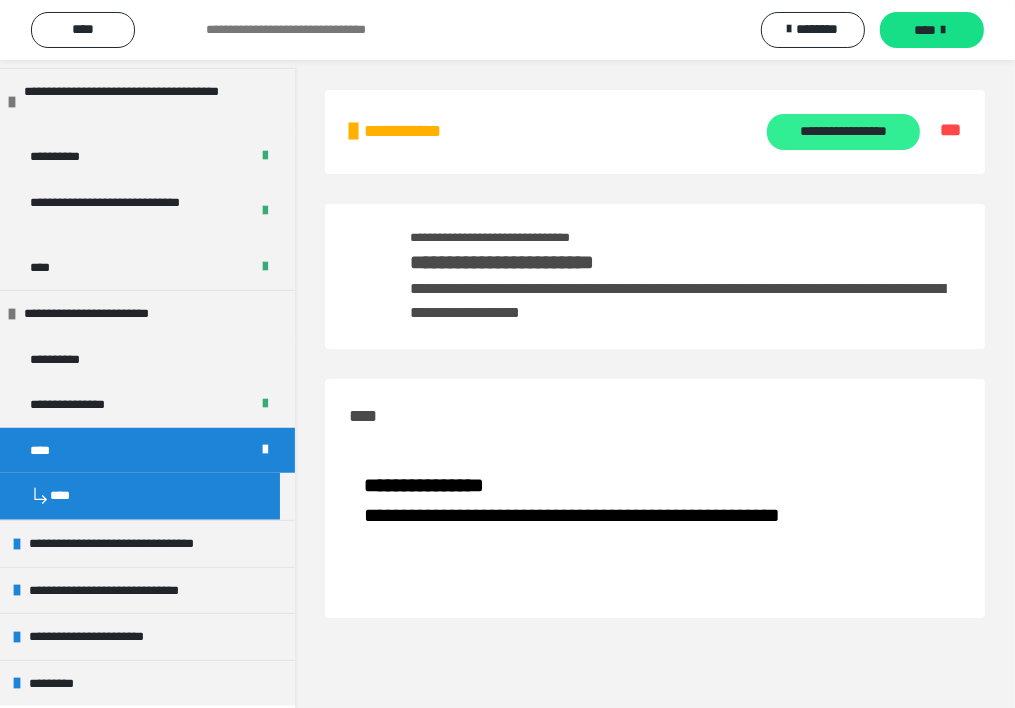 click on "**********" at bounding box center [843, 132] 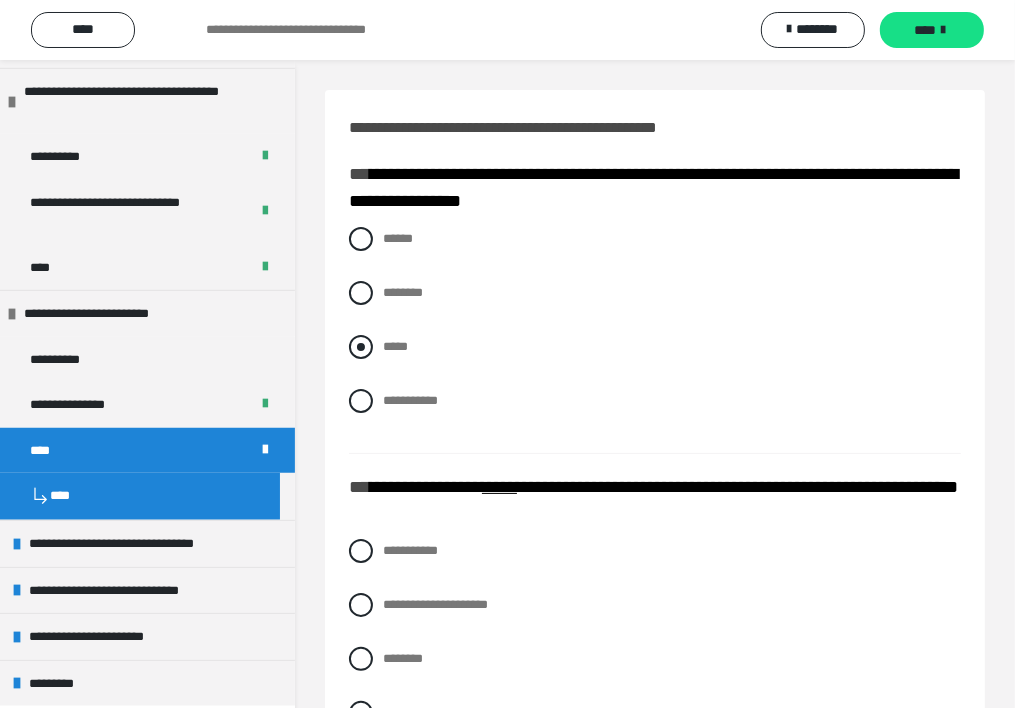 click at bounding box center [361, 347] 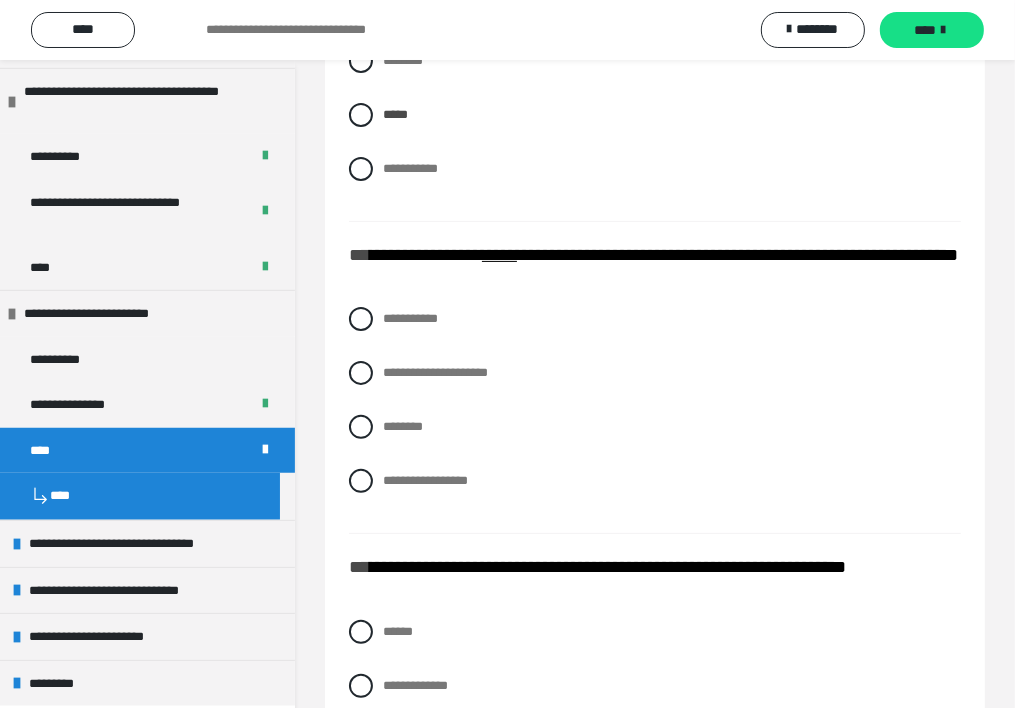 scroll, scrollTop: 300, scrollLeft: 0, axis: vertical 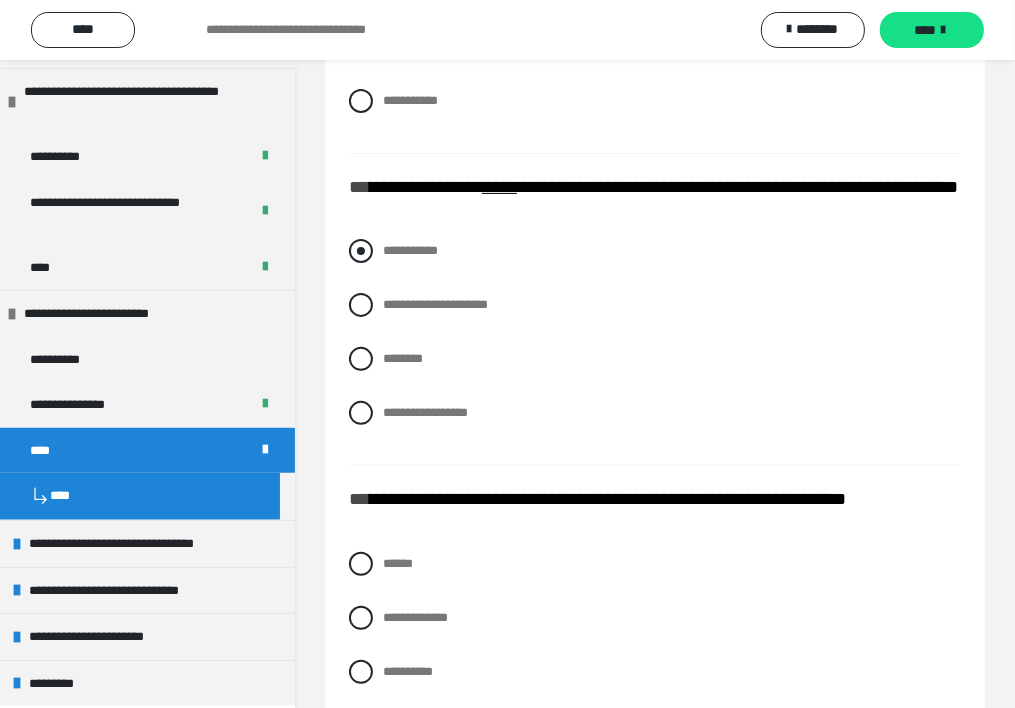 click on "**********" at bounding box center [655, 251] 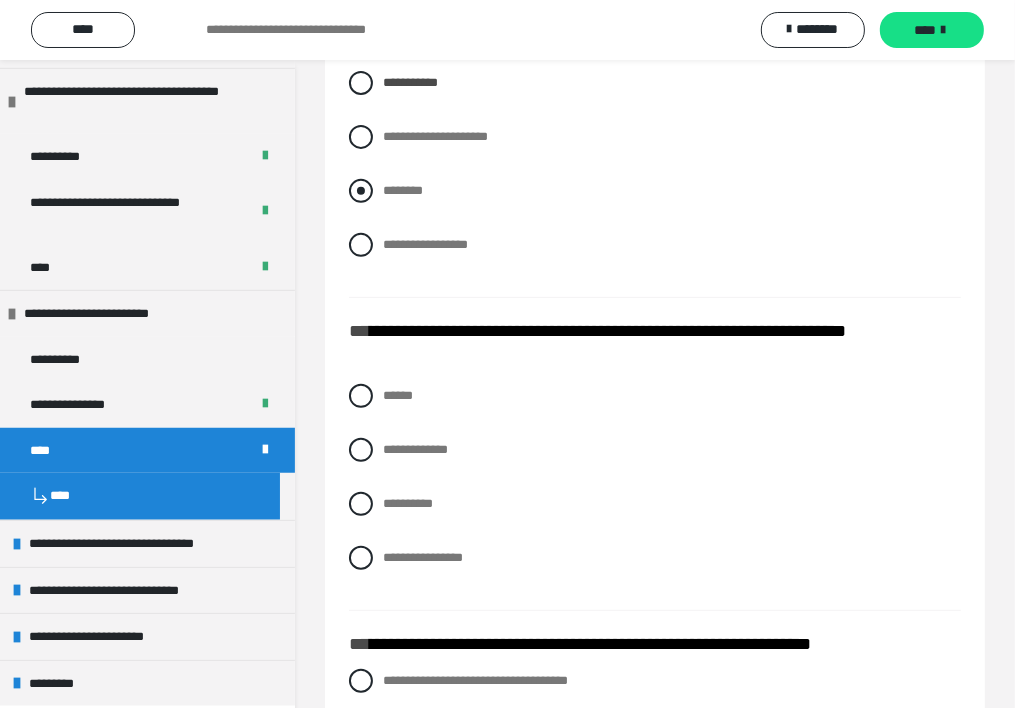 scroll, scrollTop: 600, scrollLeft: 0, axis: vertical 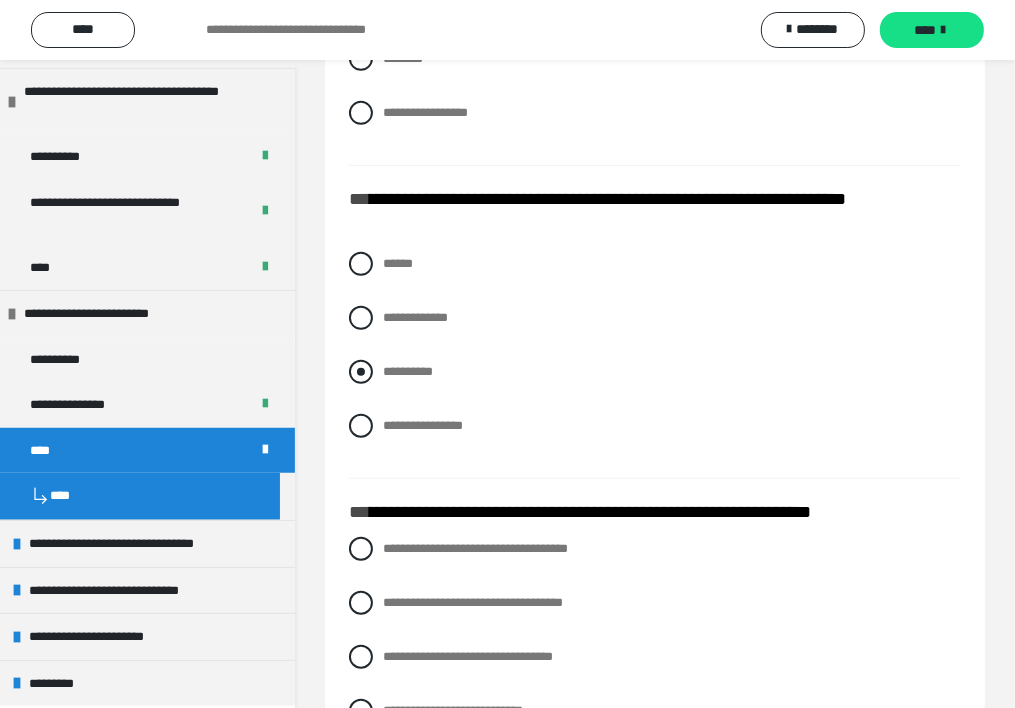click at bounding box center (361, 372) 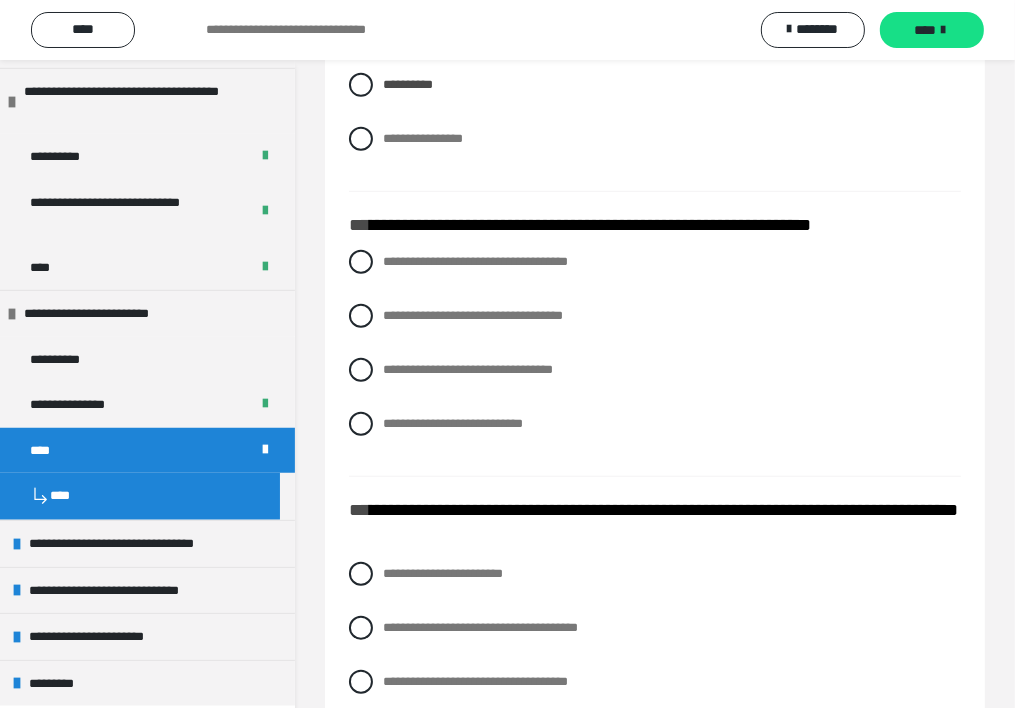 scroll, scrollTop: 900, scrollLeft: 0, axis: vertical 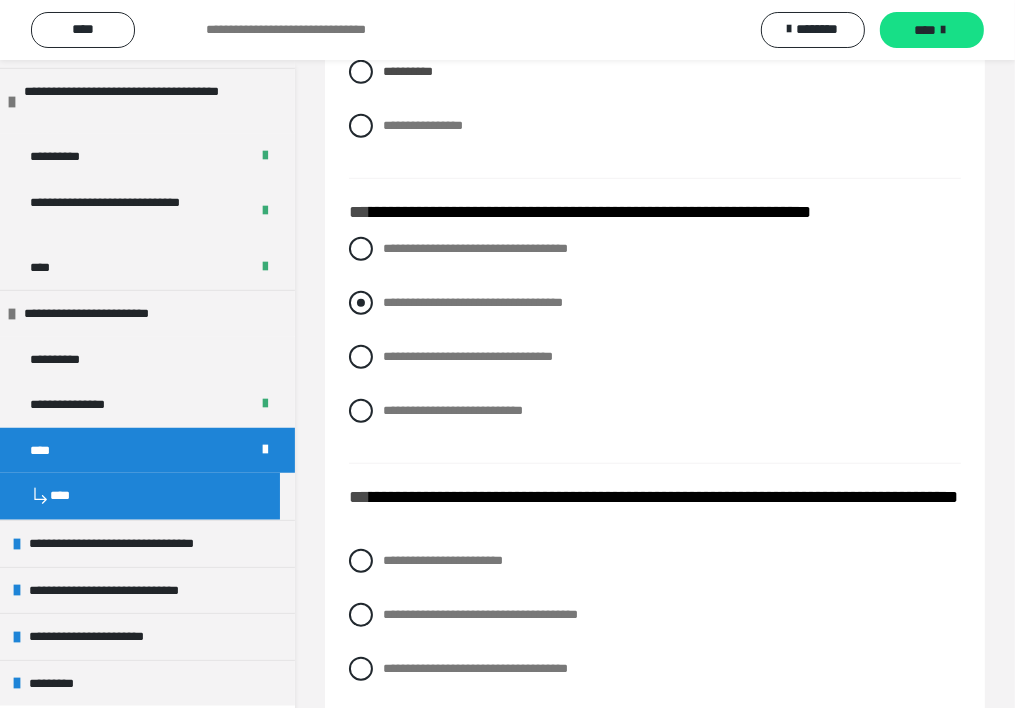 click on "**********" at bounding box center [473, 302] 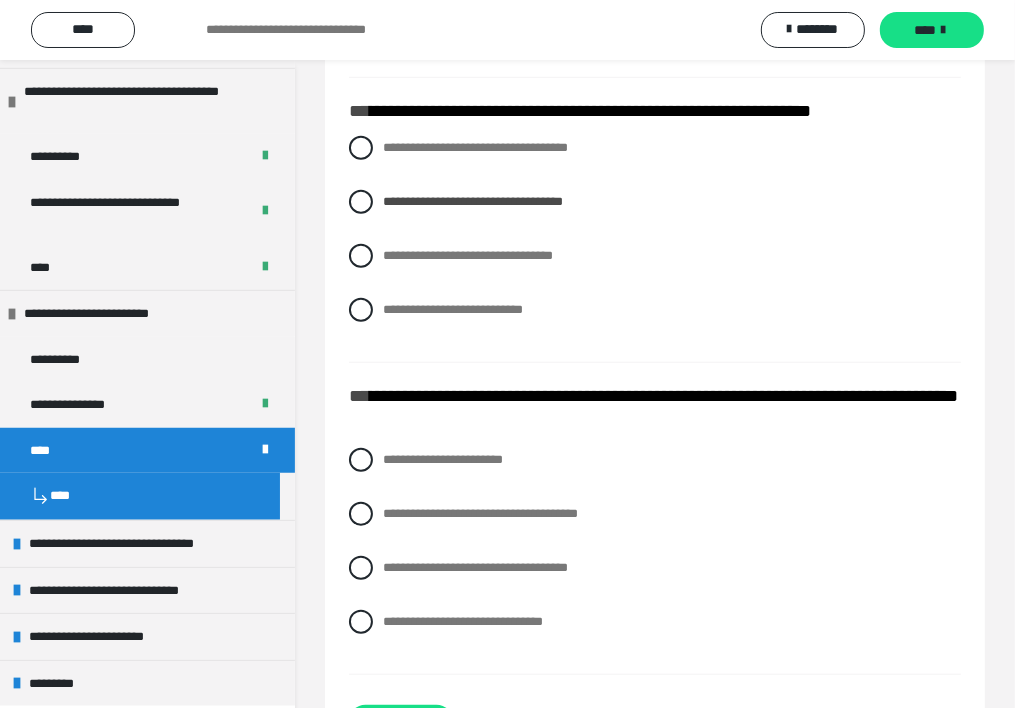 scroll, scrollTop: 1084, scrollLeft: 0, axis: vertical 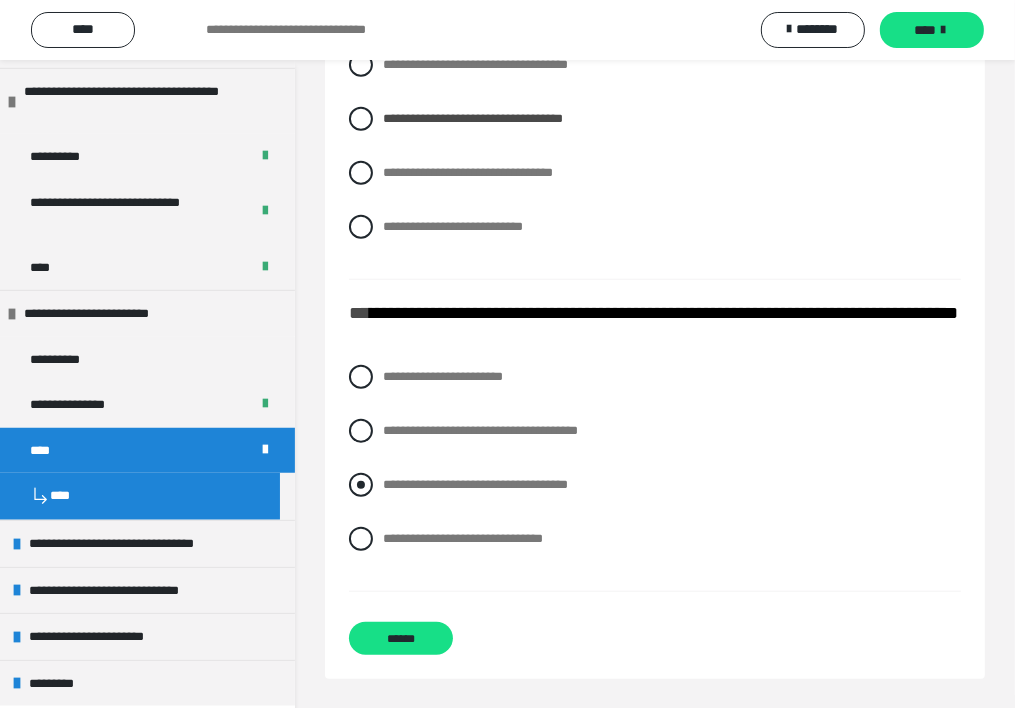 click on "**********" at bounding box center (475, 484) 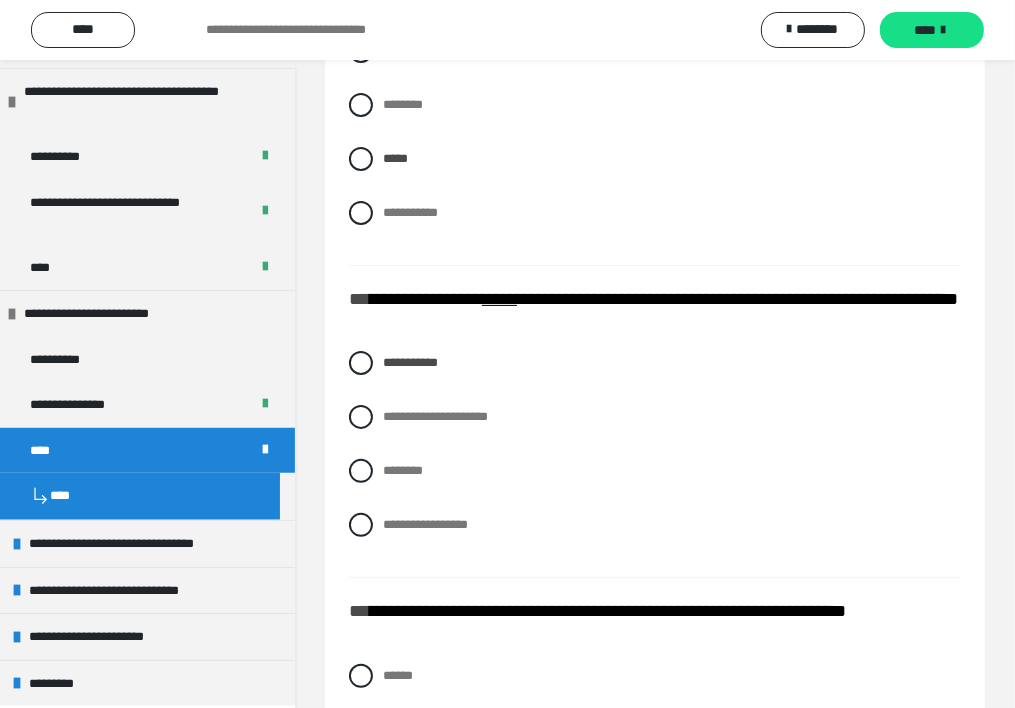 scroll, scrollTop: 200, scrollLeft: 0, axis: vertical 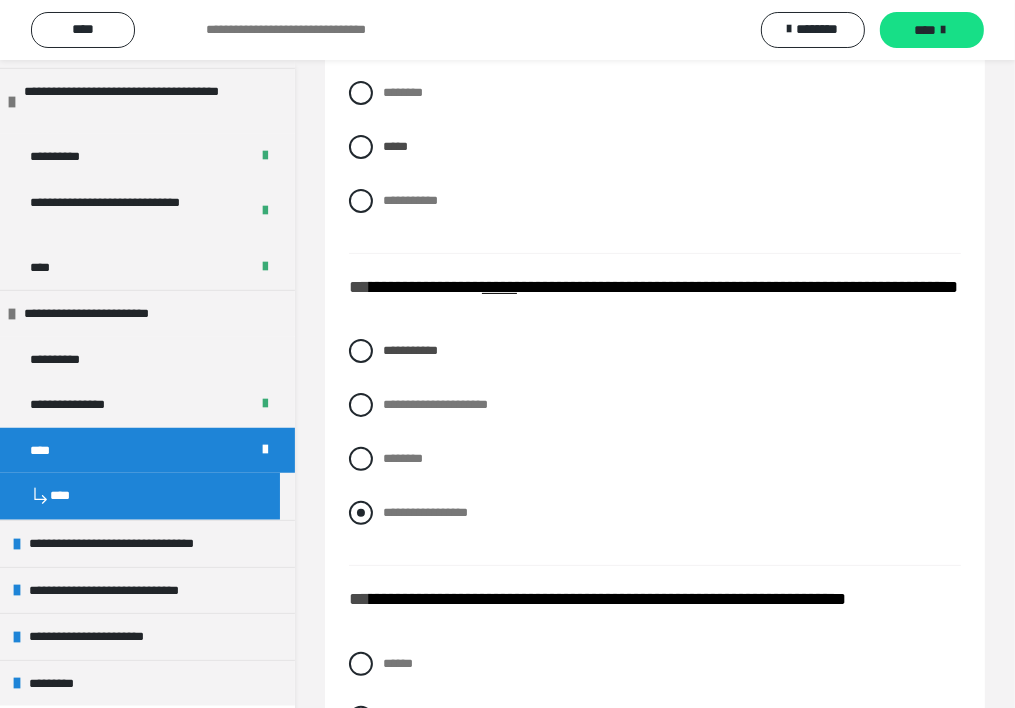 click on "**********" at bounding box center [425, 512] 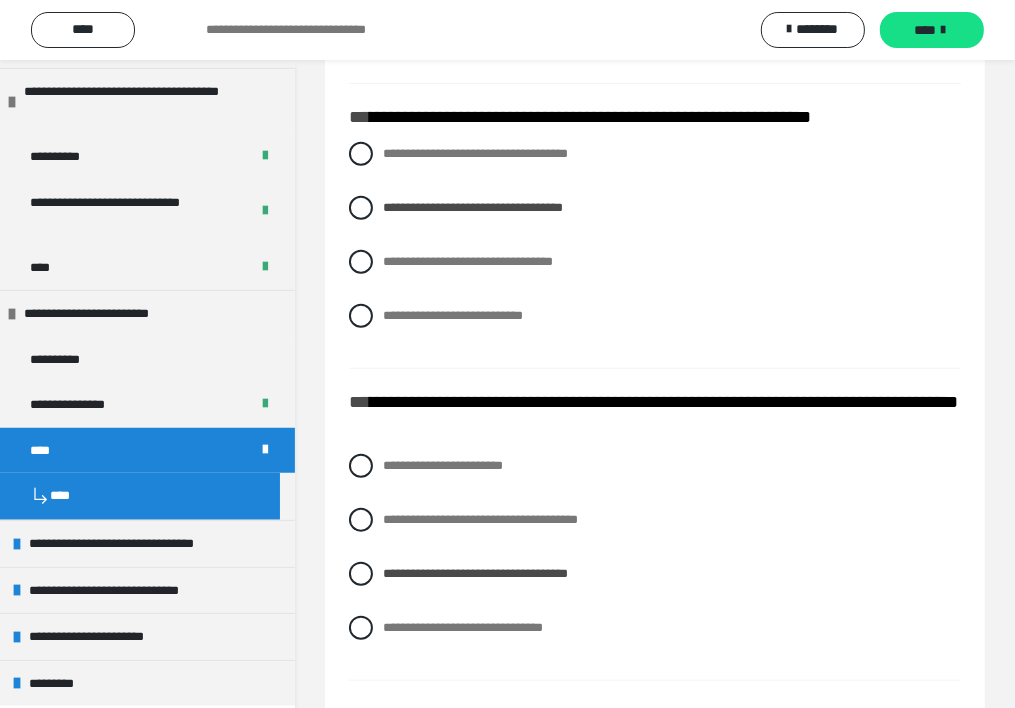 scroll, scrollTop: 1084, scrollLeft: 0, axis: vertical 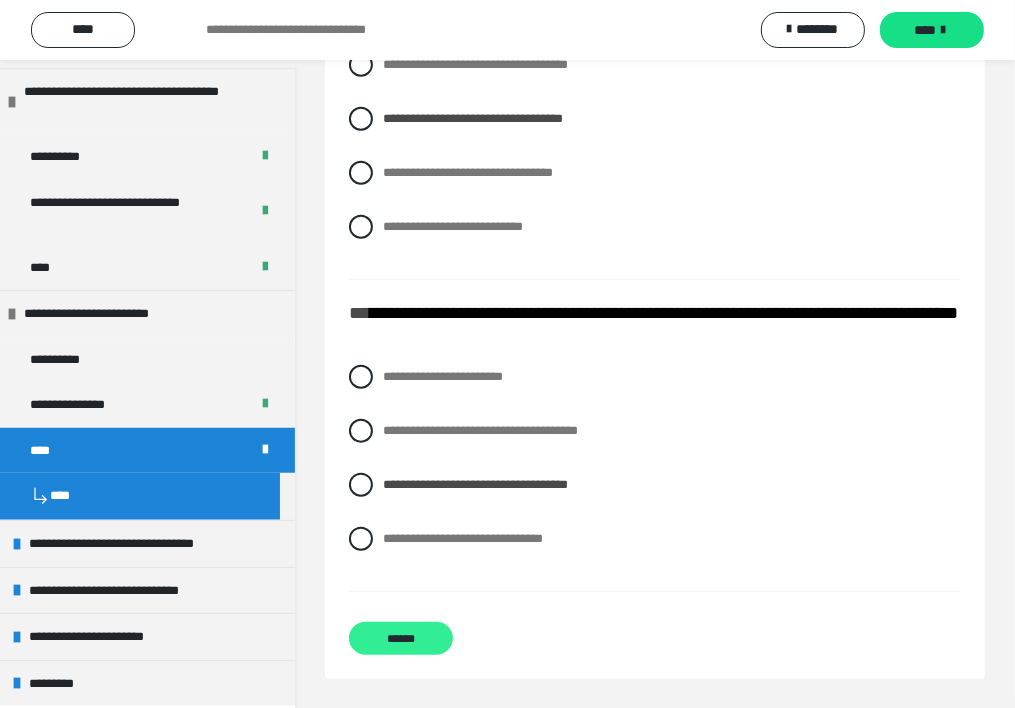 click on "******" at bounding box center (401, 638) 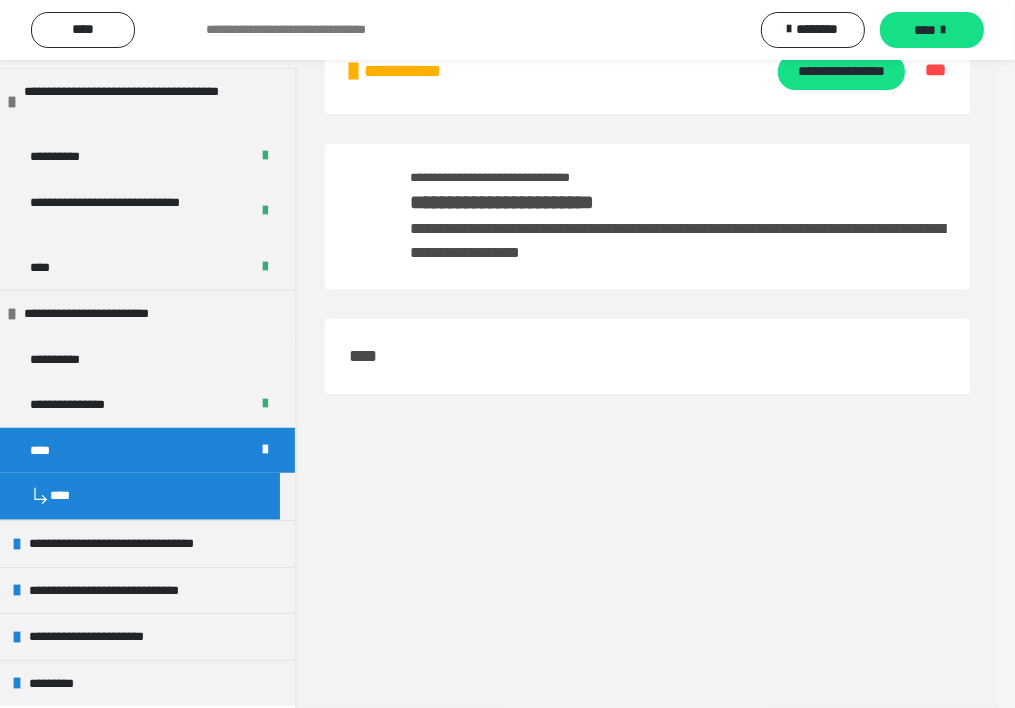 scroll, scrollTop: 60, scrollLeft: 0, axis: vertical 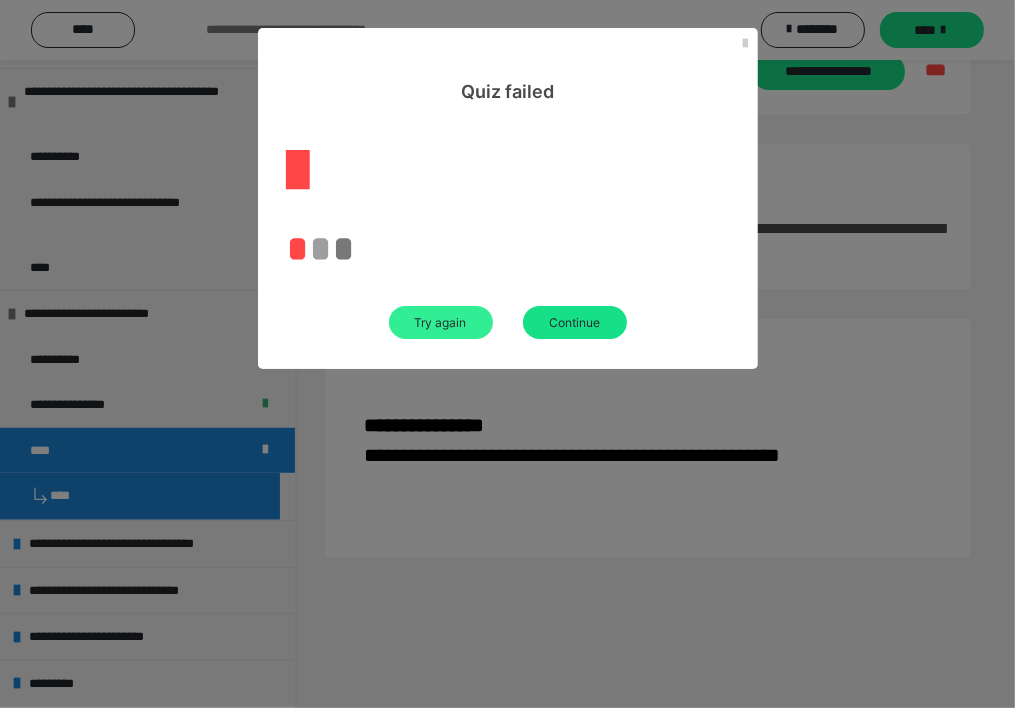 click on "Try again" at bounding box center (441, 322) 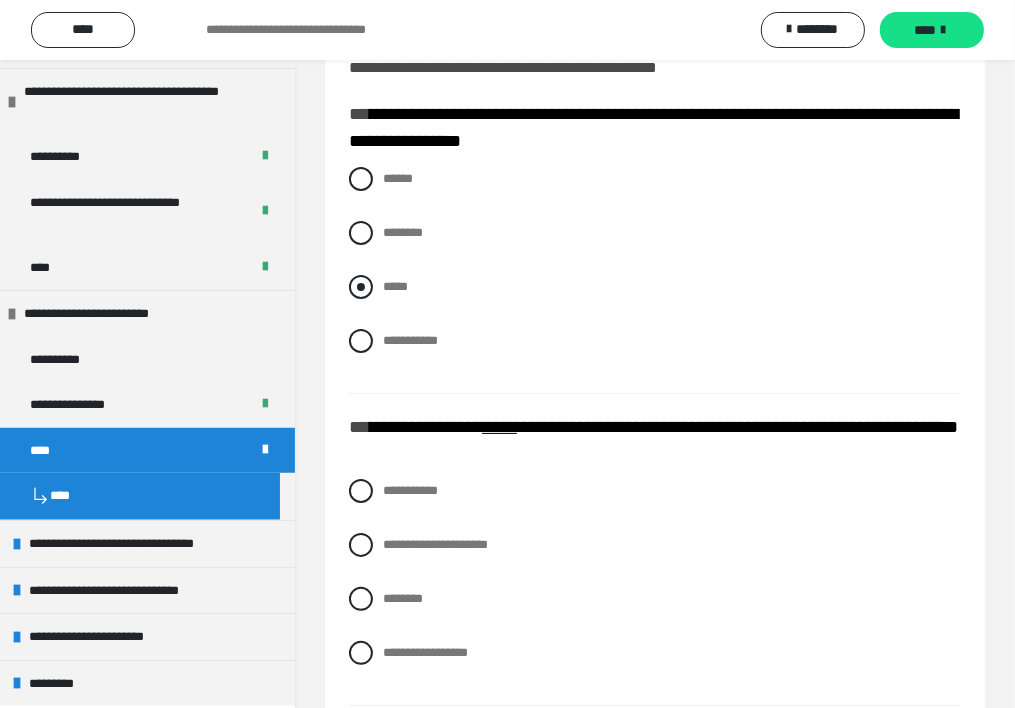 click on "*****" at bounding box center [655, 287] 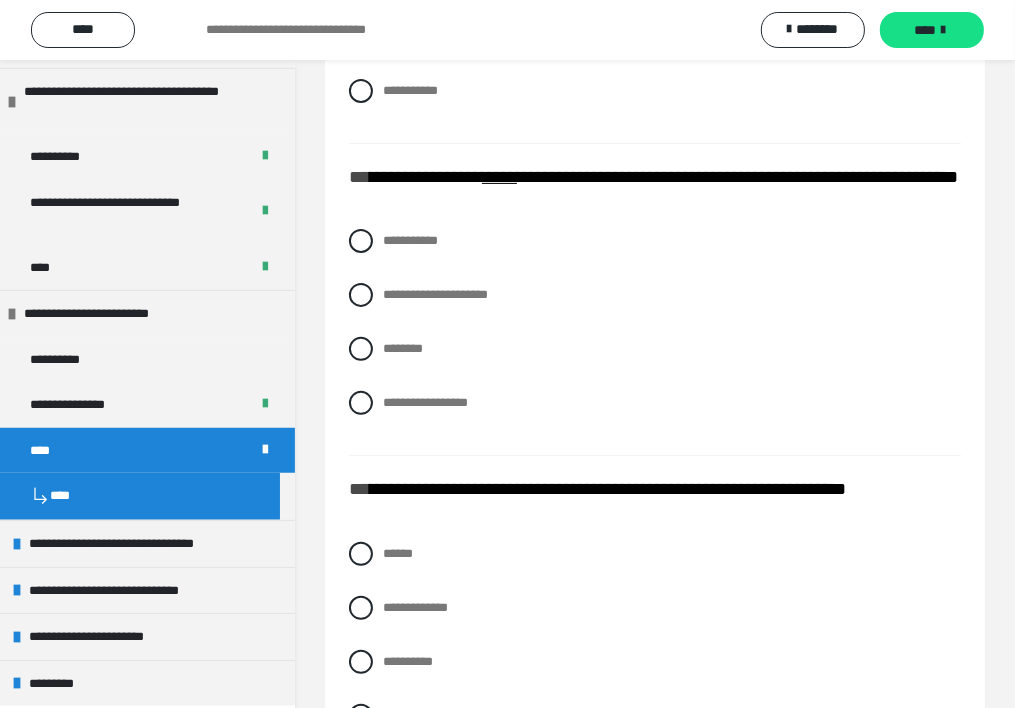 scroll, scrollTop: 360, scrollLeft: 0, axis: vertical 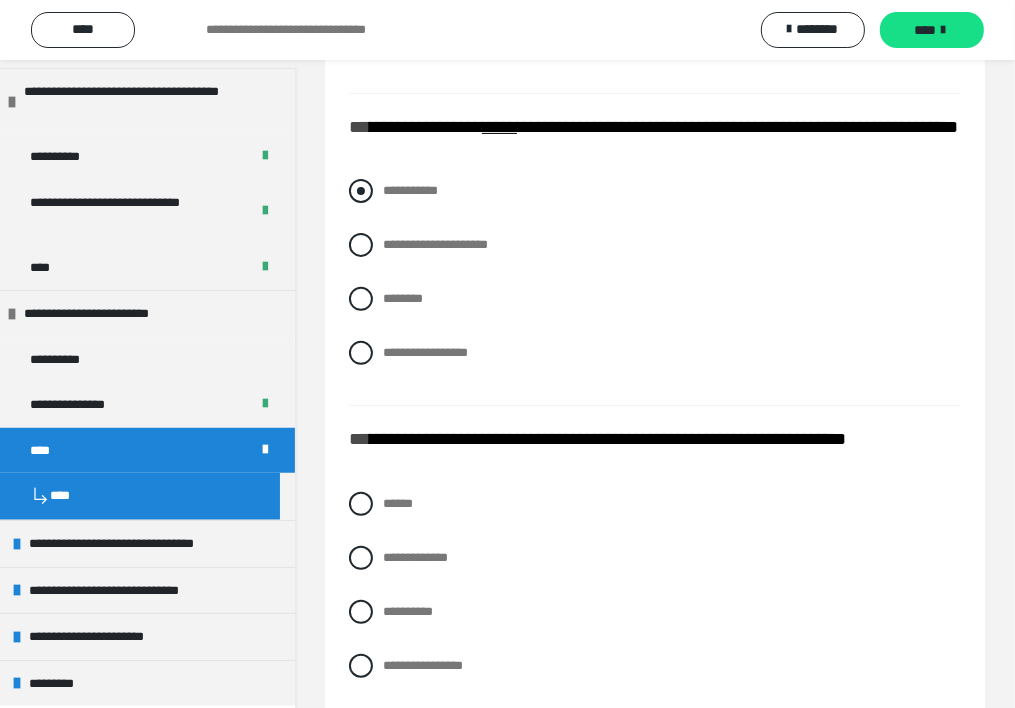 click on "**********" at bounding box center (410, 190) 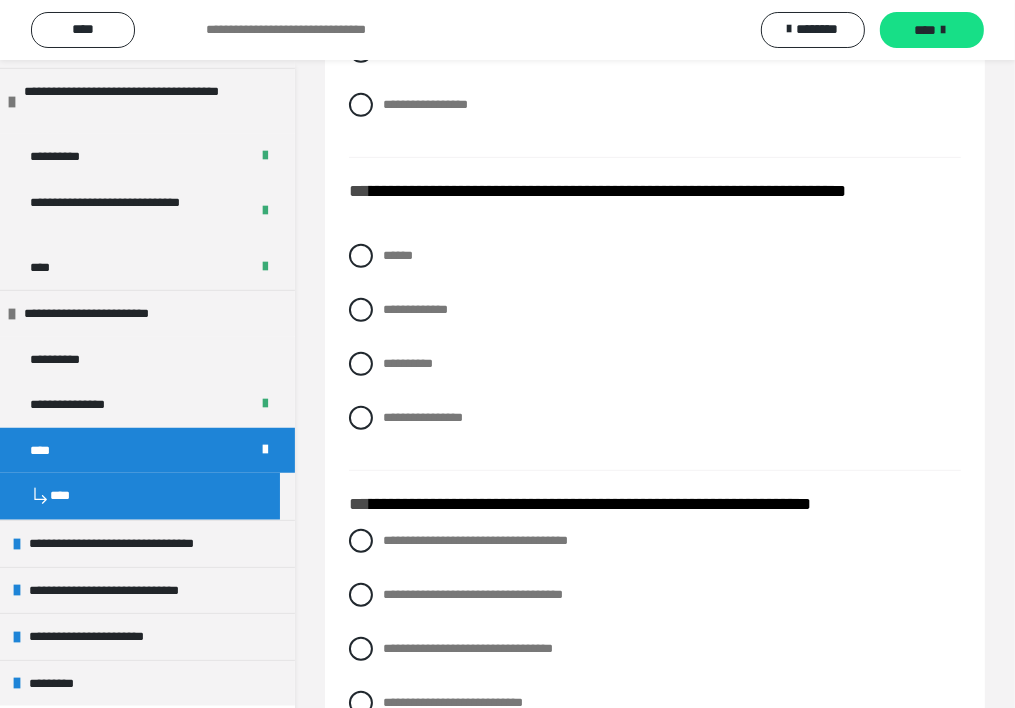 scroll, scrollTop: 660, scrollLeft: 0, axis: vertical 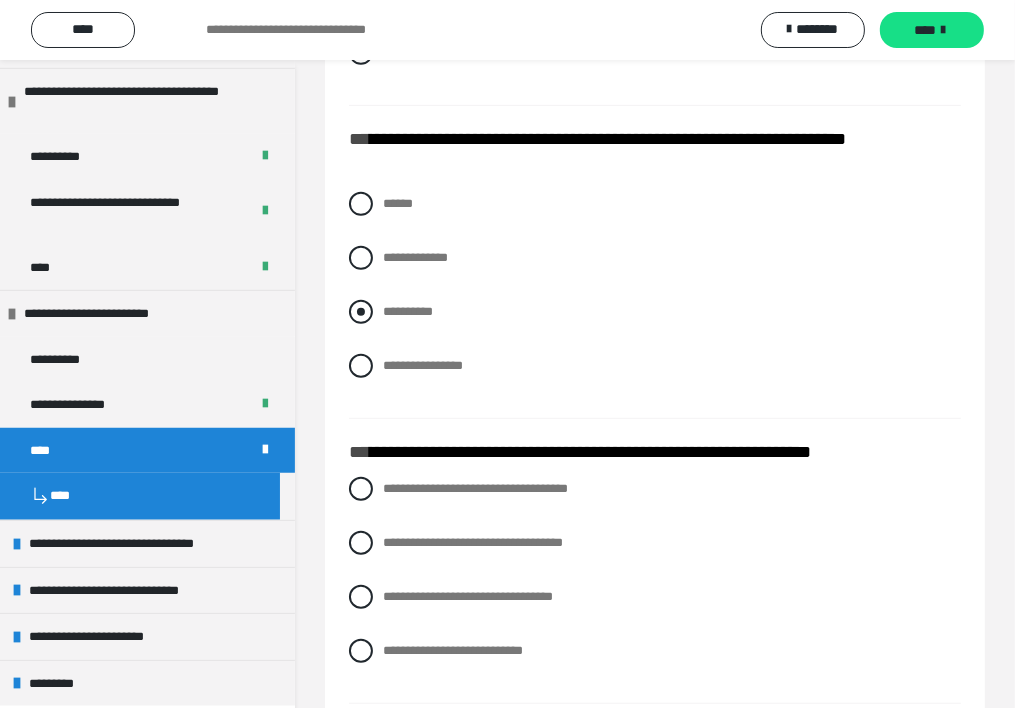 click on "**********" at bounding box center (408, 311) 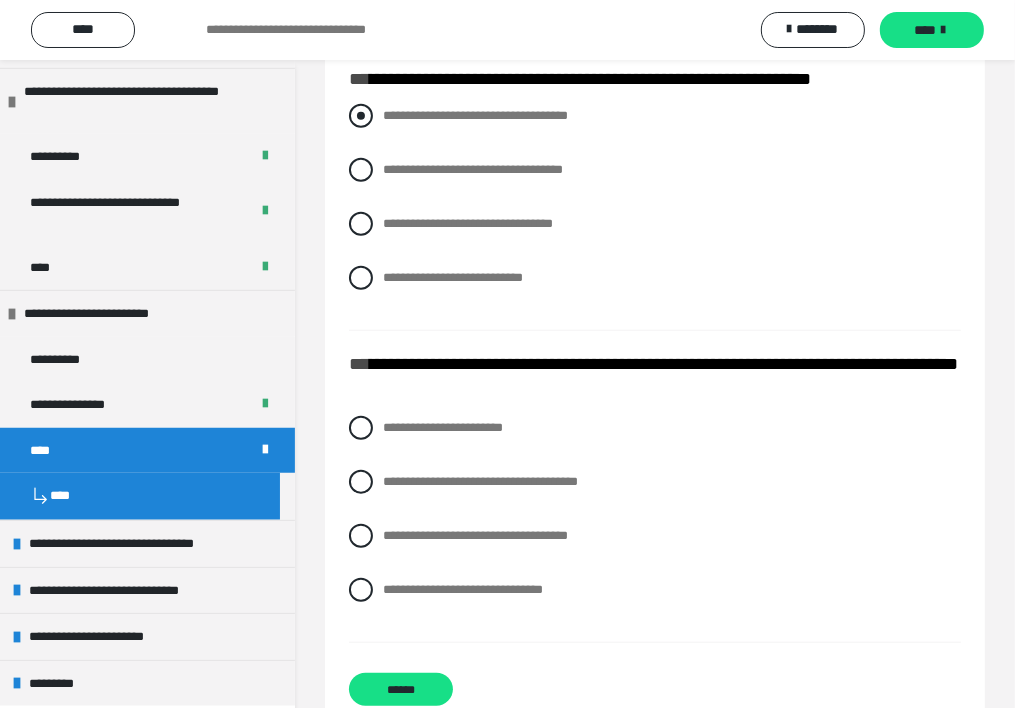 scroll, scrollTop: 1060, scrollLeft: 0, axis: vertical 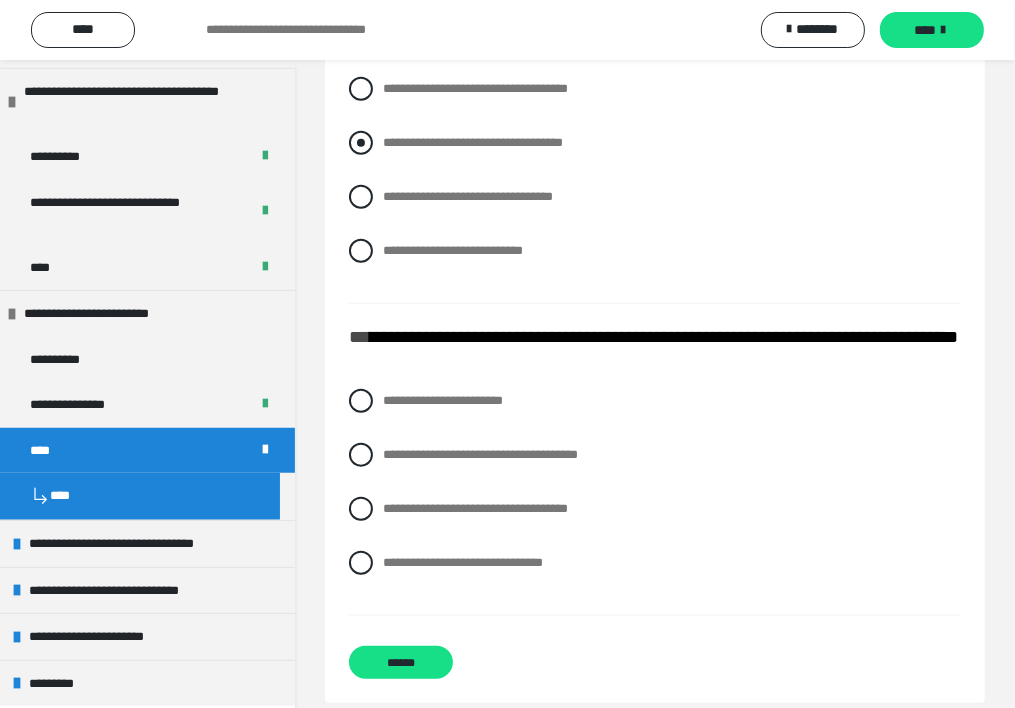 click on "**********" at bounding box center (473, 142) 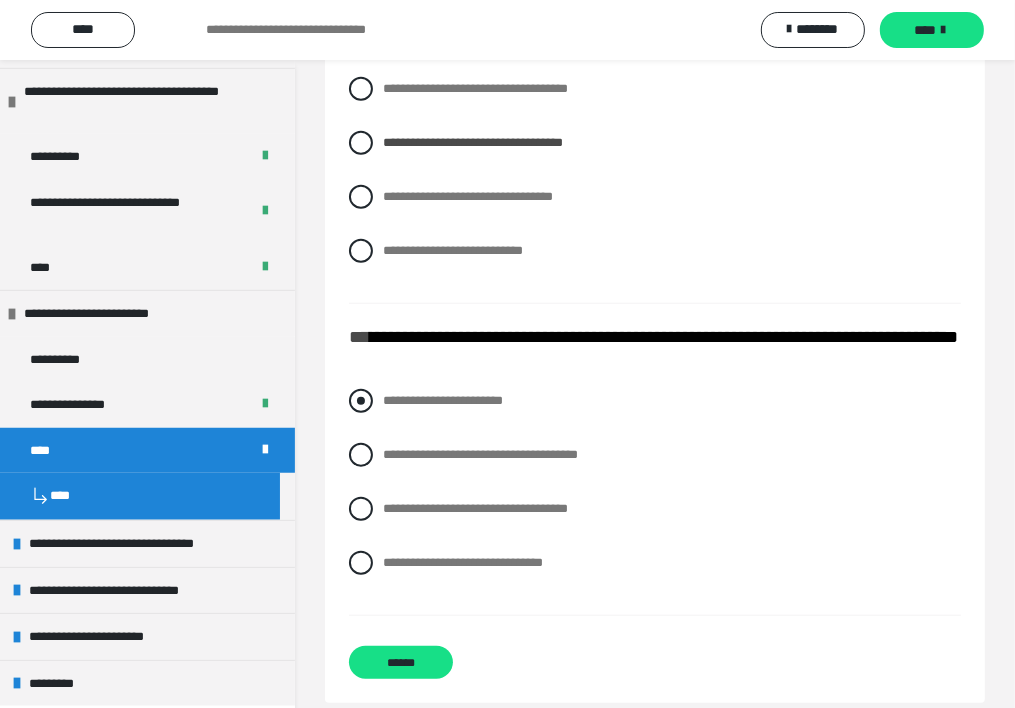 click on "**********" at bounding box center [443, 400] 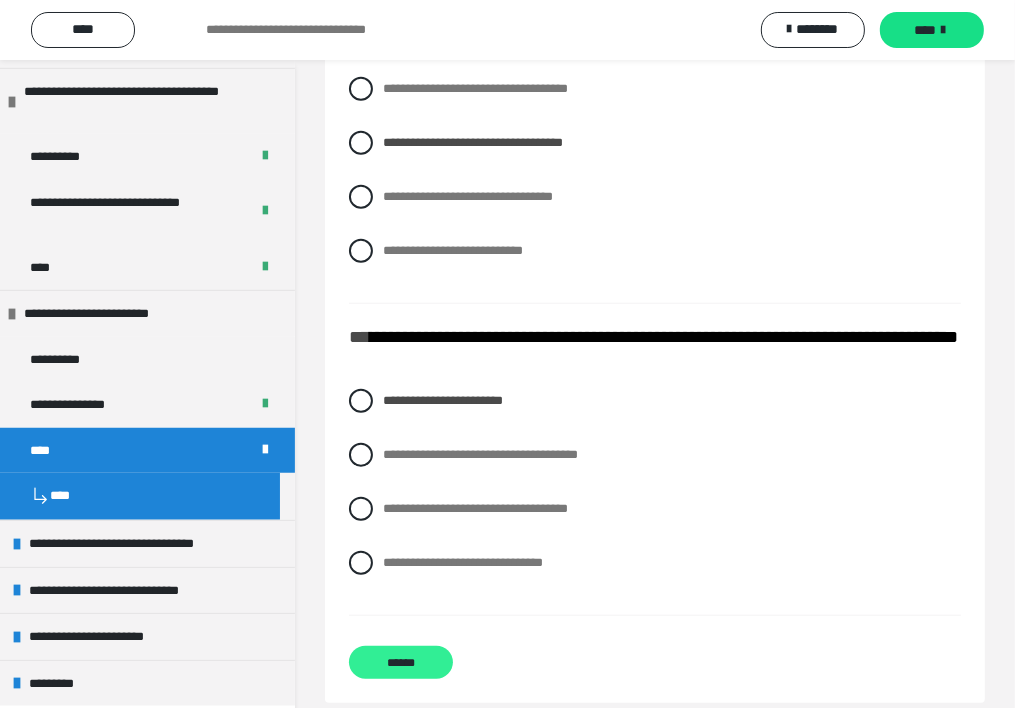 click on "******" at bounding box center (401, 662) 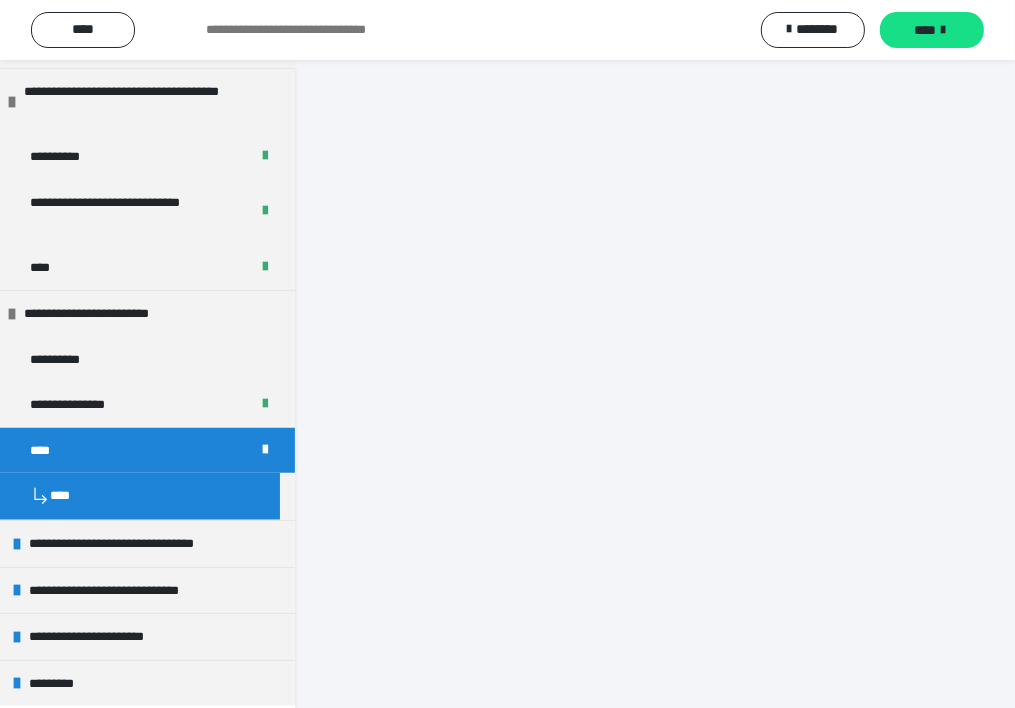 scroll, scrollTop: 60, scrollLeft: 0, axis: vertical 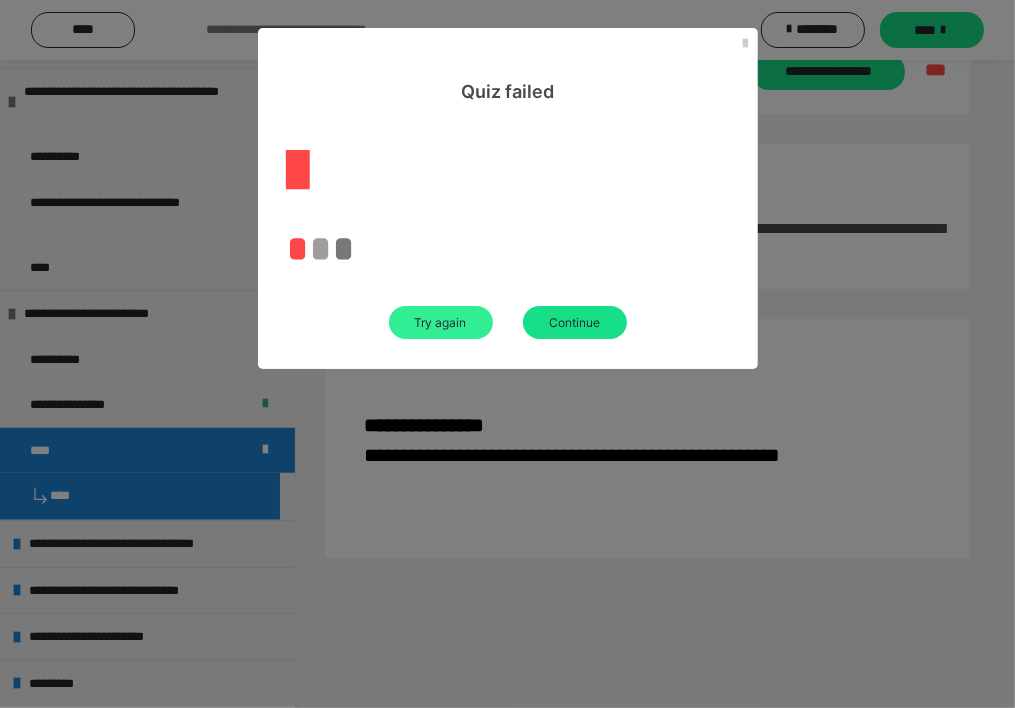 click on "Try again" at bounding box center (441, 322) 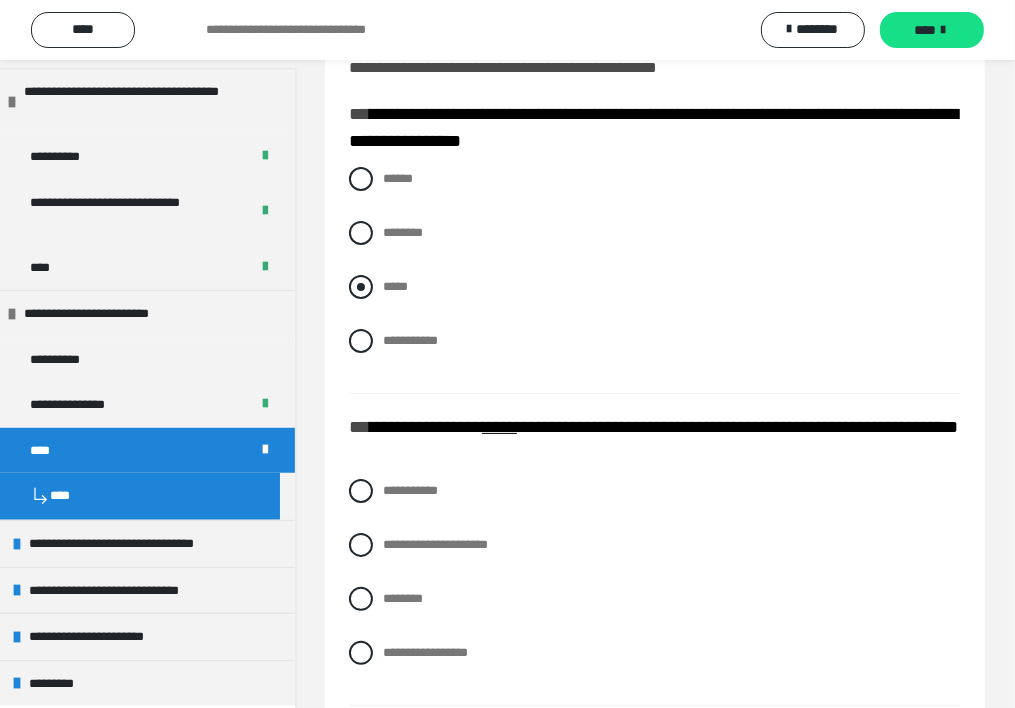 click on "*****" at bounding box center (395, 286) 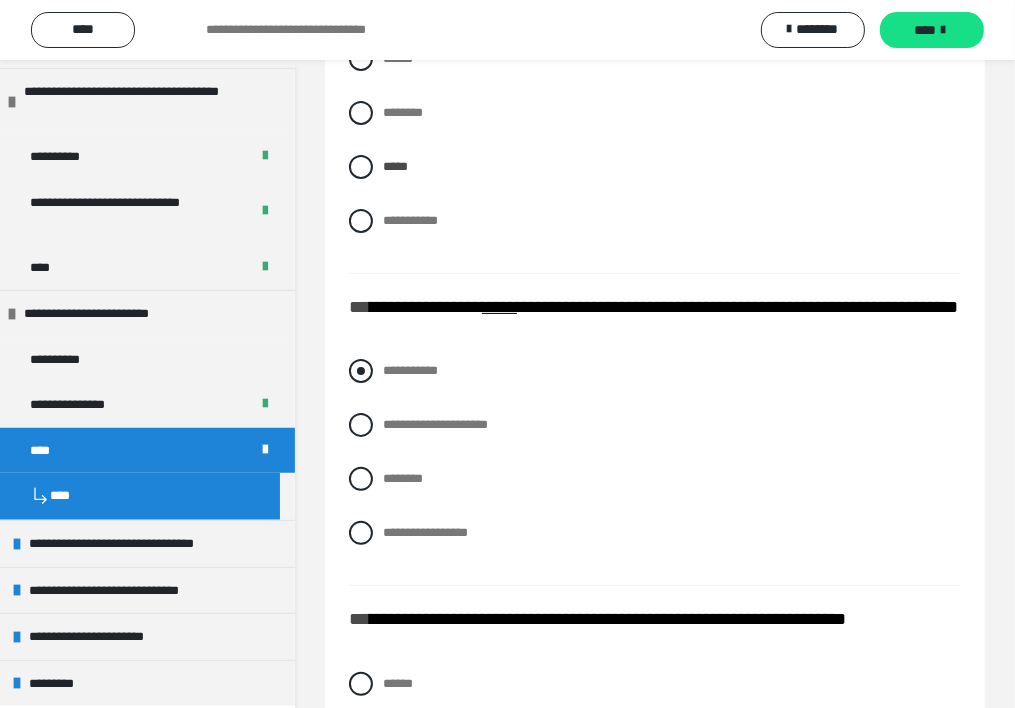 scroll, scrollTop: 260, scrollLeft: 0, axis: vertical 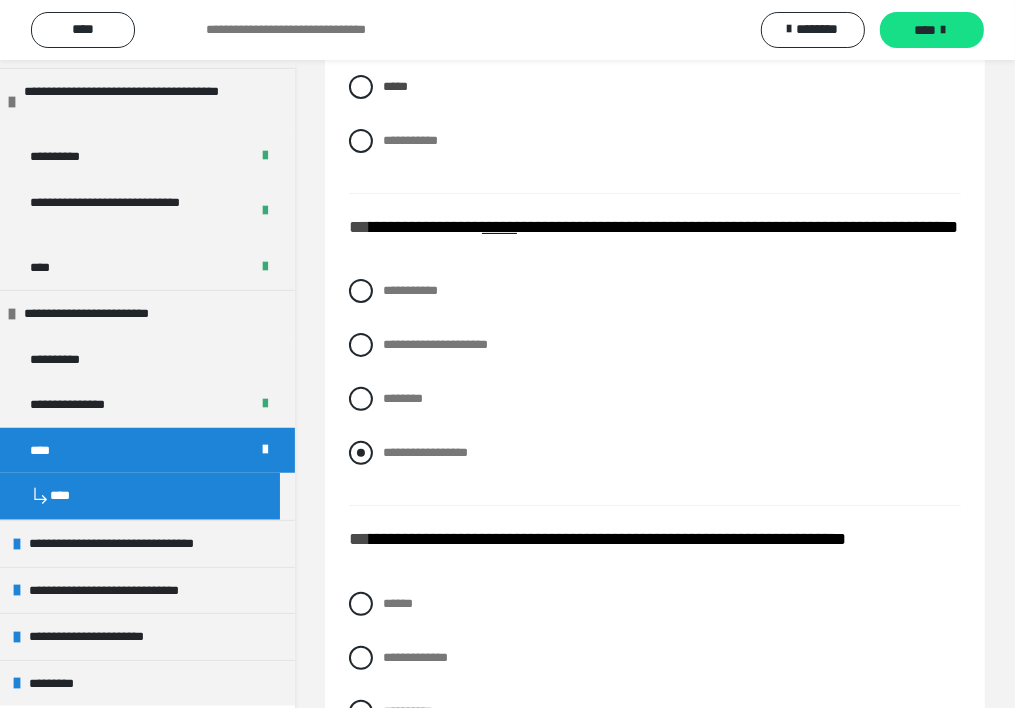 click on "**********" at bounding box center (425, 452) 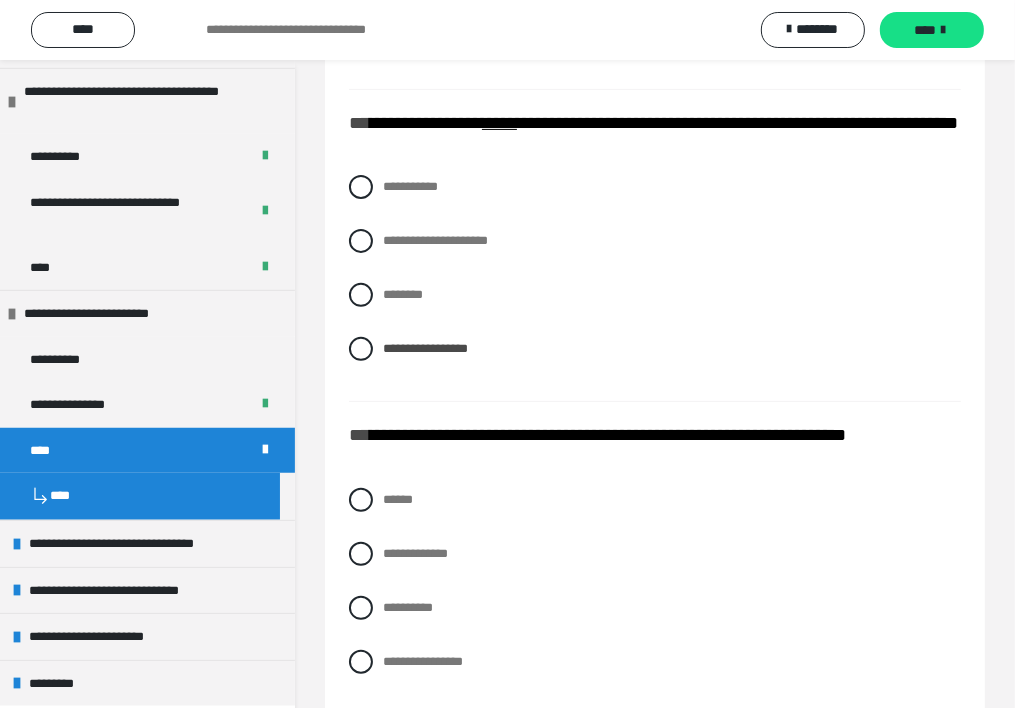 scroll, scrollTop: 360, scrollLeft: 0, axis: vertical 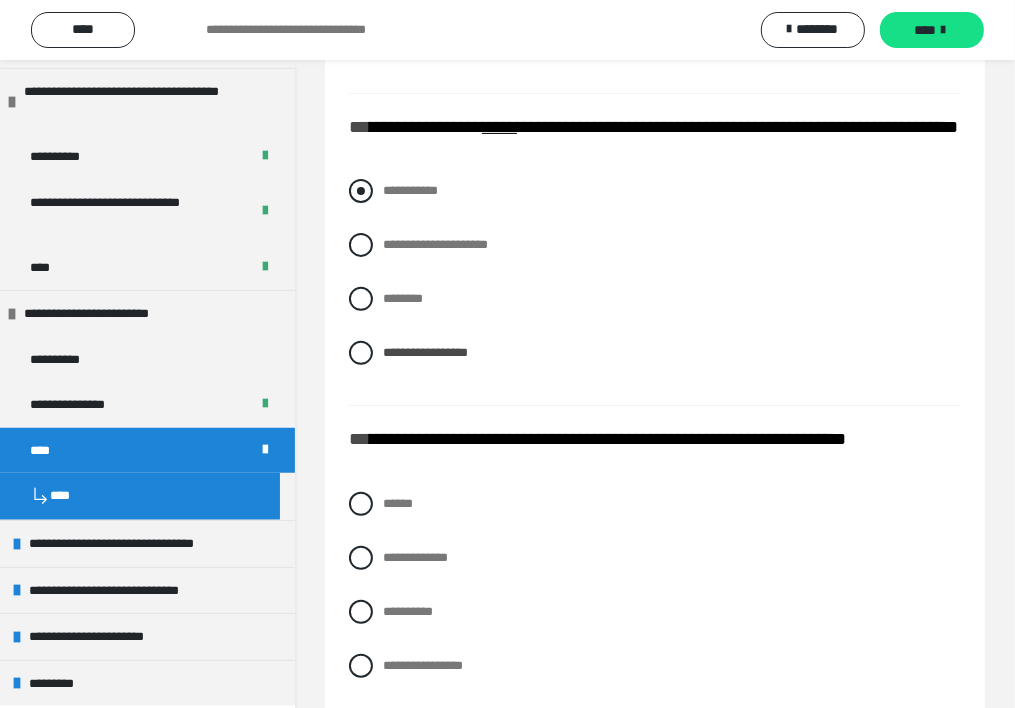 click on "**********" at bounding box center (655, 191) 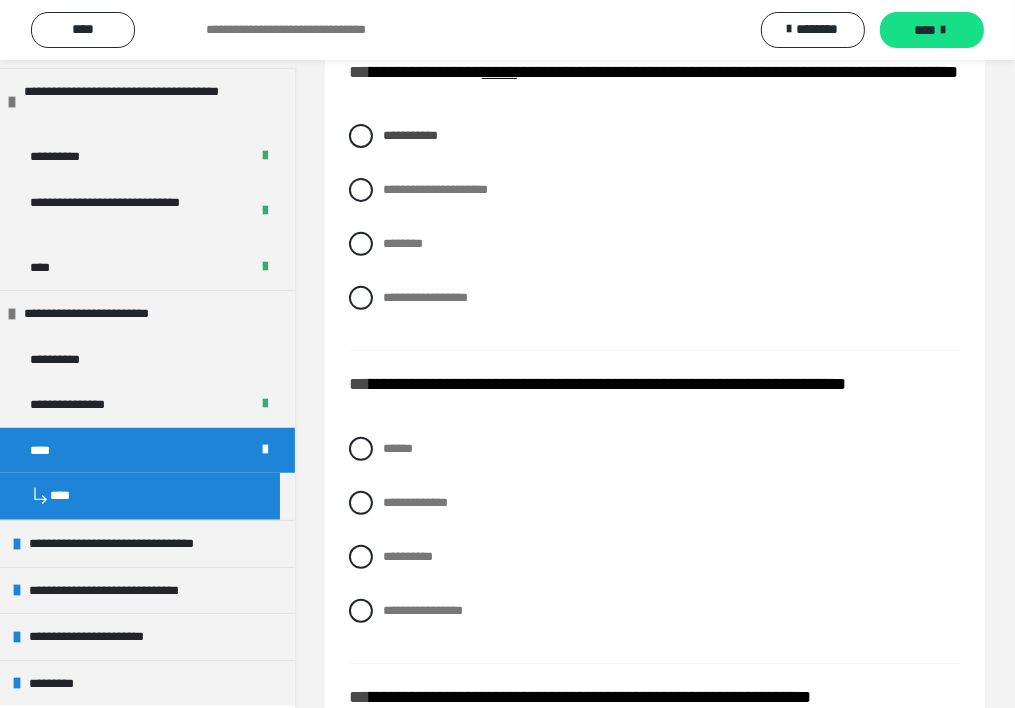 scroll, scrollTop: 560, scrollLeft: 0, axis: vertical 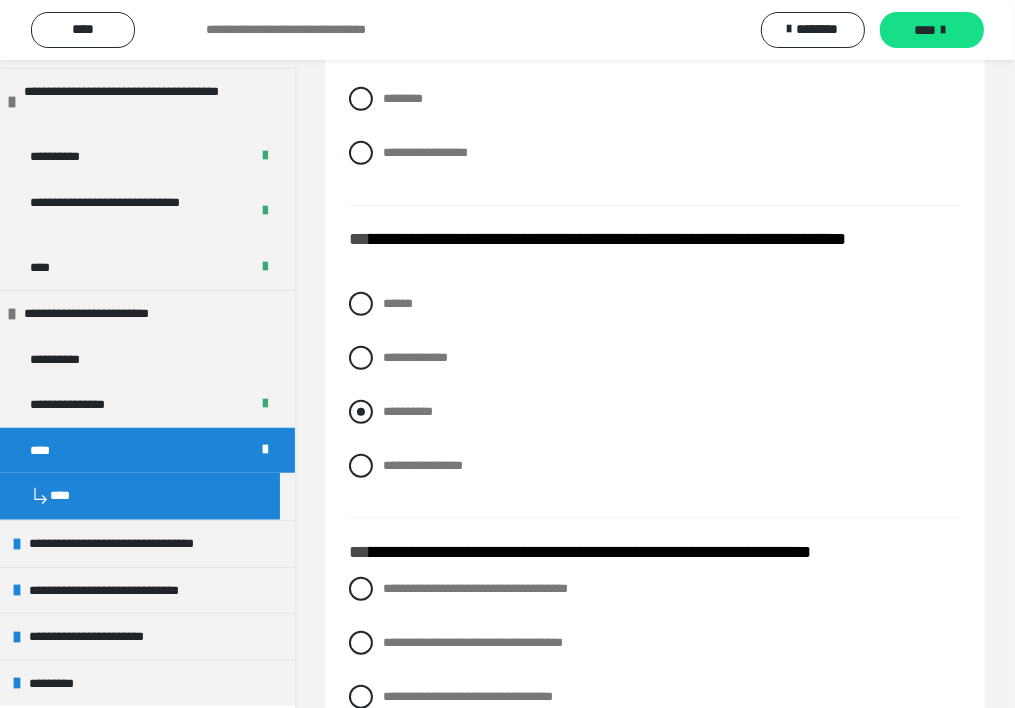 click on "**********" at bounding box center (655, 412) 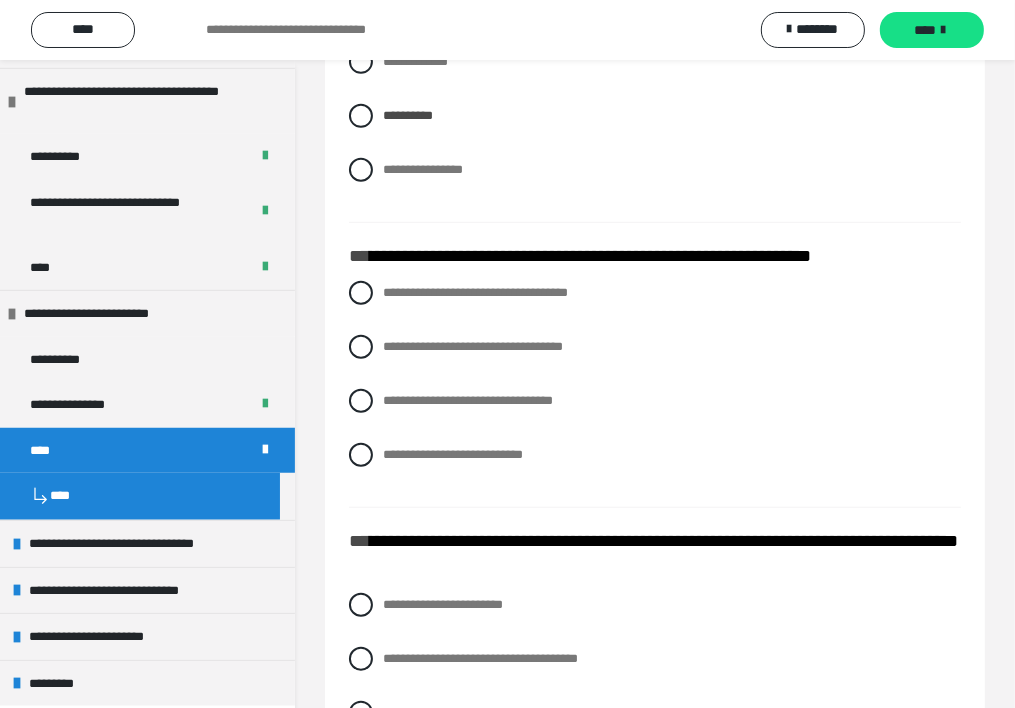 scroll, scrollTop: 860, scrollLeft: 0, axis: vertical 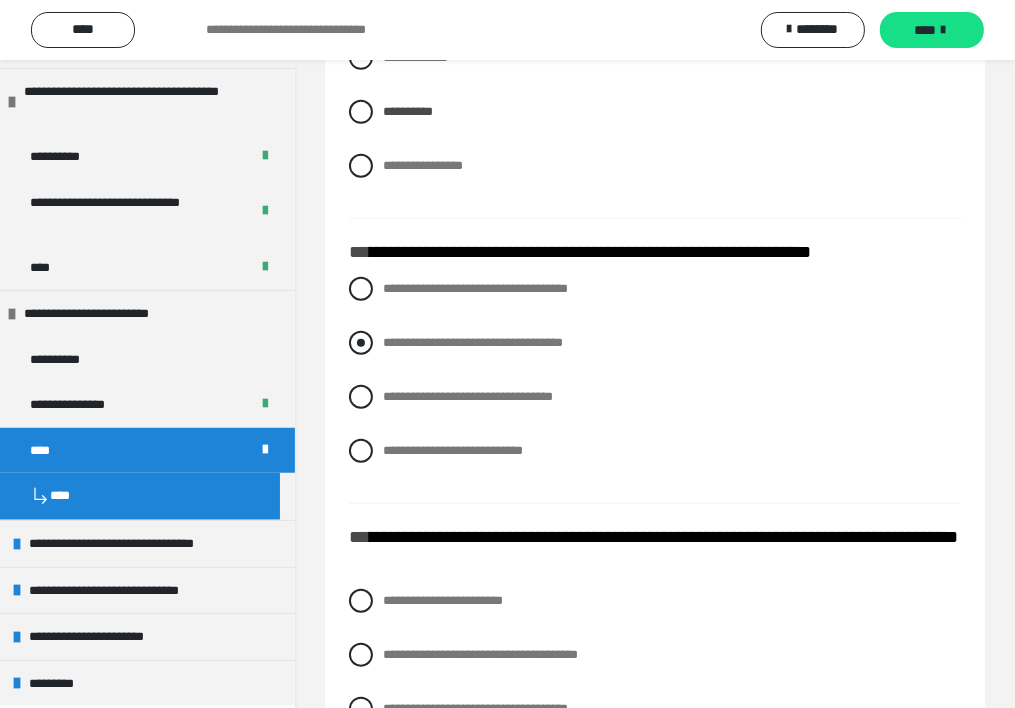 click on "**********" at bounding box center (655, 343) 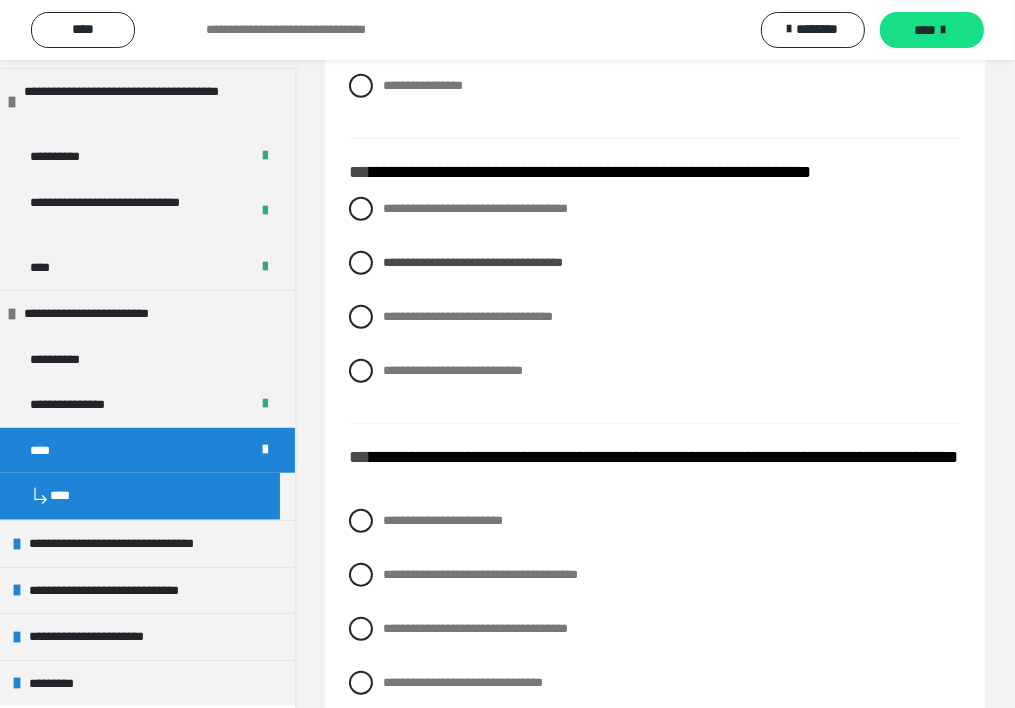 scroll, scrollTop: 1060, scrollLeft: 0, axis: vertical 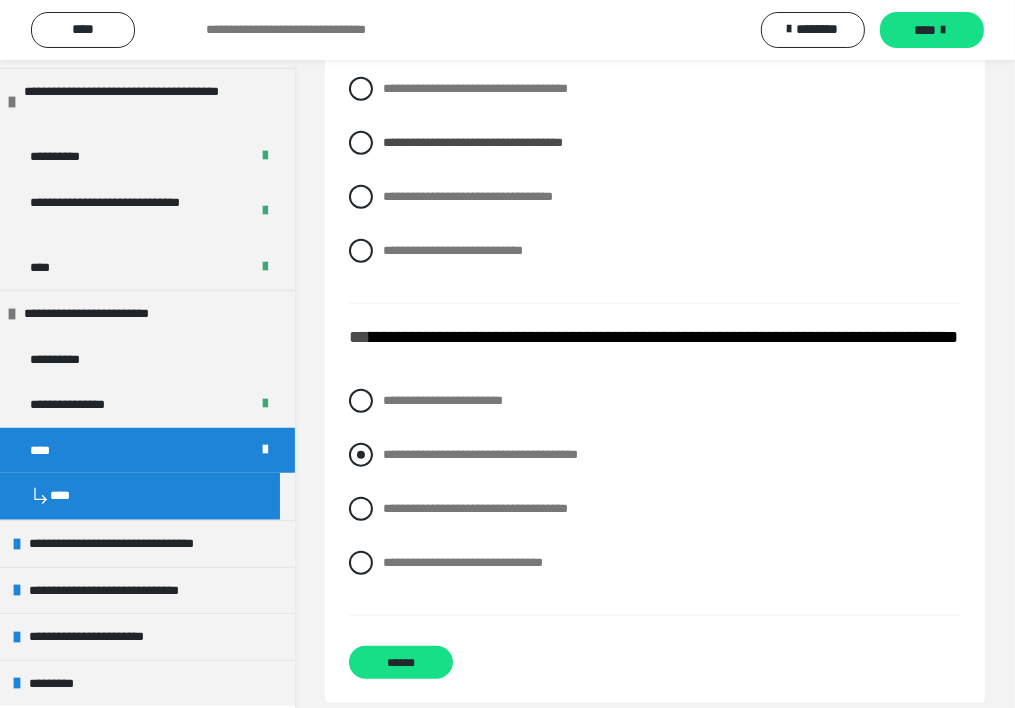 click on "**********" at bounding box center [480, 454] 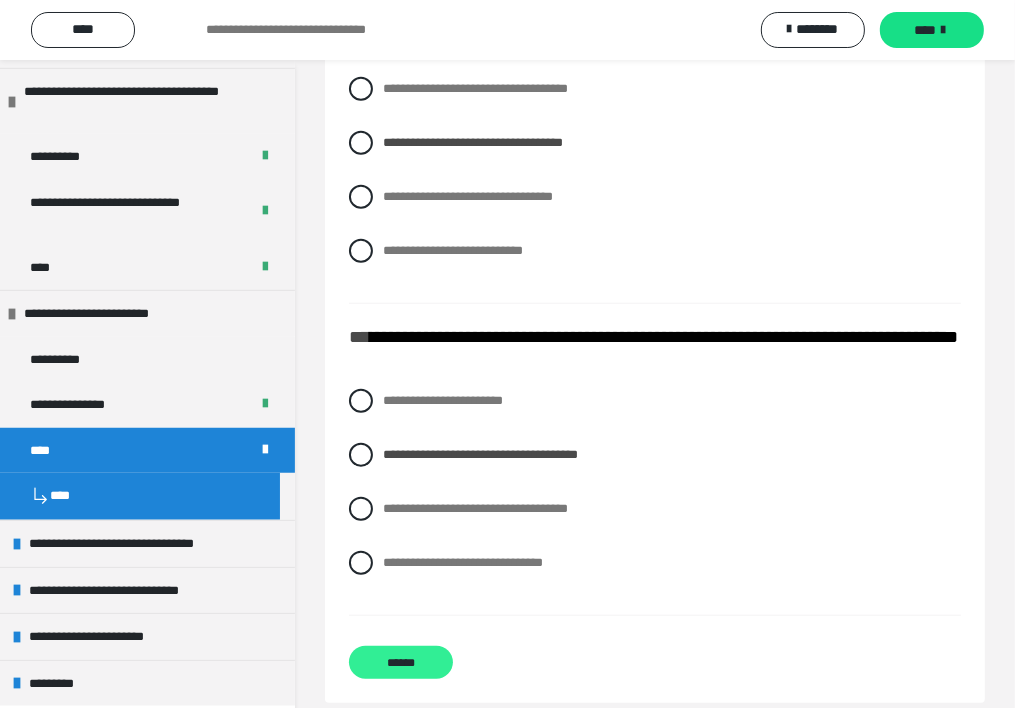 click on "******" at bounding box center (401, 662) 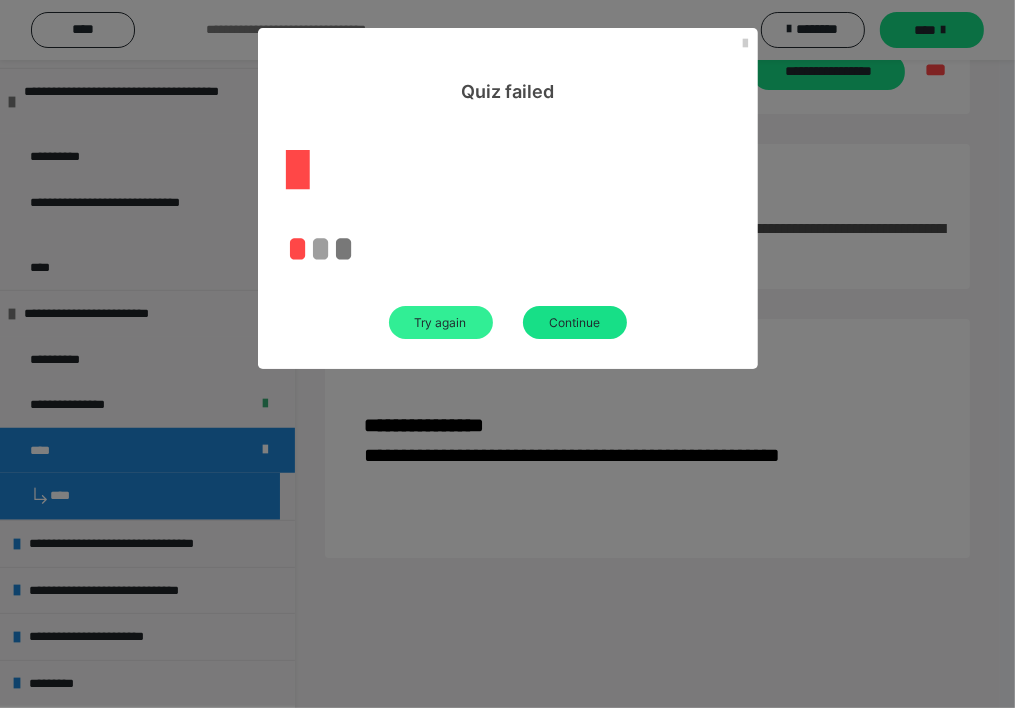 click on "Try again" at bounding box center [441, 322] 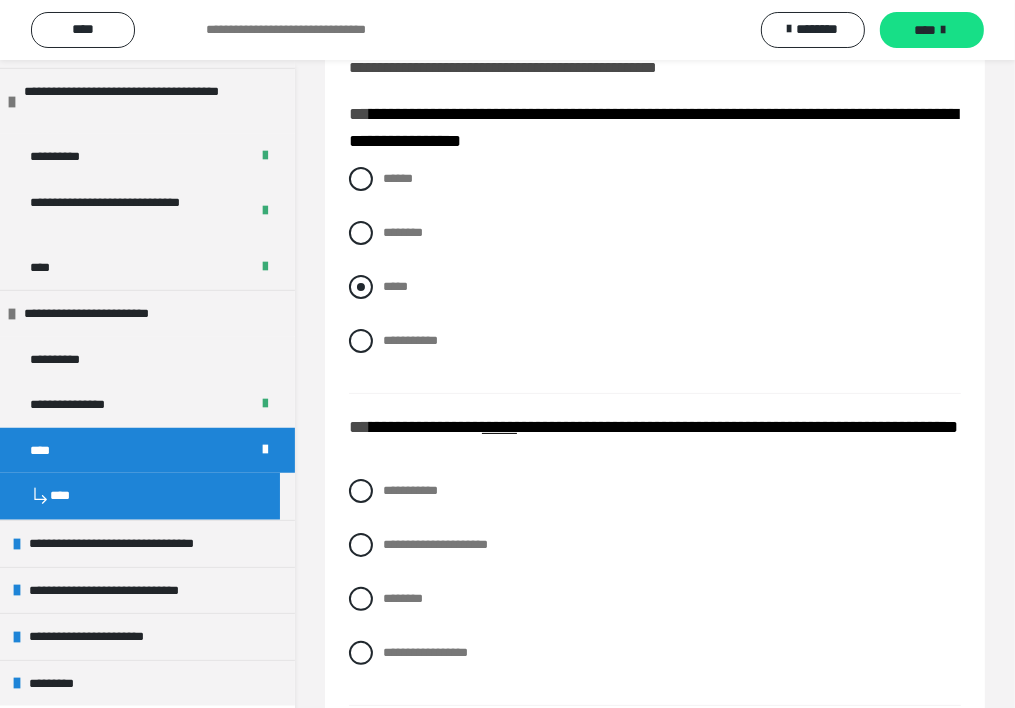 click on "*****" at bounding box center [389, 281] 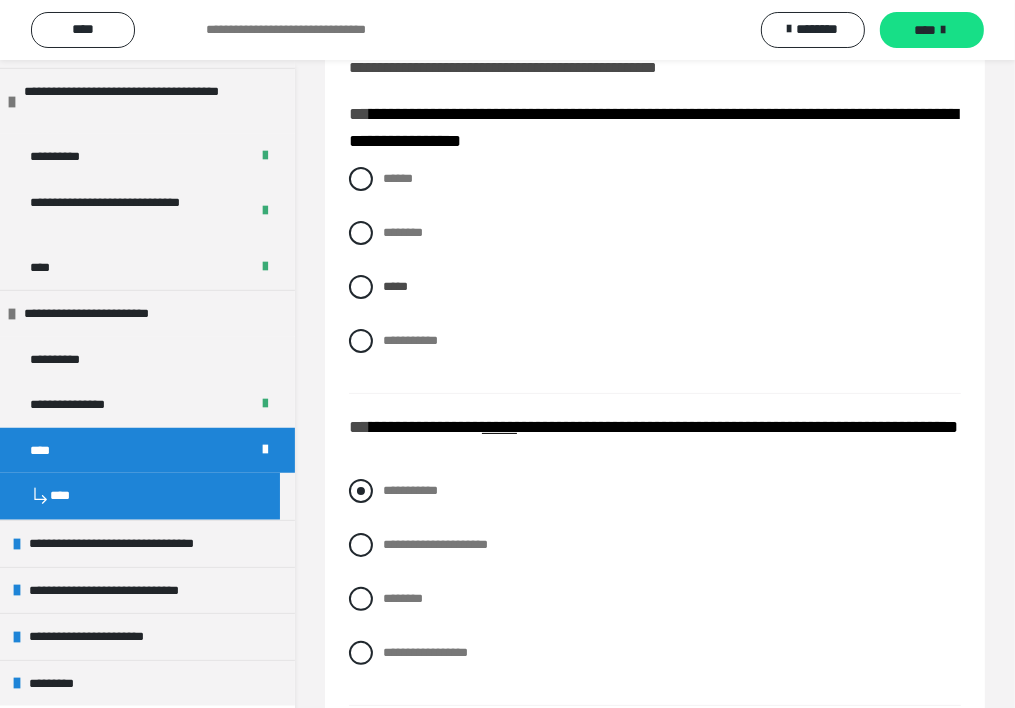 click on "**********" at bounding box center [655, 491] 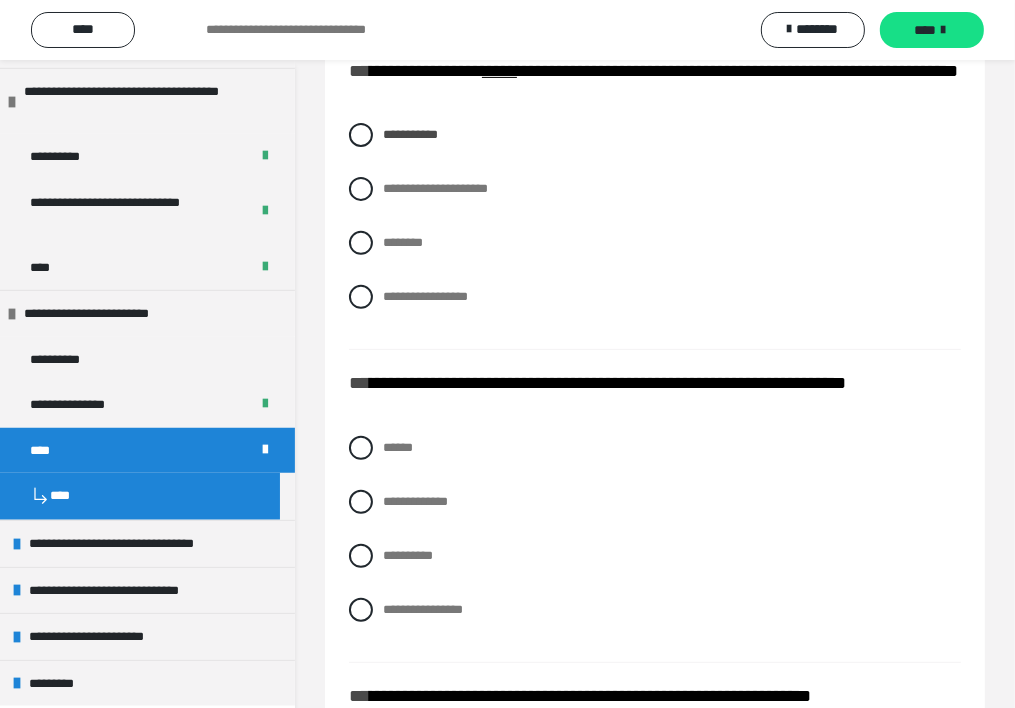 scroll, scrollTop: 460, scrollLeft: 0, axis: vertical 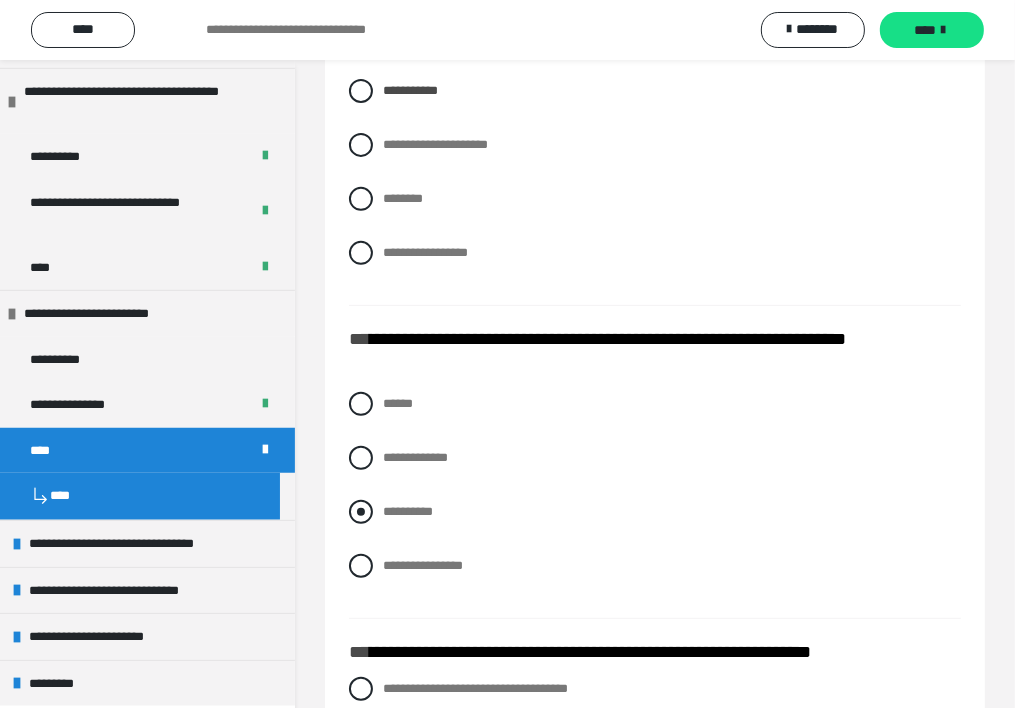 click on "**********" at bounding box center (655, 512) 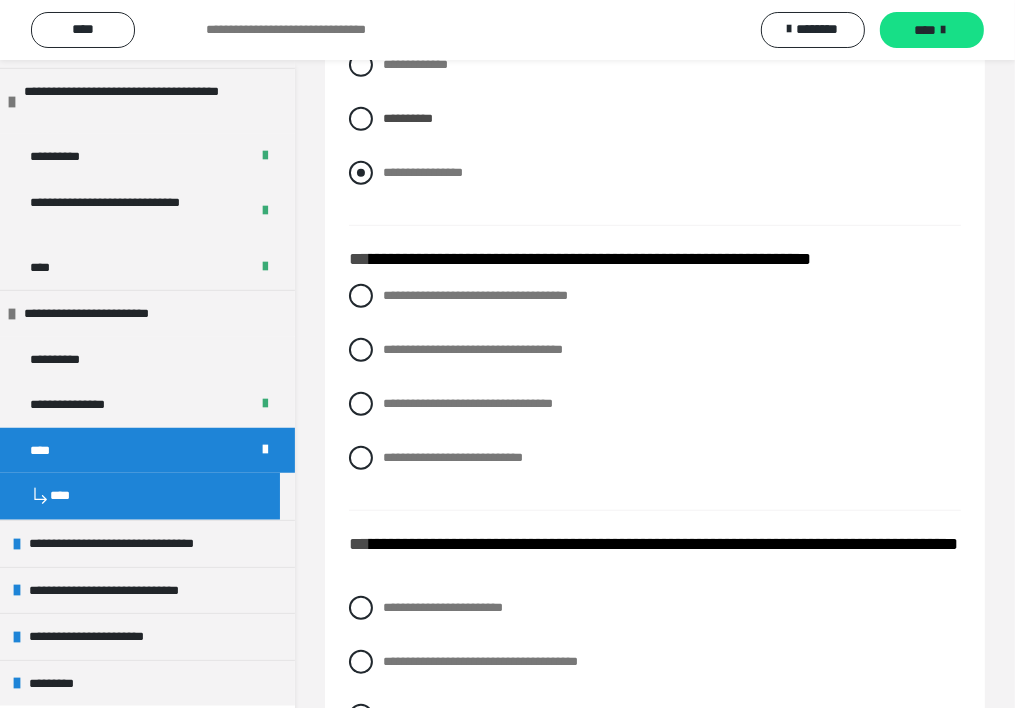 scroll, scrollTop: 860, scrollLeft: 0, axis: vertical 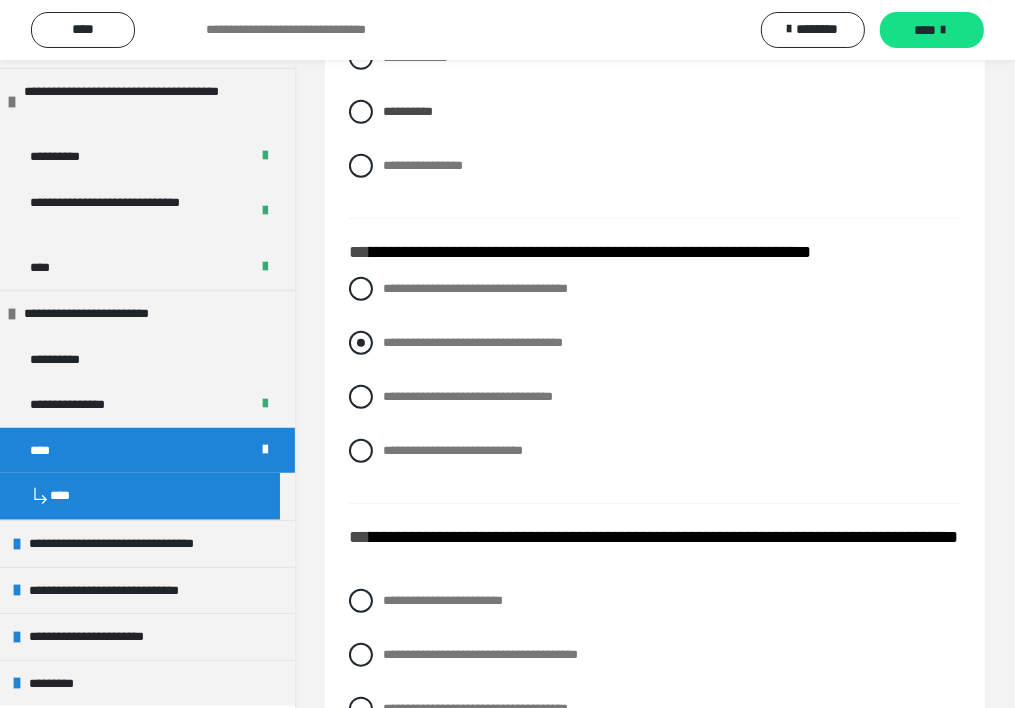click on "**********" at bounding box center (473, 342) 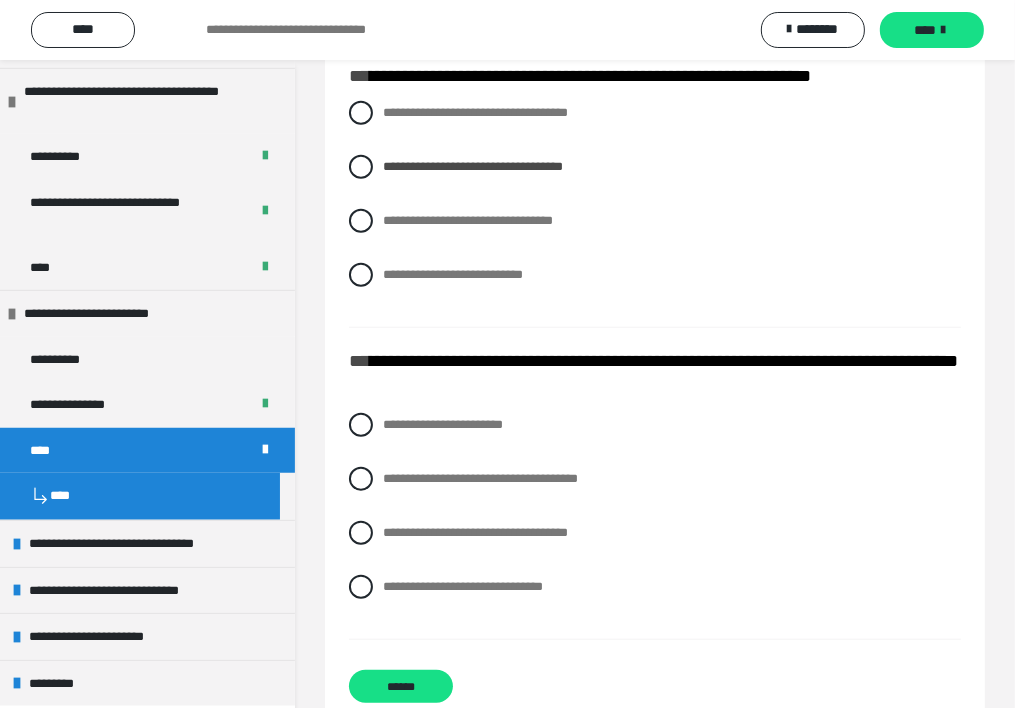 scroll, scrollTop: 1084, scrollLeft: 0, axis: vertical 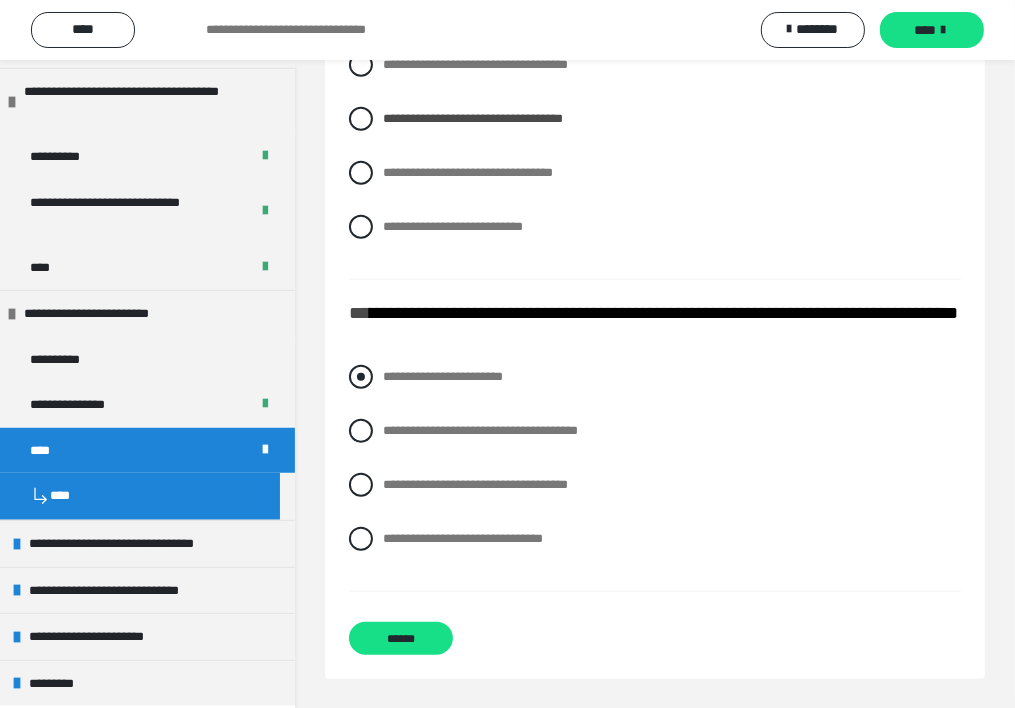 click on "**********" at bounding box center (443, 376) 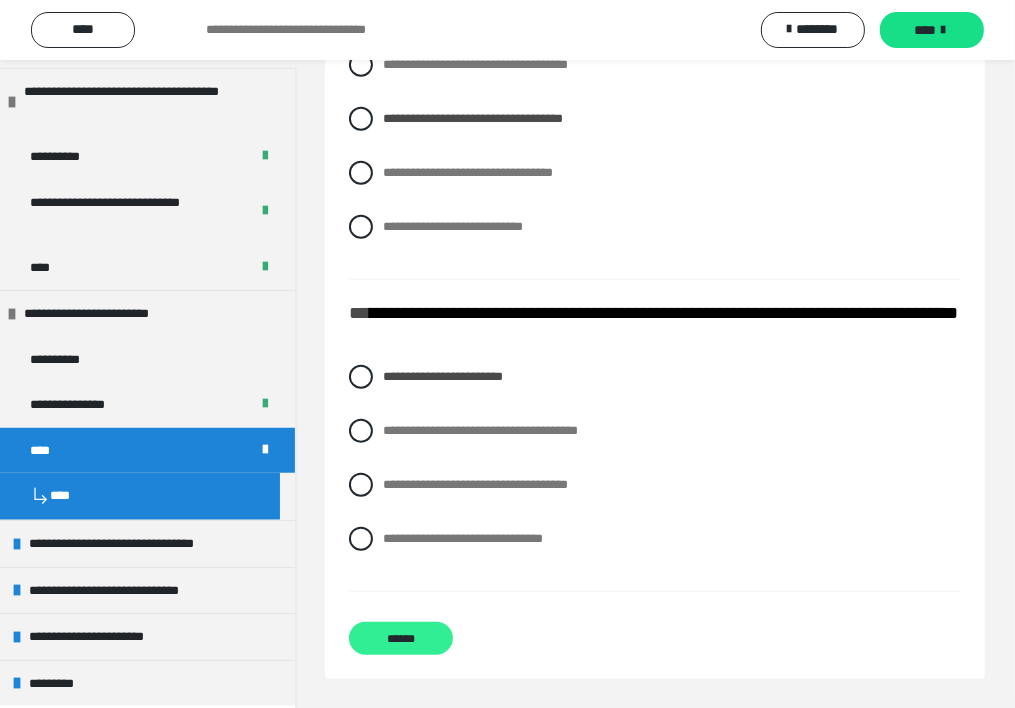 click on "******" at bounding box center (401, 638) 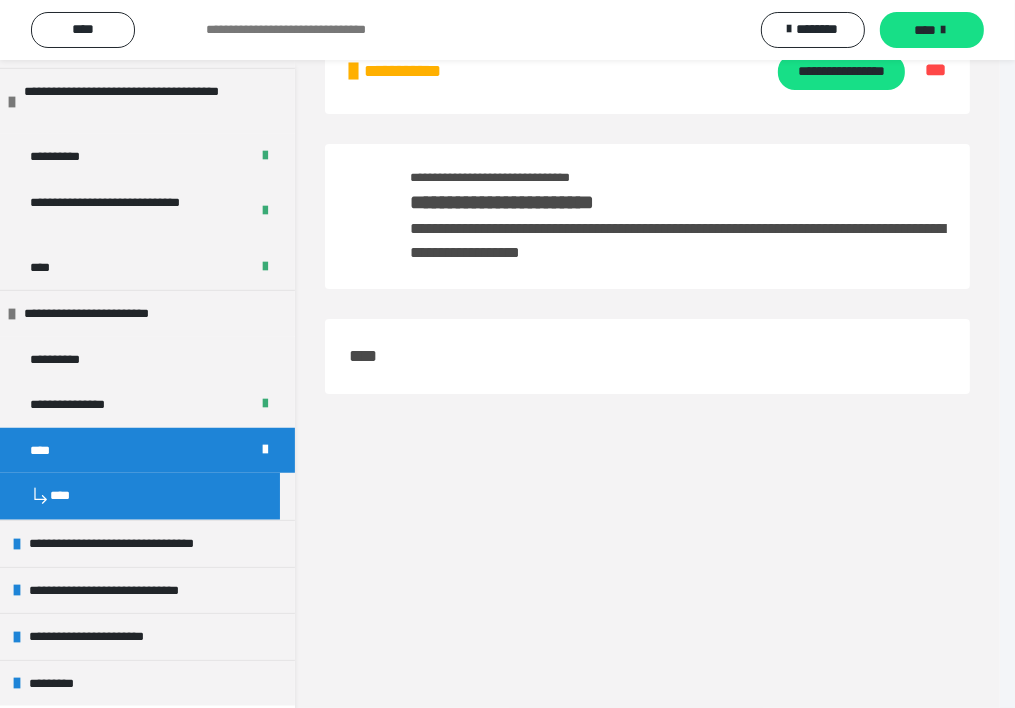 scroll, scrollTop: 60, scrollLeft: 0, axis: vertical 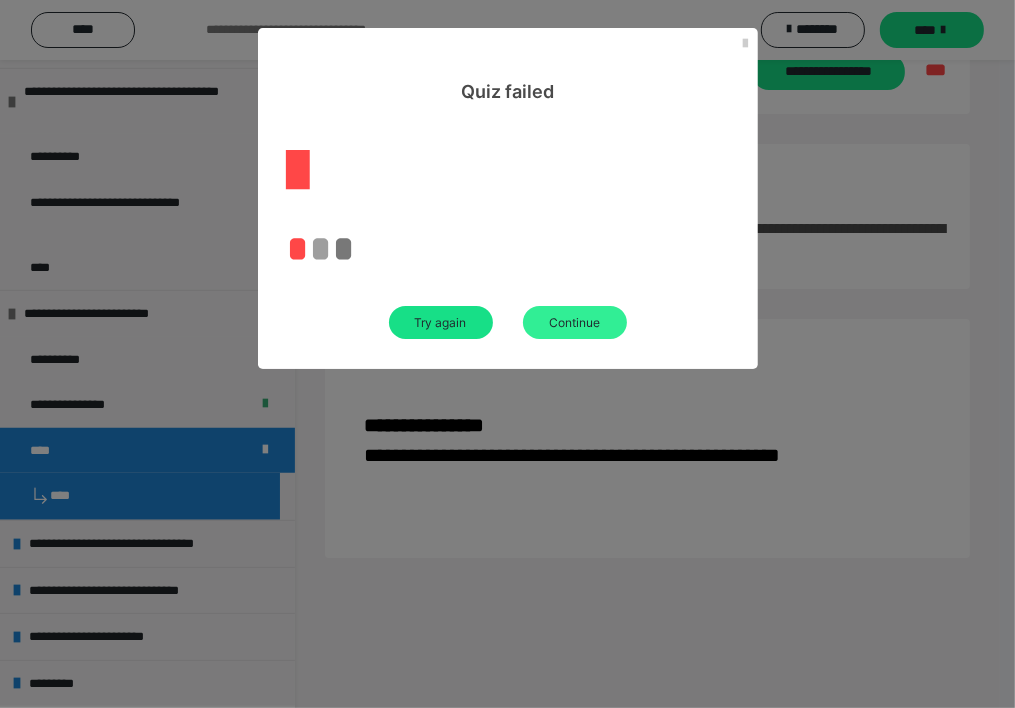 click on "Continue" at bounding box center [575, 322] 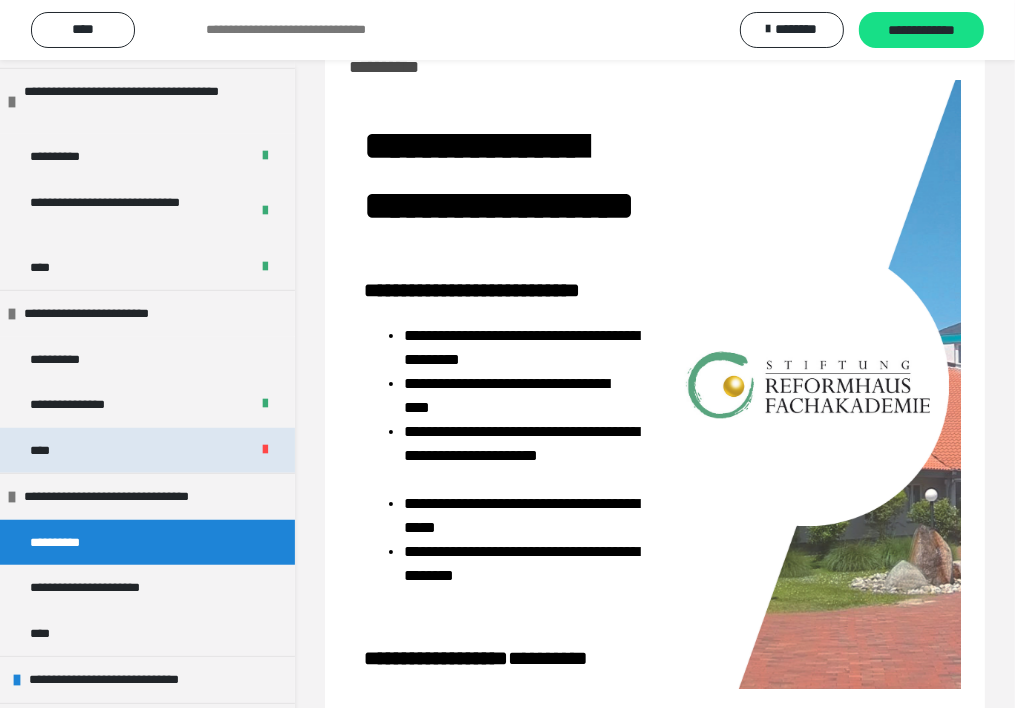 click on "****" at bounding box center (147, 451) 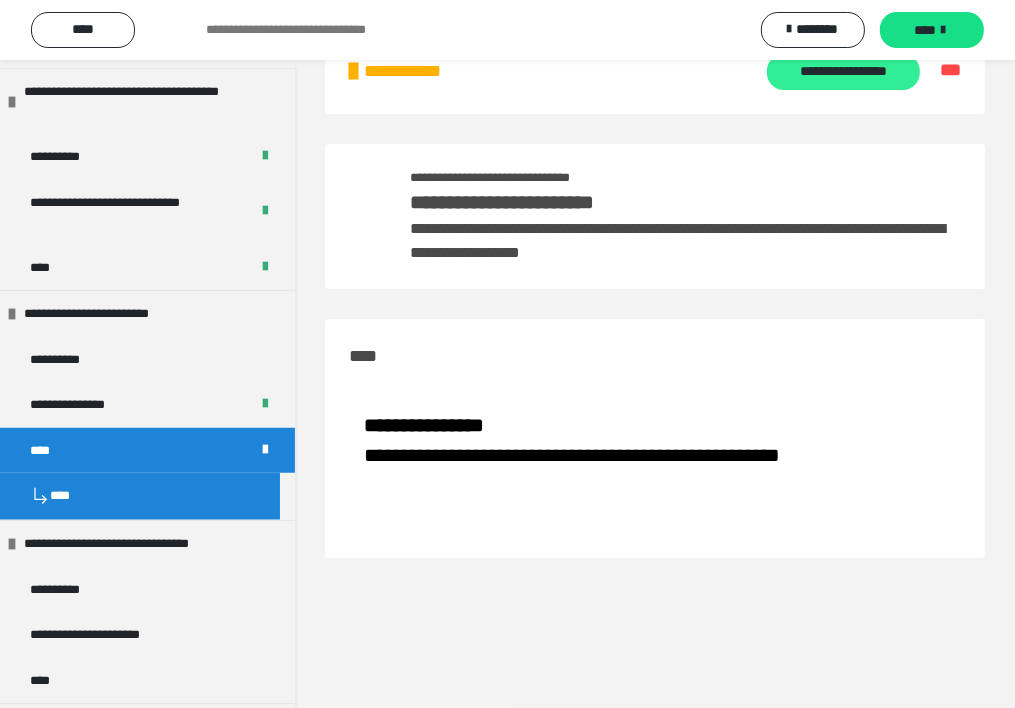 click on "**********" at bounding box center (843, 72) 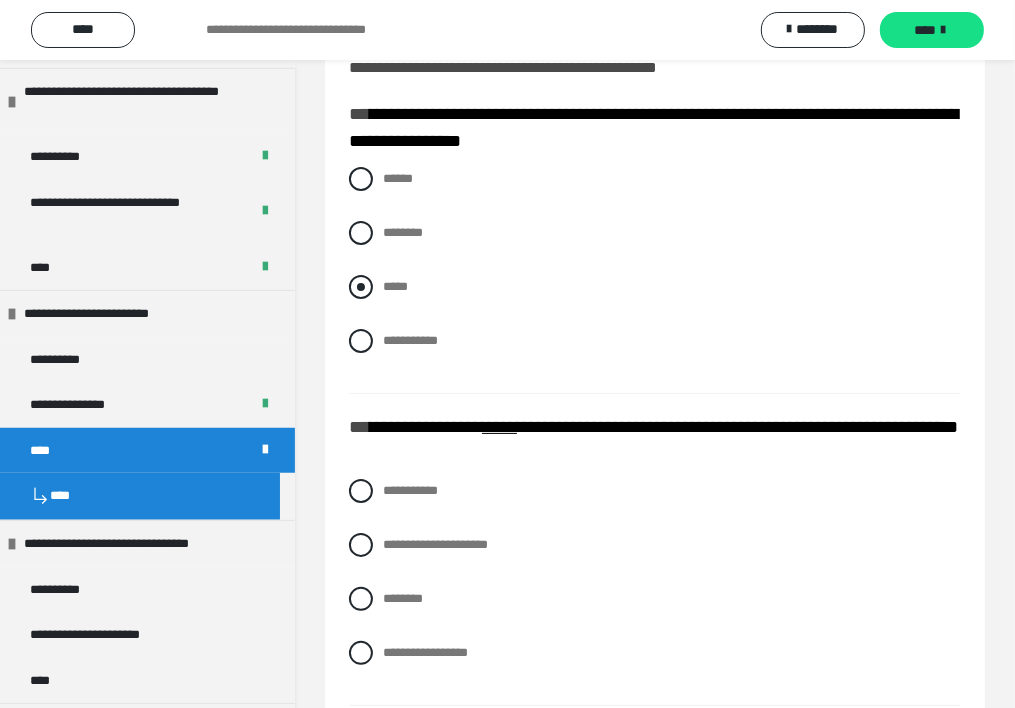 click on "*****" at bounding box center (655, 287) 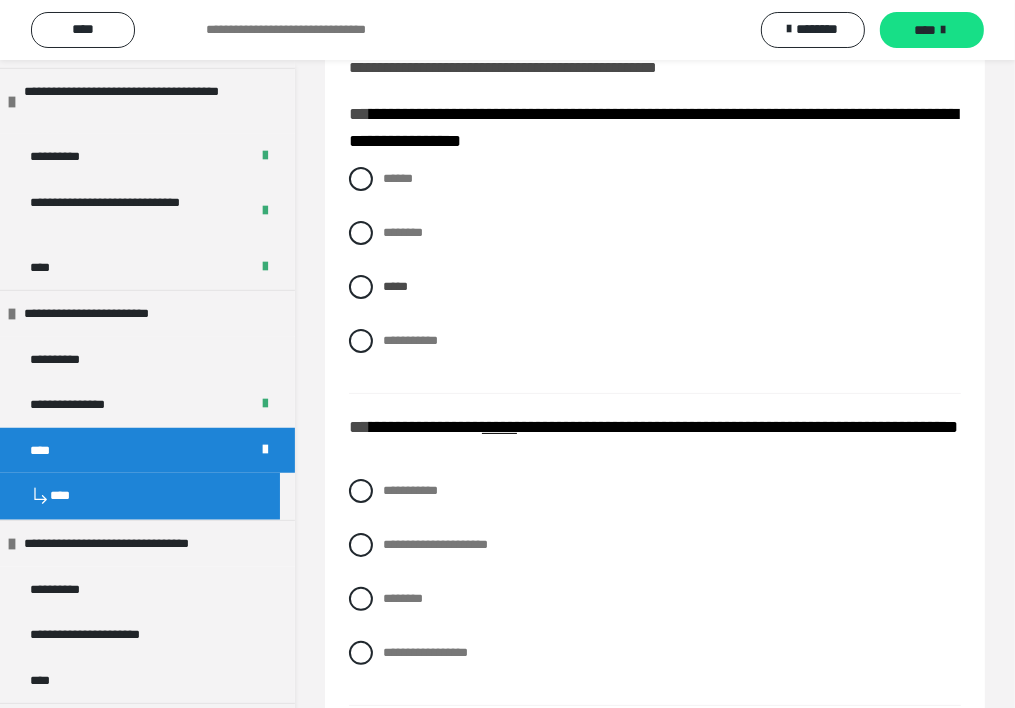 scroll, scrollTop: 260, scrollLeft: 0, axis: vertical 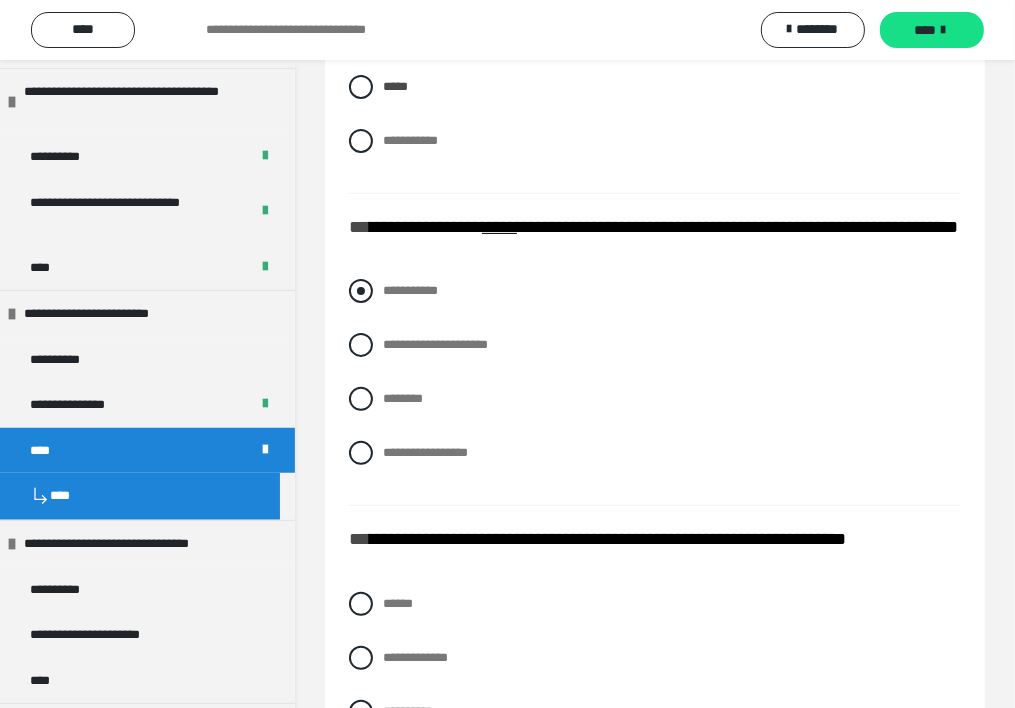 click on "**********" at bounding box center [410, 290] 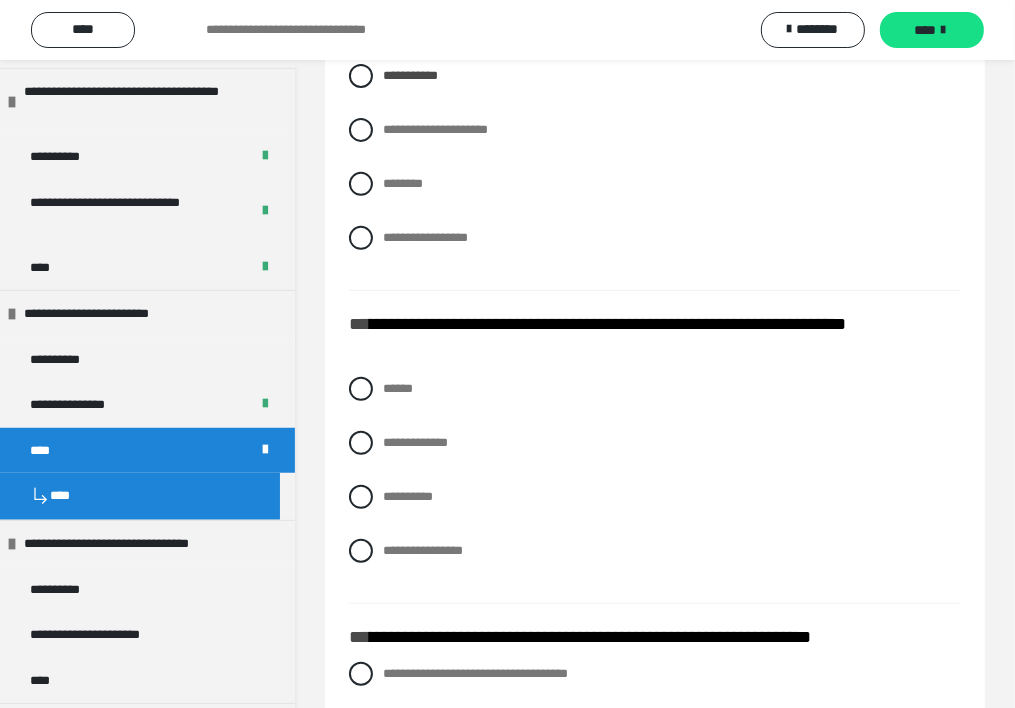 scroll, scrollTop: 560, scrollLeft: 0, axis: vertical 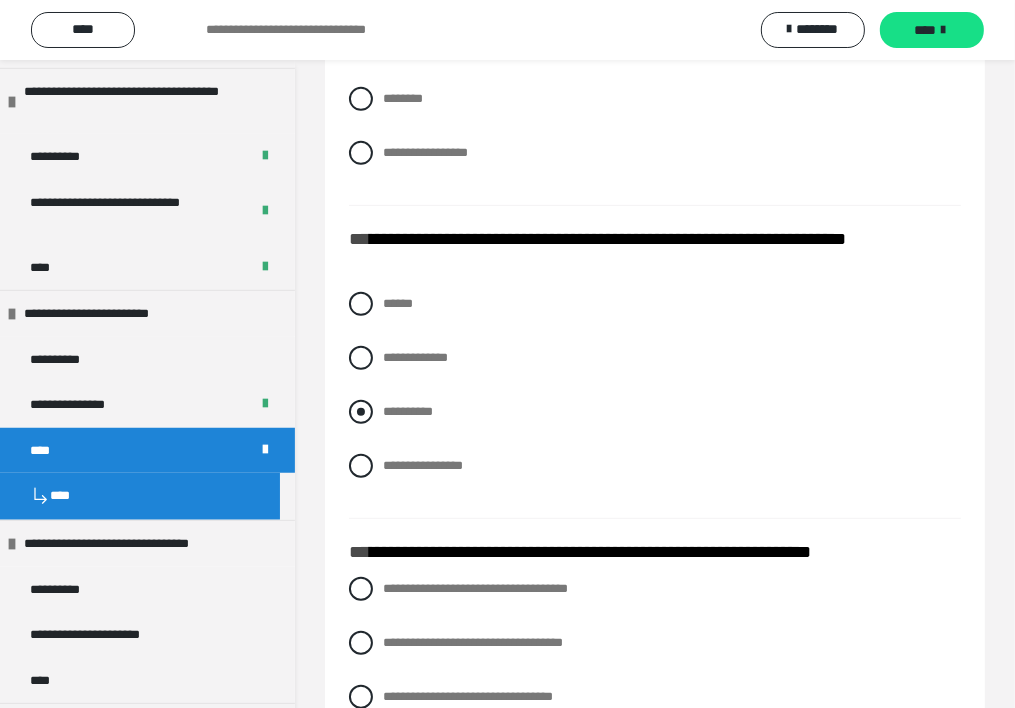 click on "**********" at bounding box center [408, 411] 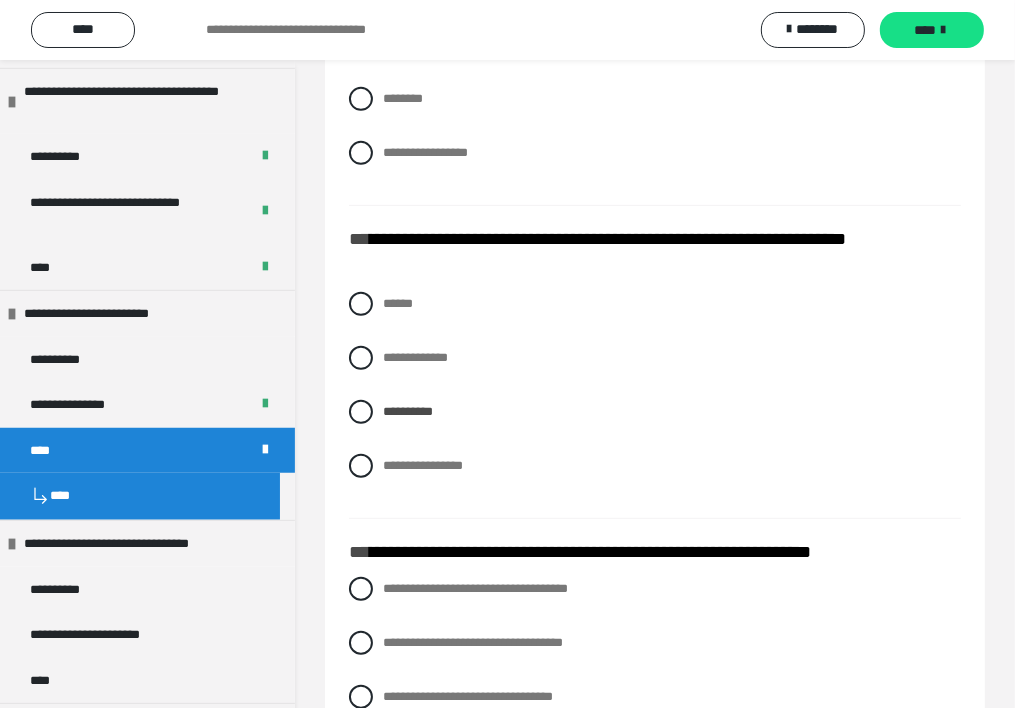 scroll, scrollTop: 860, scrollLeft: 0, axis: vertical 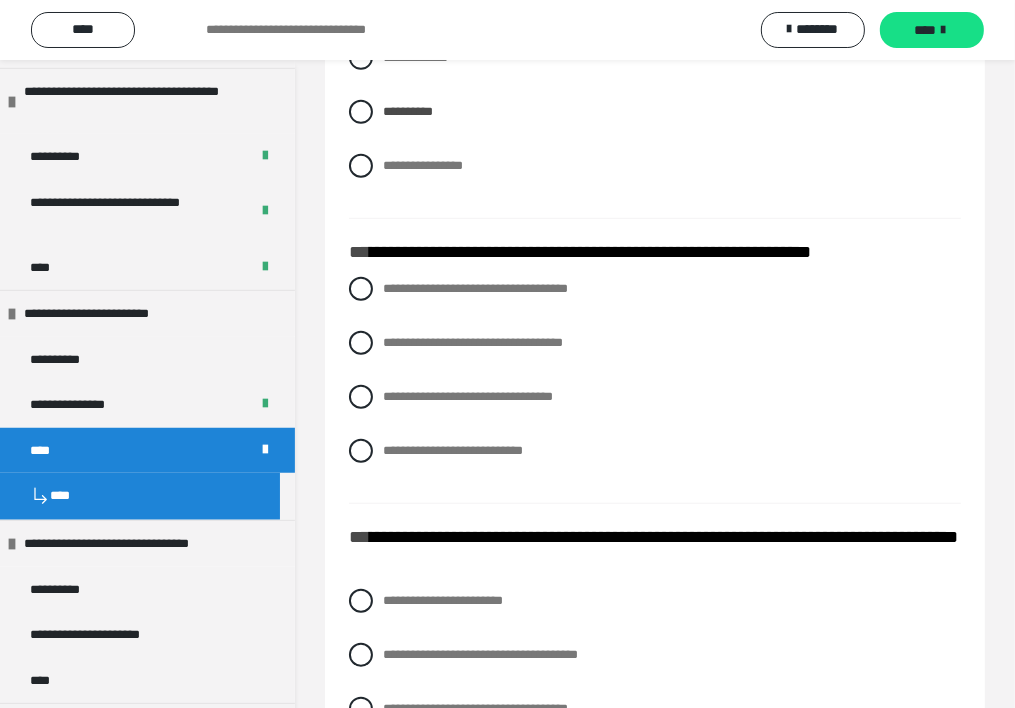 click on "**********" at bounding box center [655, 385] 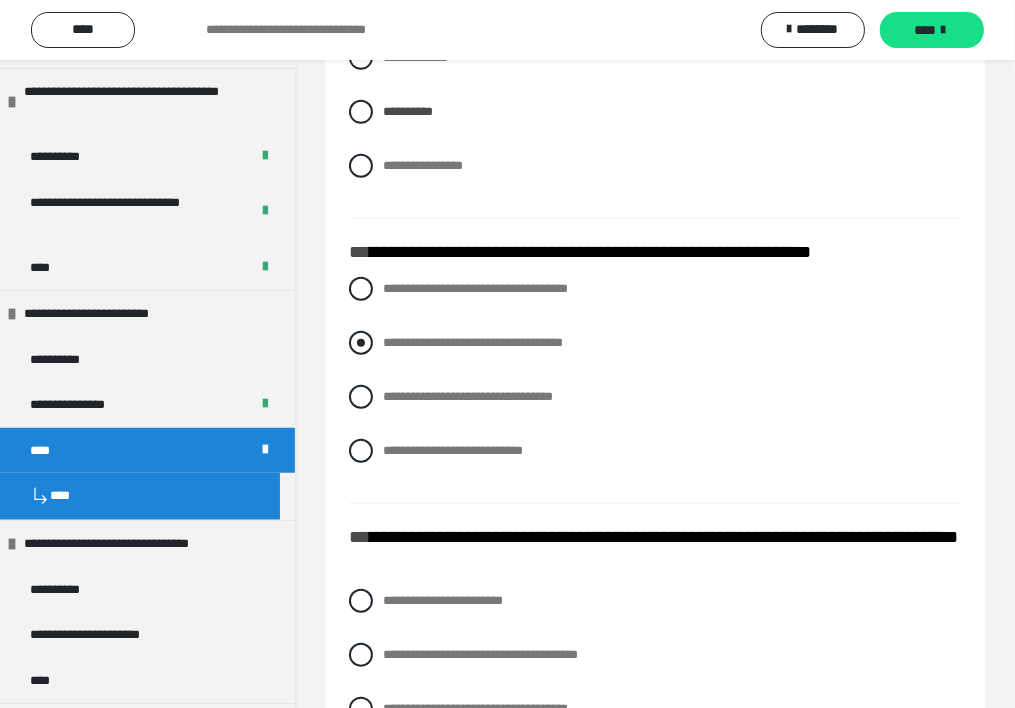 click on "**********" at bounding box center [473, 342] 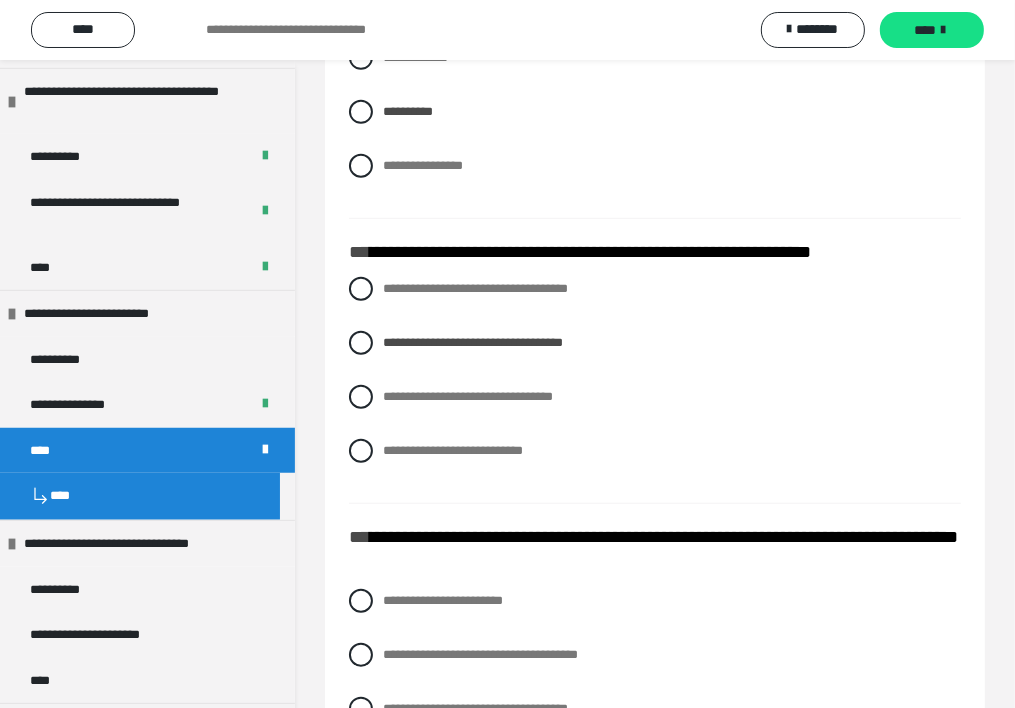 scroll, scrollTop: 1084, scrollLeft: 0, axis: vertical 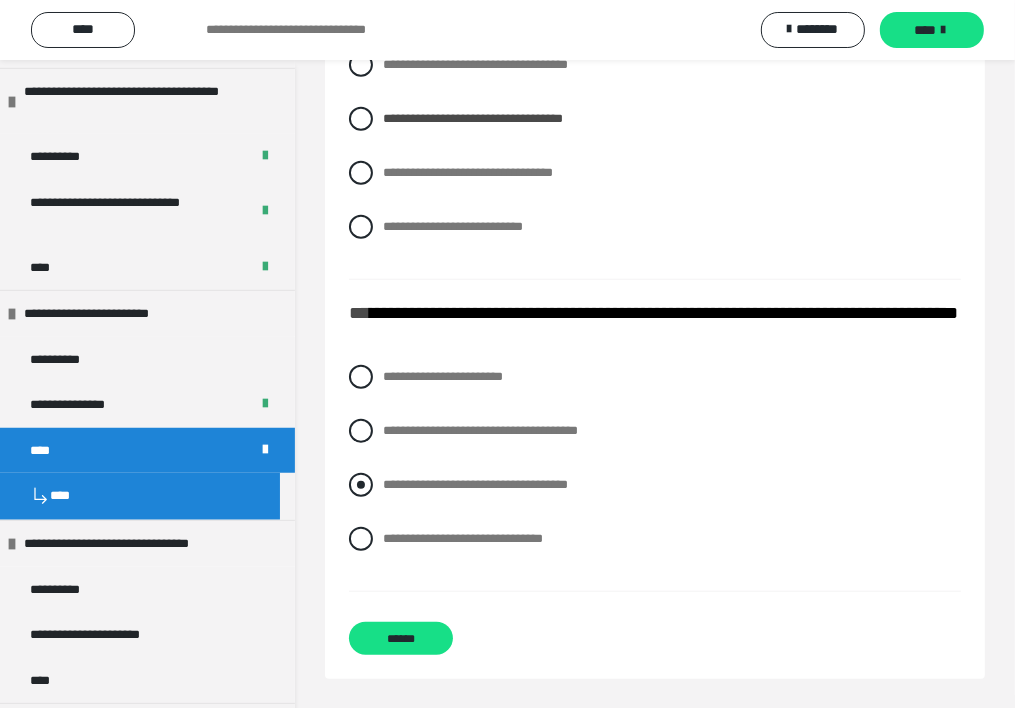 click on "**********" at bounding box center [475, 484] 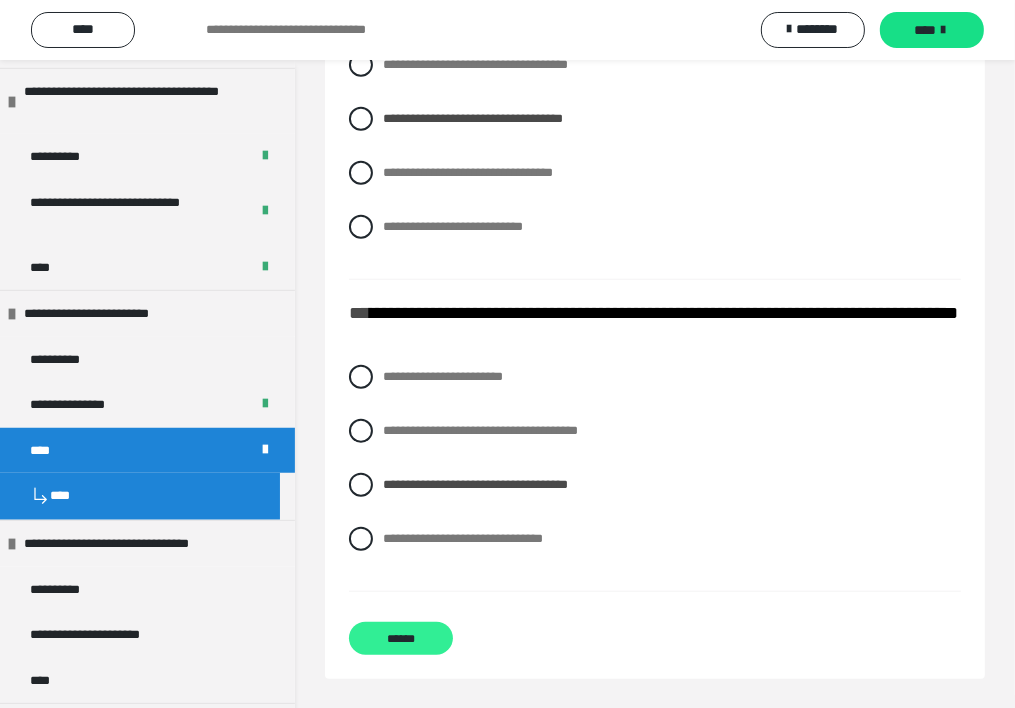 click on "******" at bounding box center (401, 638) 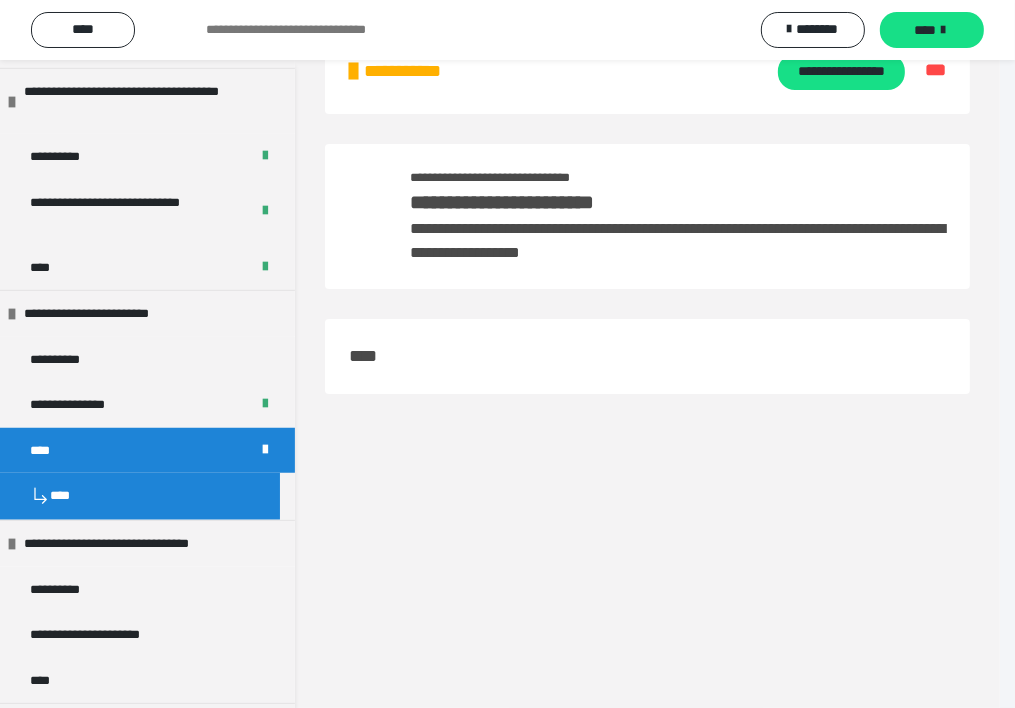 scroll, scrollTop: 60, scrollLeft: 0, axis: vertical 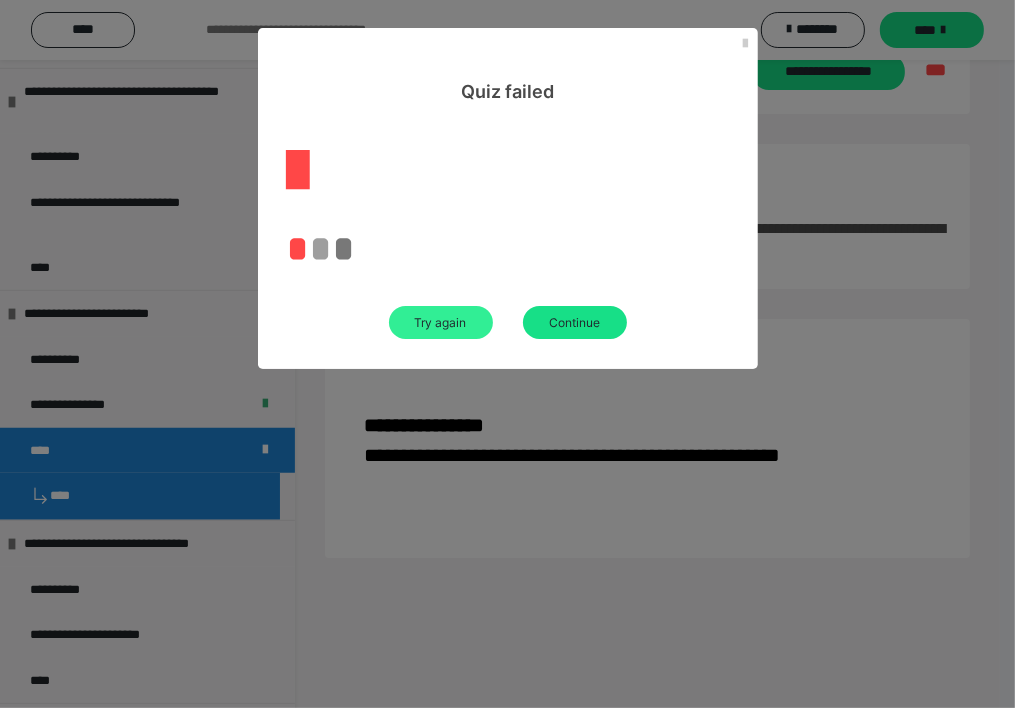 click on "Try again" at bounding box center [441, 322] 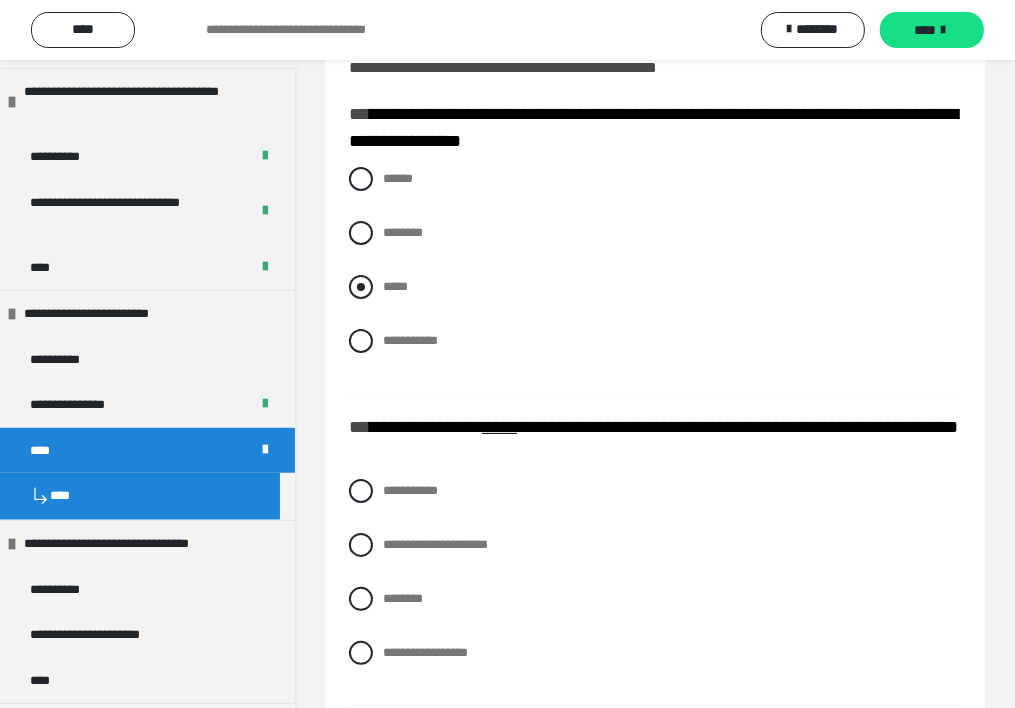 click on "*****" at bounding box center [655, 287] 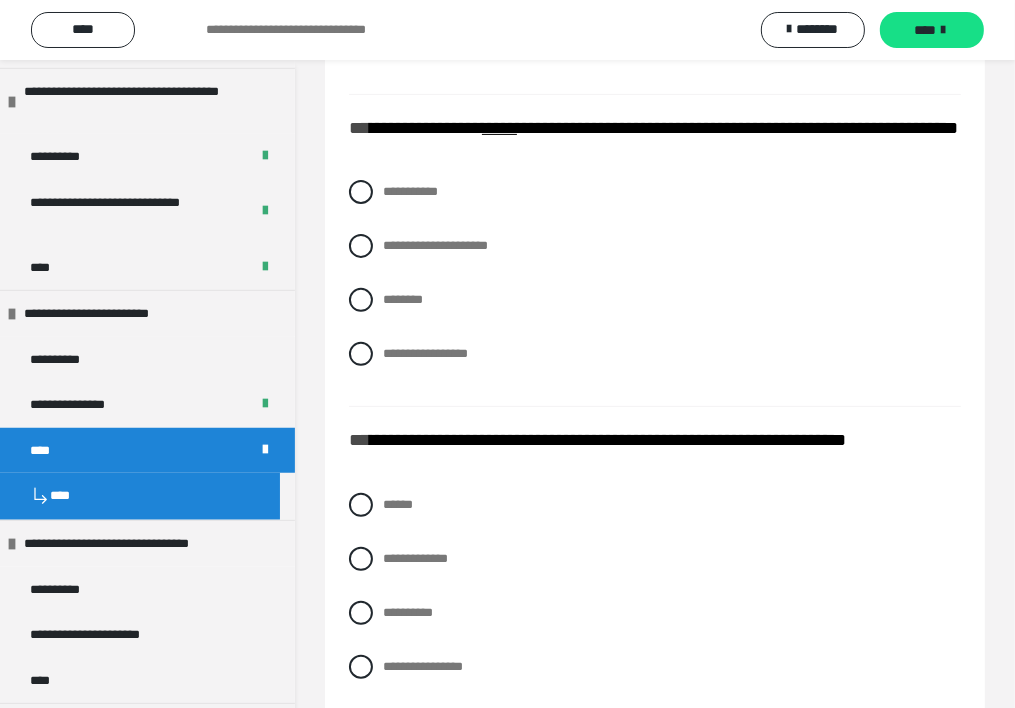 scroll, scrollTop: 360, scrollLeft: 0, axis: vertical 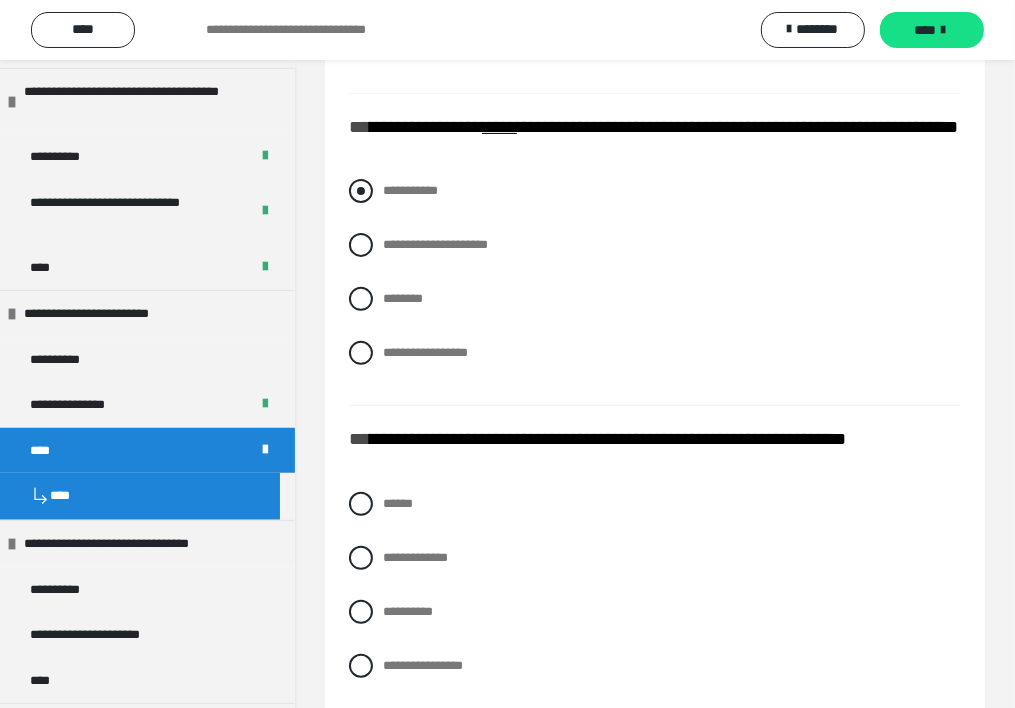click on "**********" at bounding box center (410, 190) 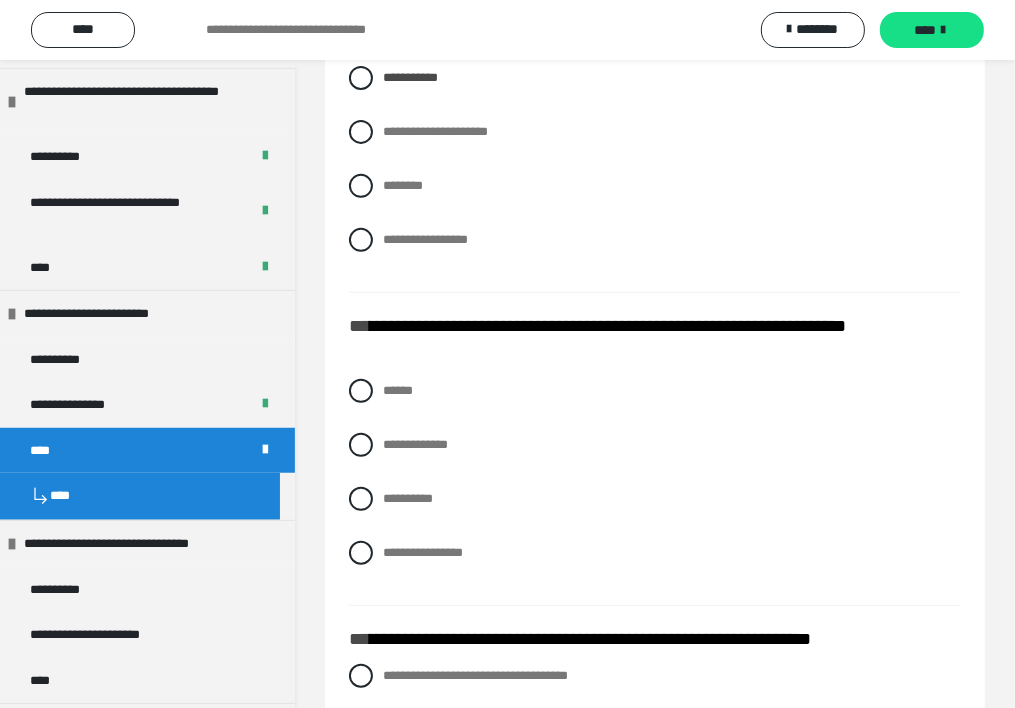 scroll, scrollTop: 560, scrollLeft: 0, axis: vertical 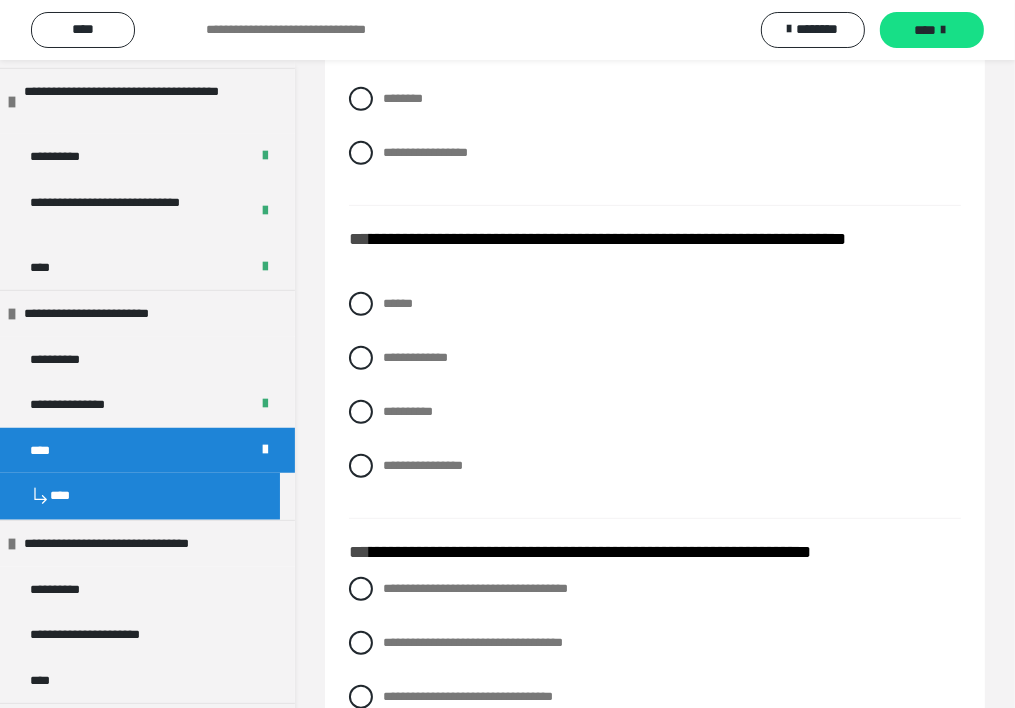 click on "**********" at bounding box center (655, 400) 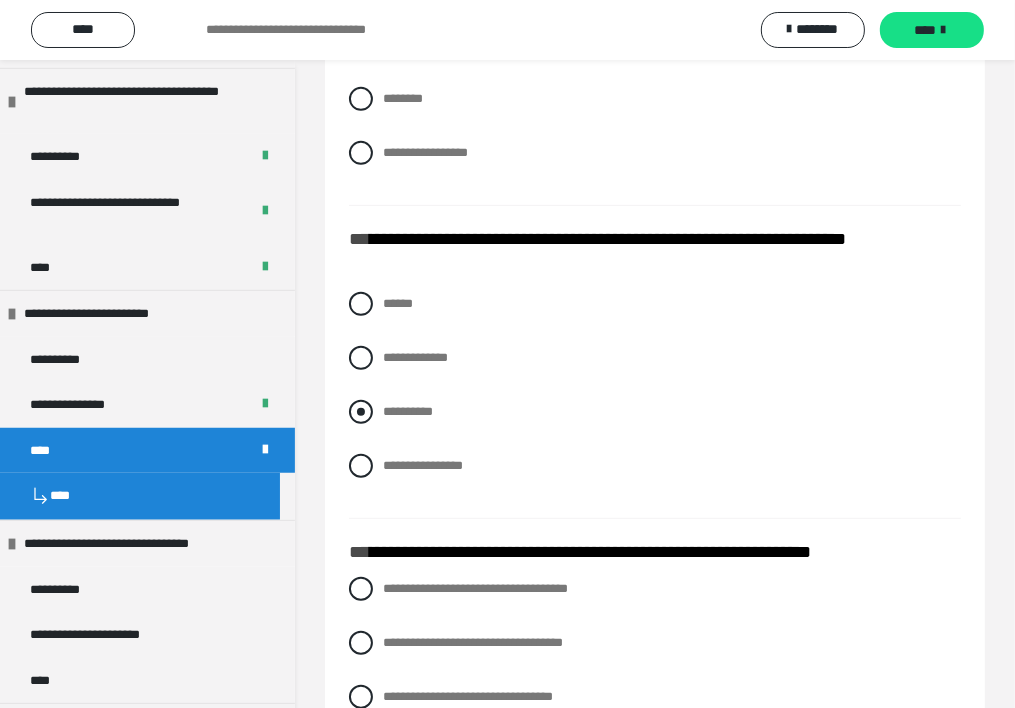 click on "**********" at bounding box center [408, 411] 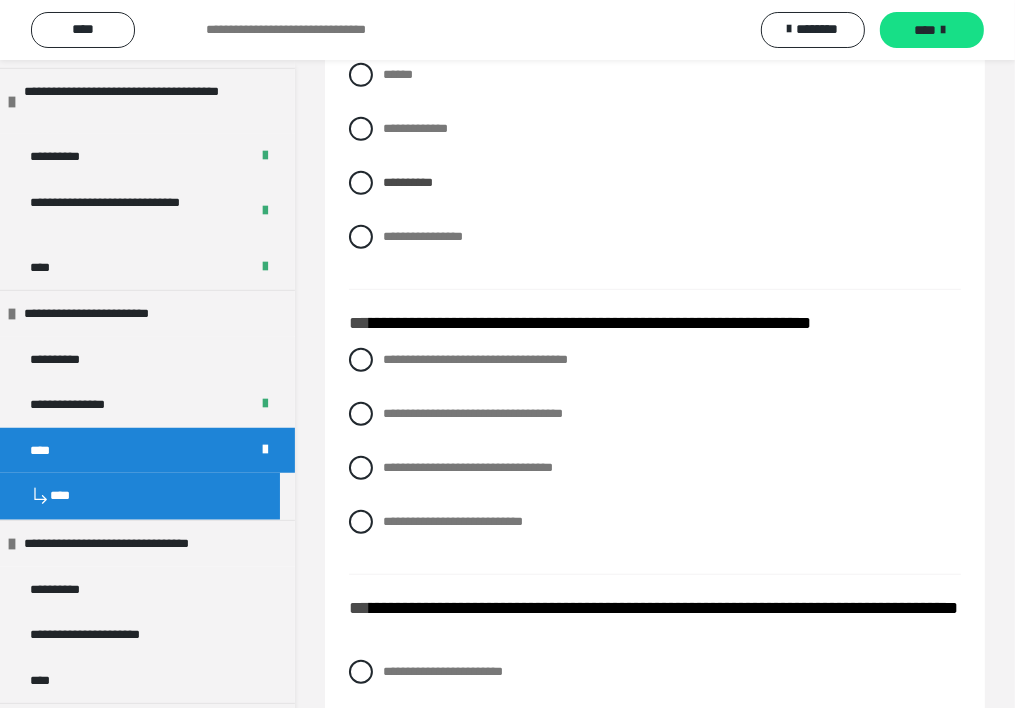 scroll, scrollTop: 860, scrollLeft: 0, axis: vertical 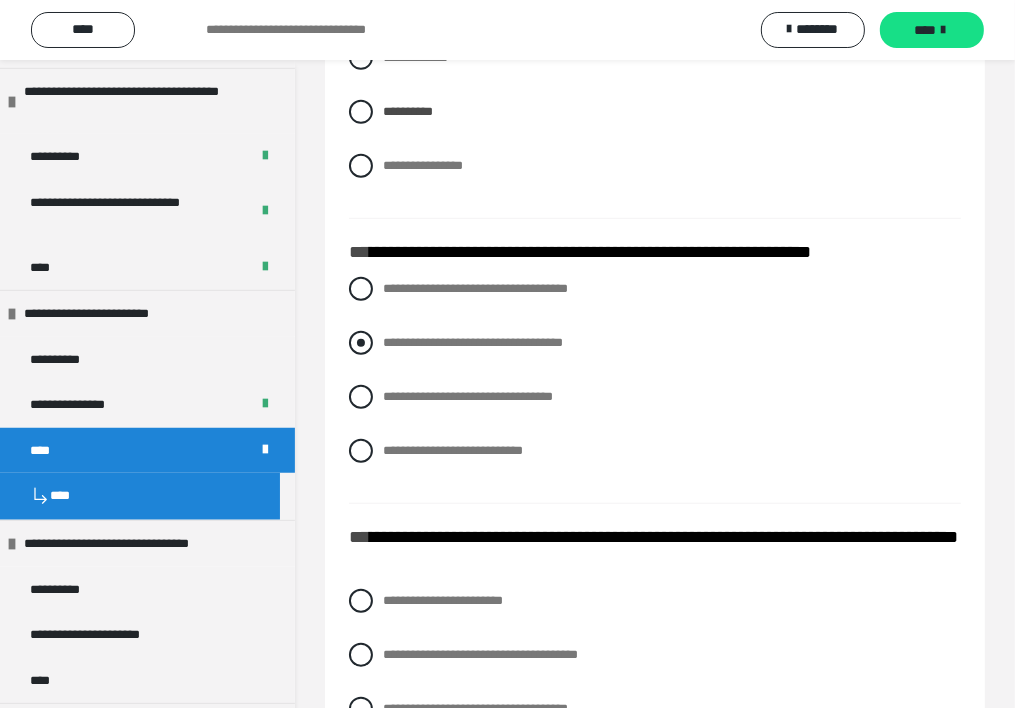 click on "**********" at bounding box center [473, 342] 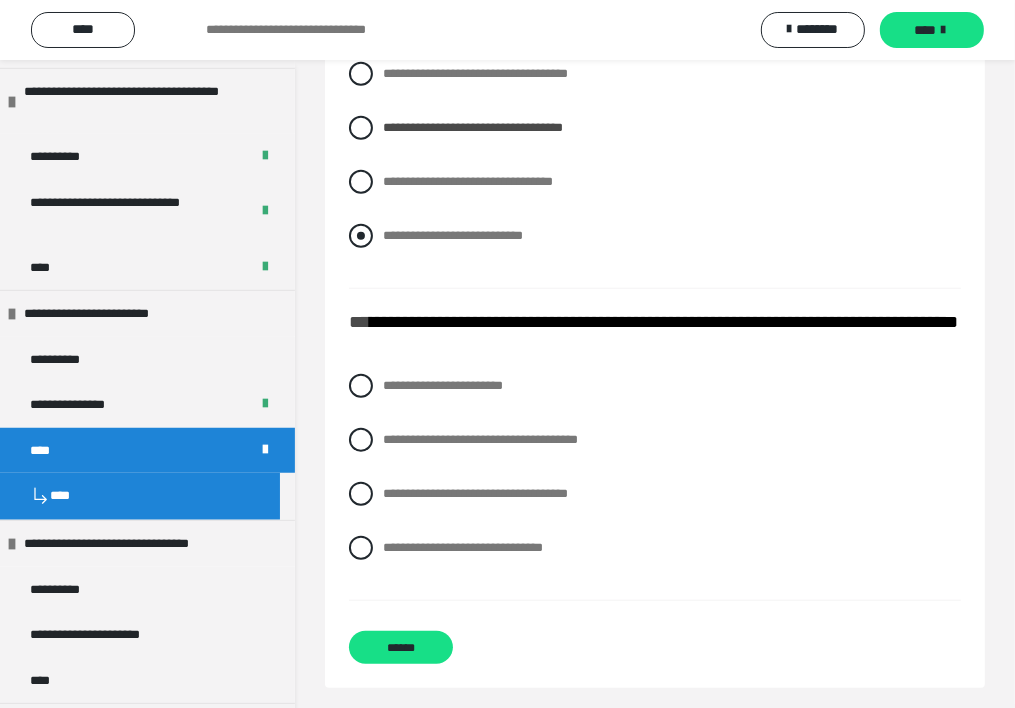 scroll, scrollTop: 1084, scrollLeft: 0, axis: vertical 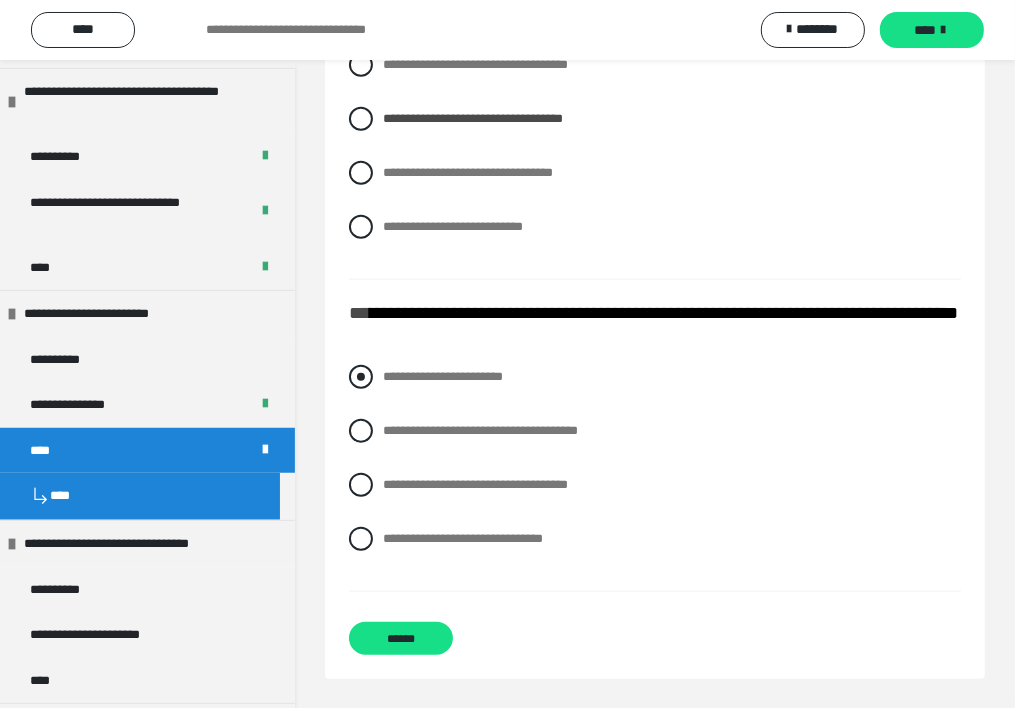 click on "**********" at bounding box center [443, 376] 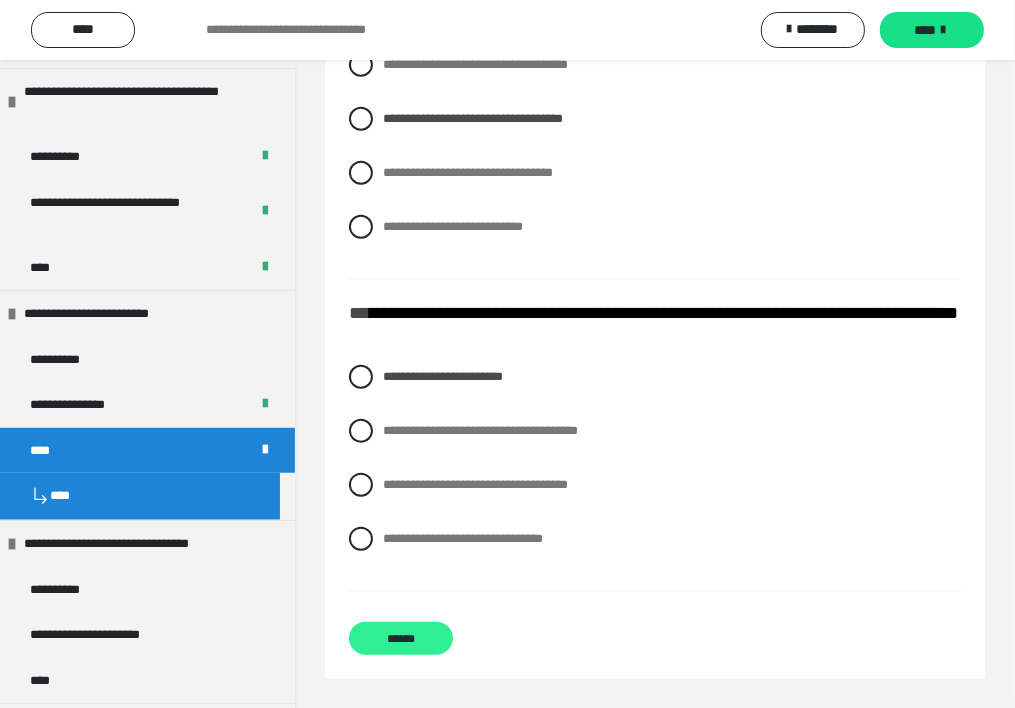 click on "******" at bounding box center (401, 638) 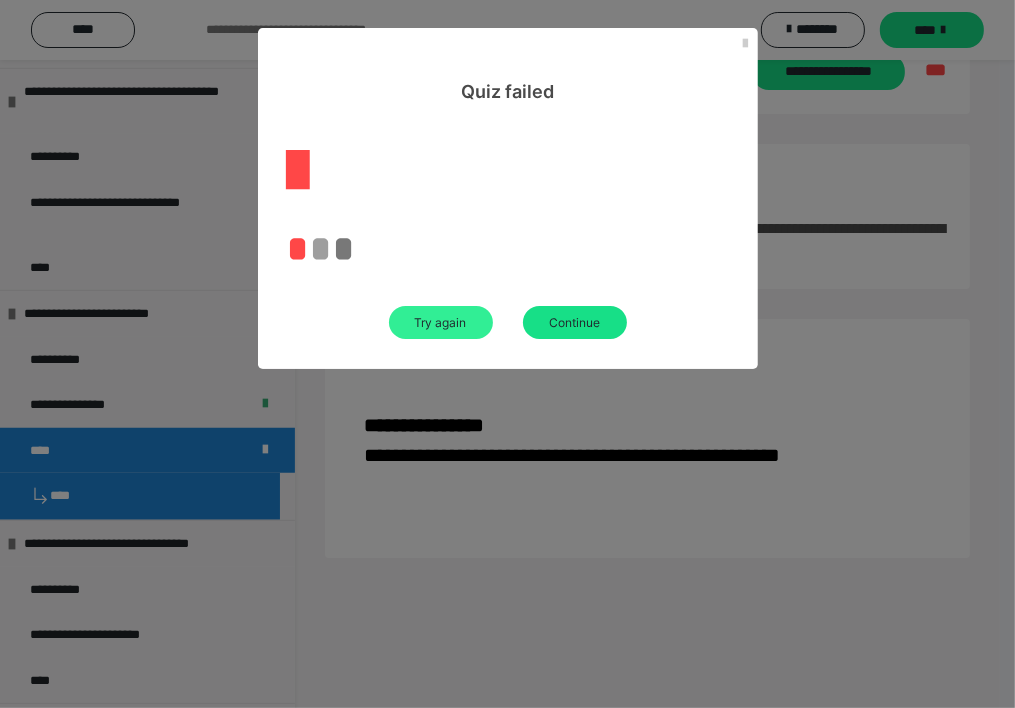 click on "Try again" at bounding box center [441, 322] 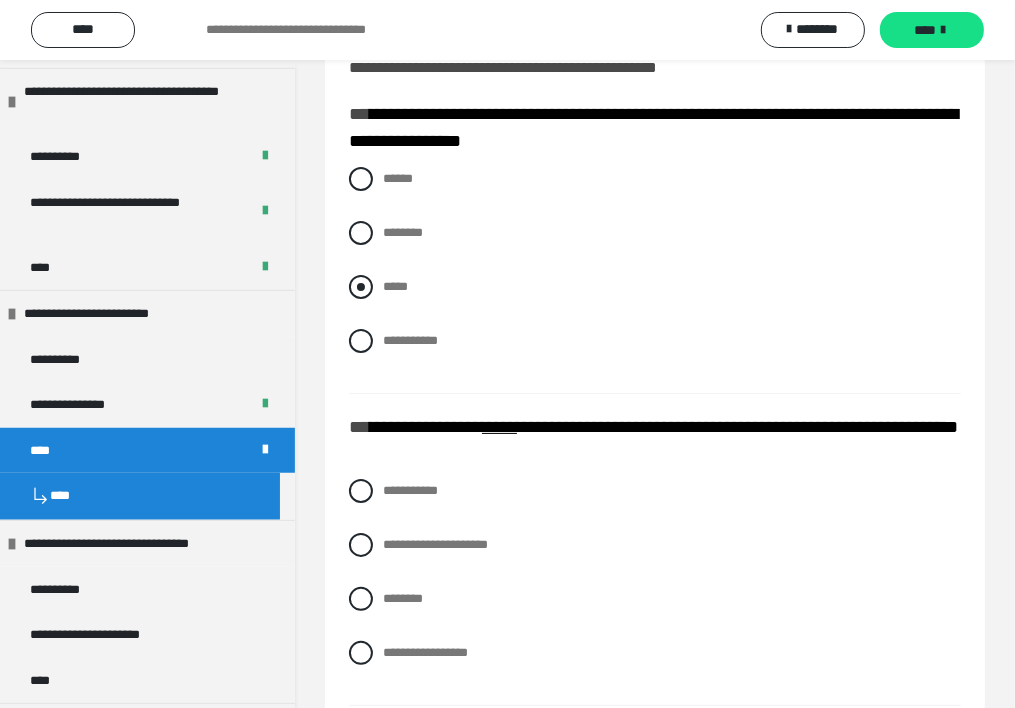click on "*****" at bounding box center [395, 286] 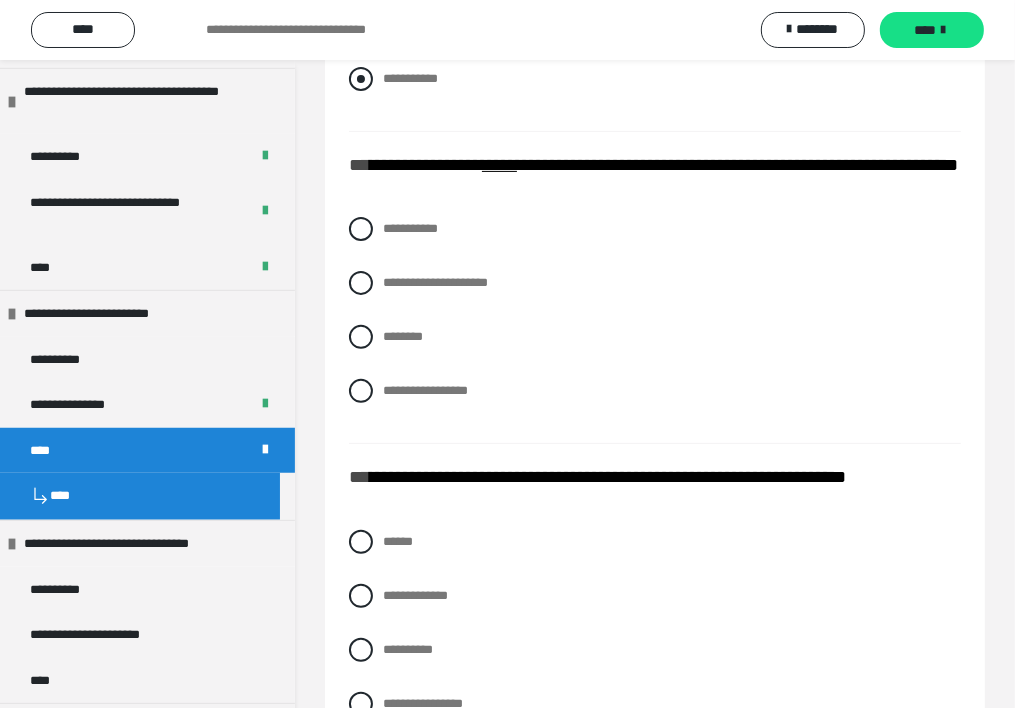 scroll, scrollTop: 360, scrollLeft: 0, axis: vertical 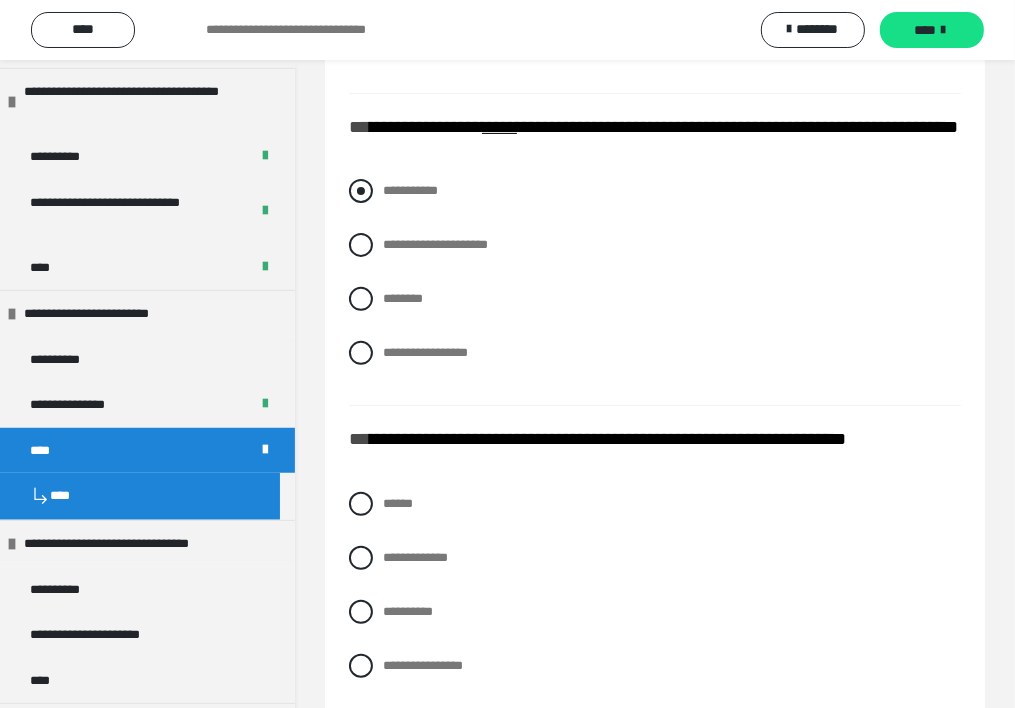click on "**********" at bounding box center [410, 190] 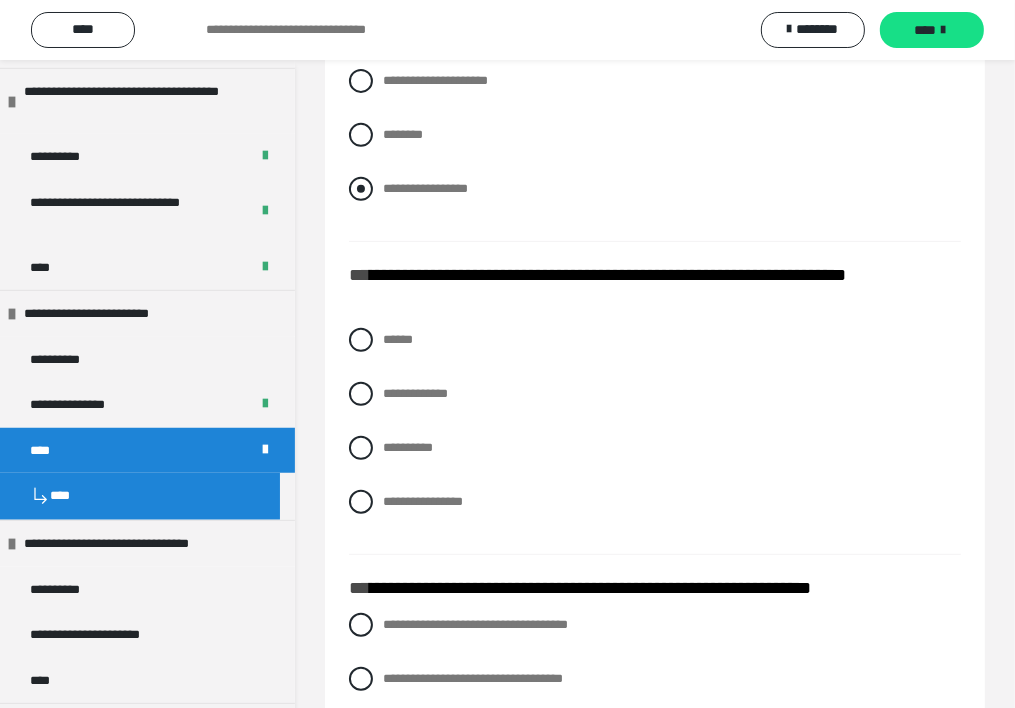 scroll, scrollTop: 560, scrollLeft: 0, axis: vertical 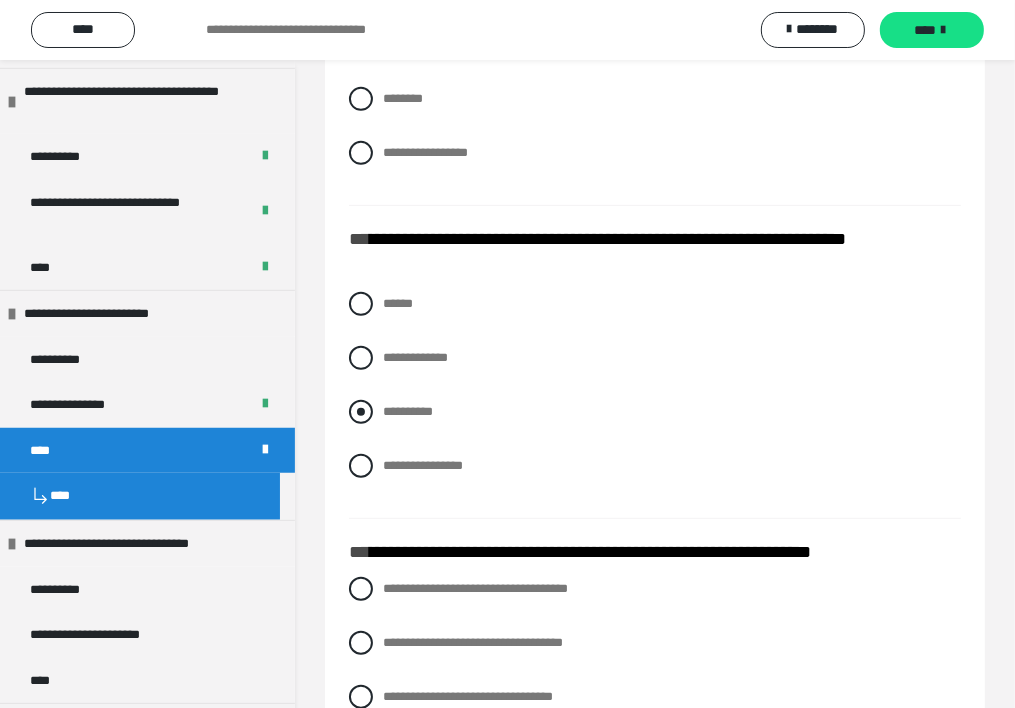 click on "**********" at bounding box center [408, 411] 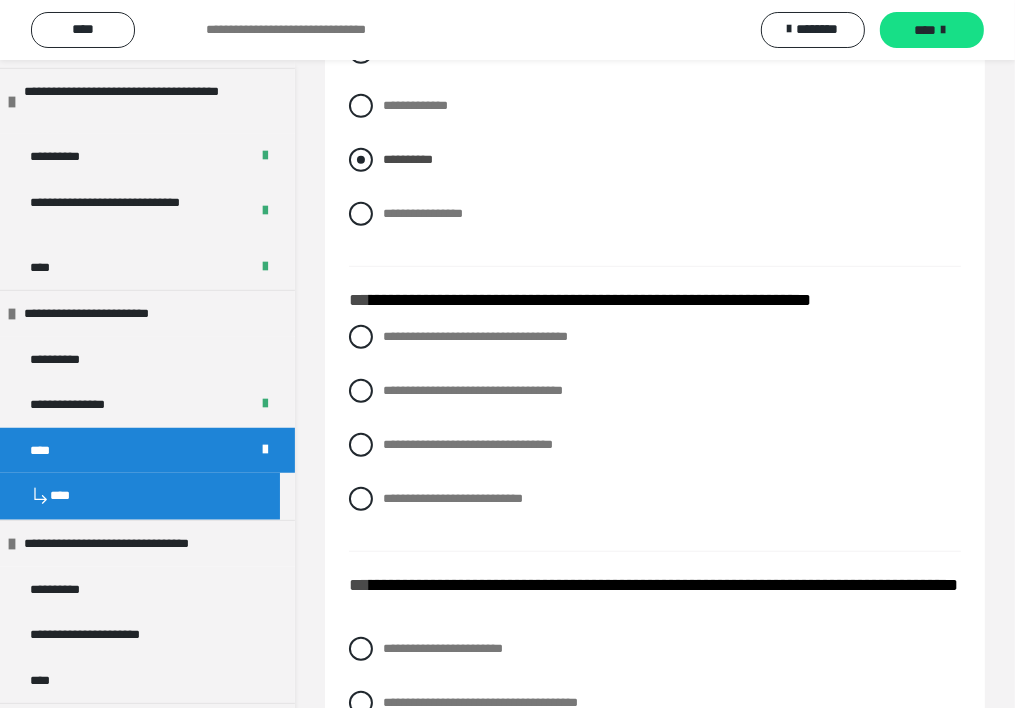 scroll, scrollTop: 860, scrollLeft: 0, axis: vertical 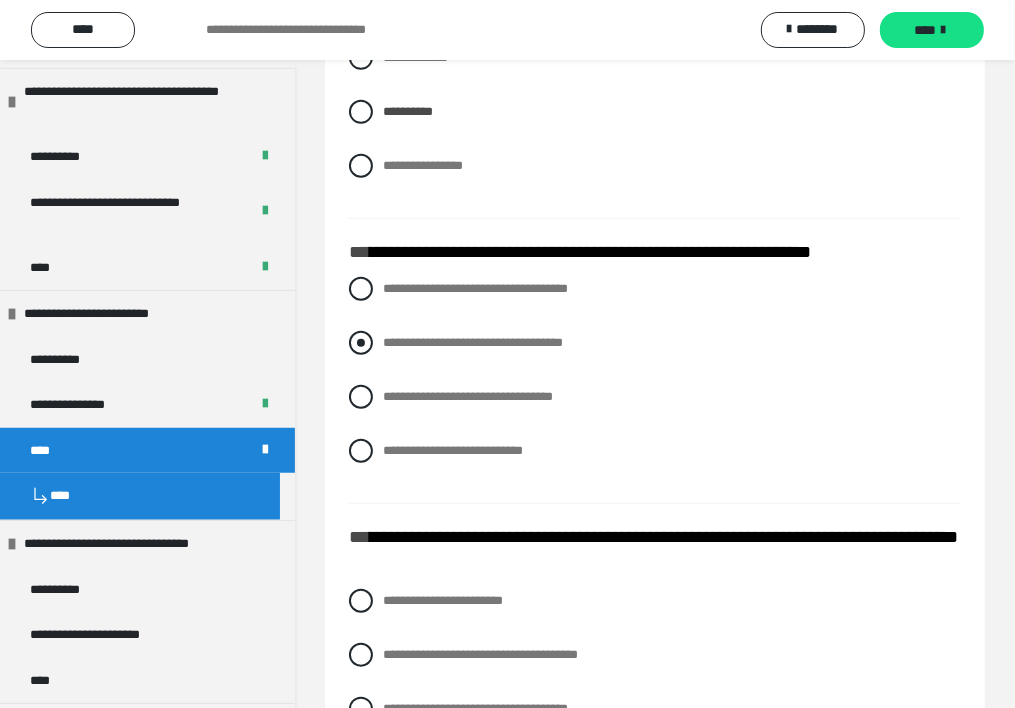 click on "**********" at bounding box center [473, 342] 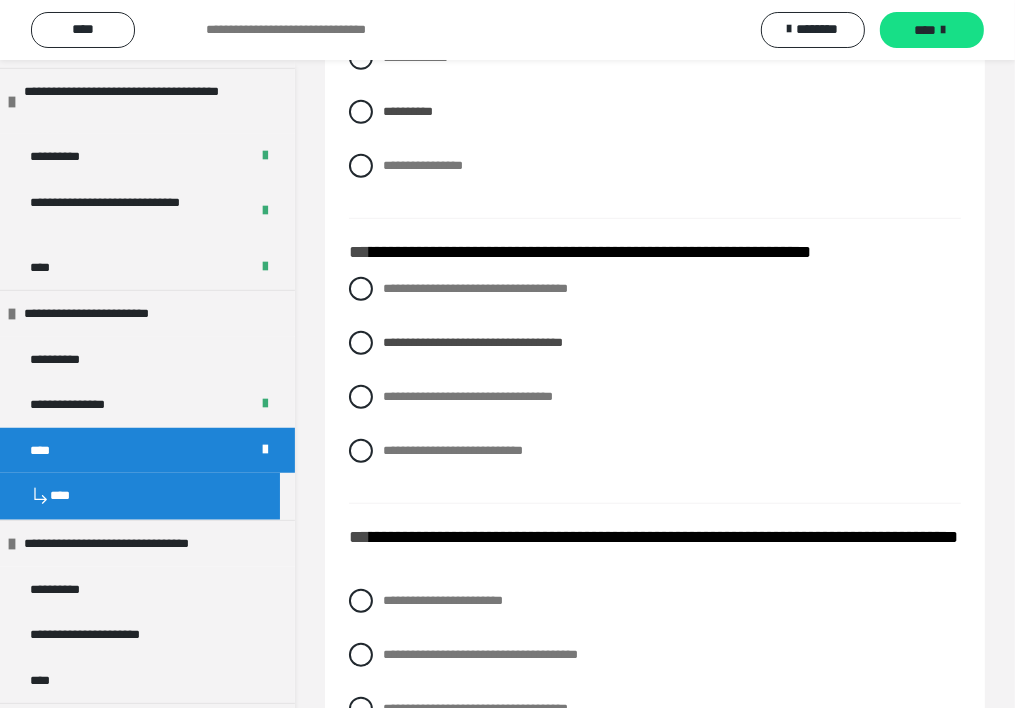 scroll, scrollTop: 1084, scrollLeft: 0, axis: vertical 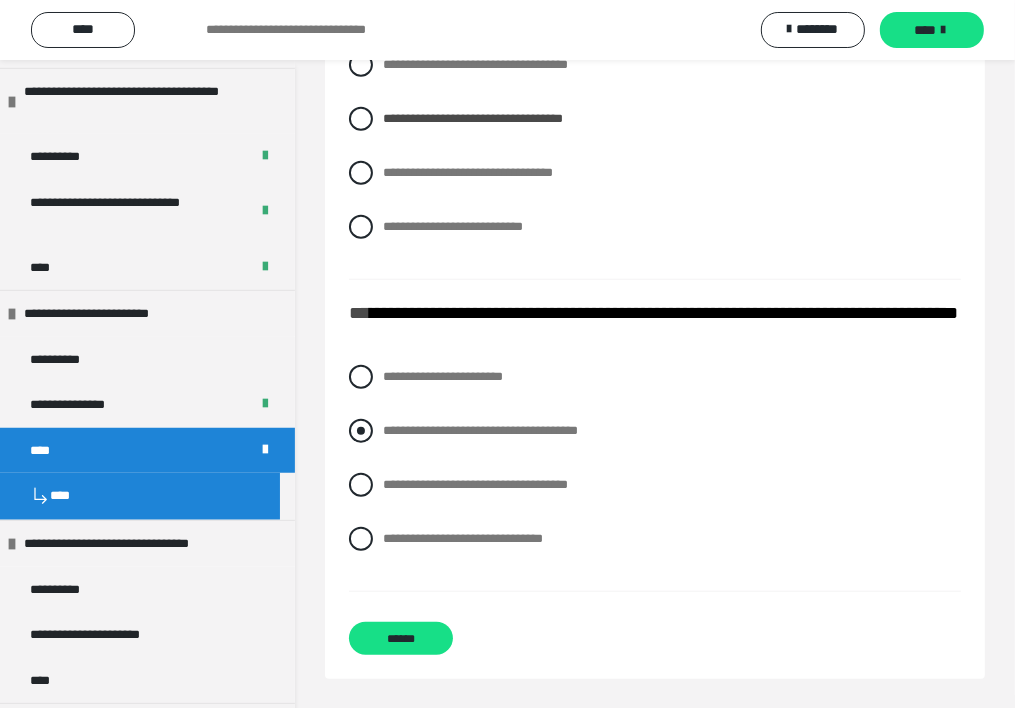 click on "**********" at bounding box center (480, 430) 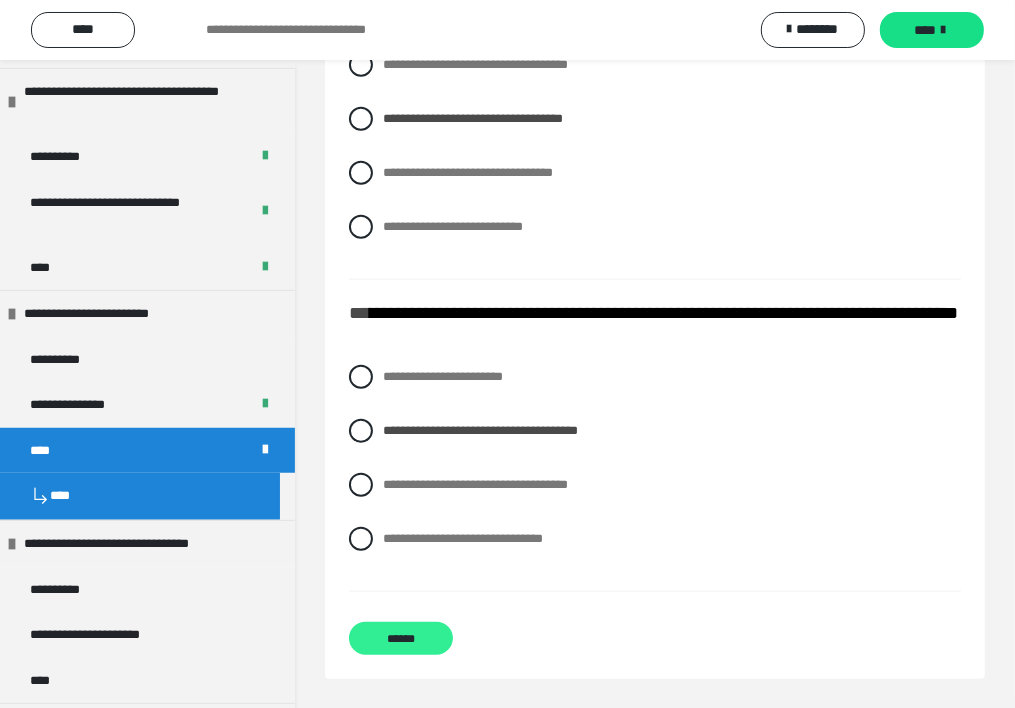click on "******" at bounding box center (401, 638) 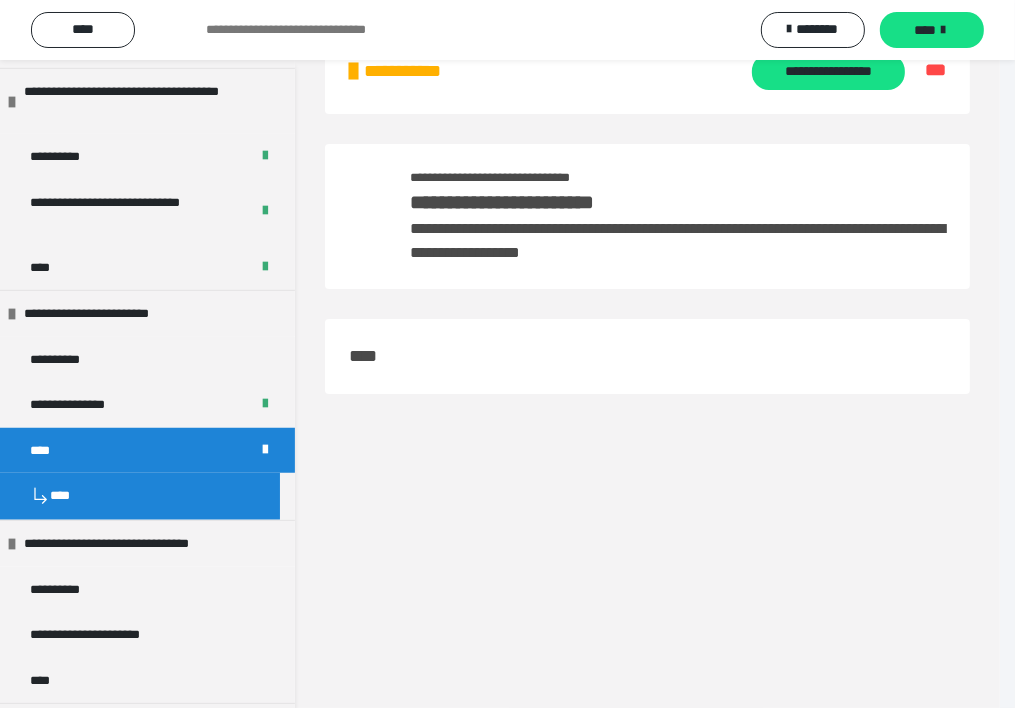 scroll, scrollTop: 60, scrollLeft: 0, axis: vertical 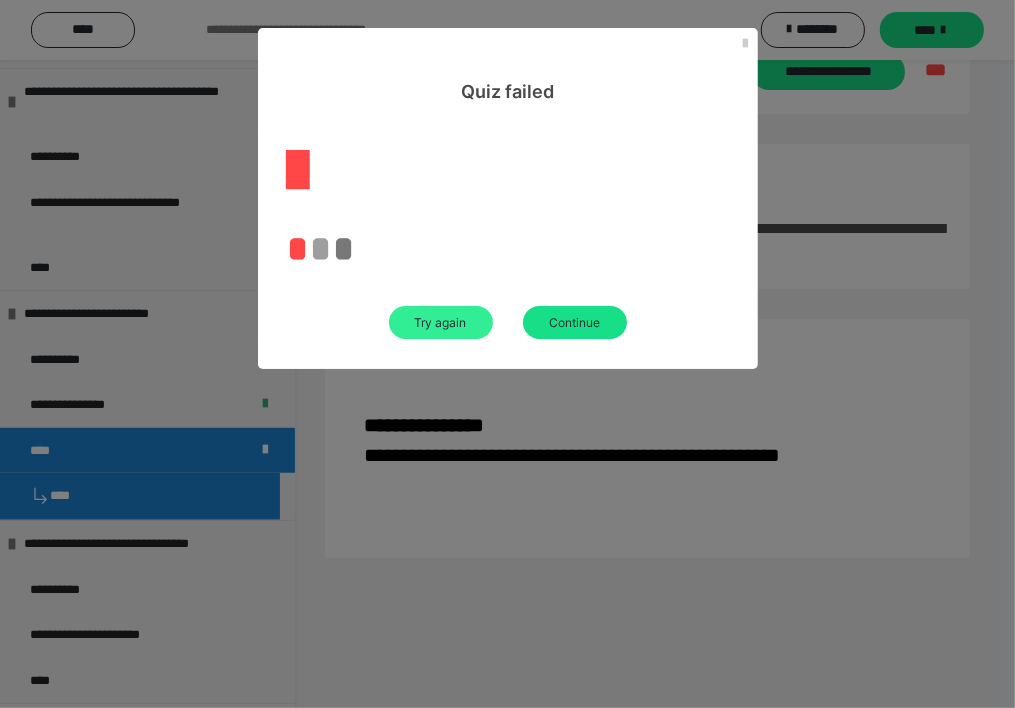 click on "Try again" at bounding box center [441, 322] 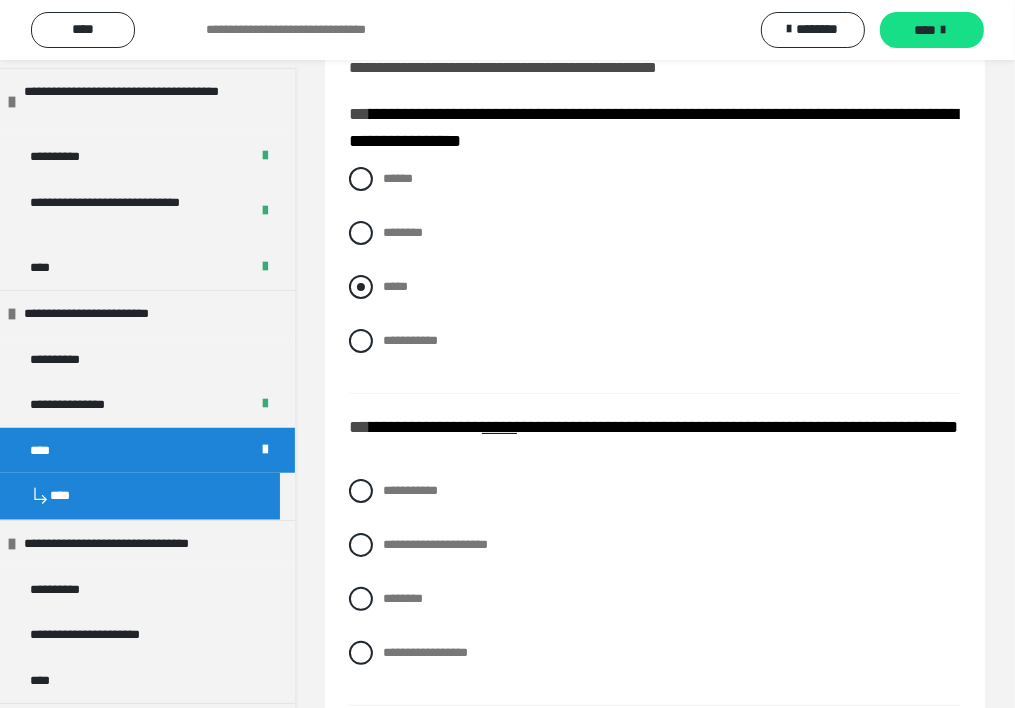 click on "*****" at bounding box center [395, 286] 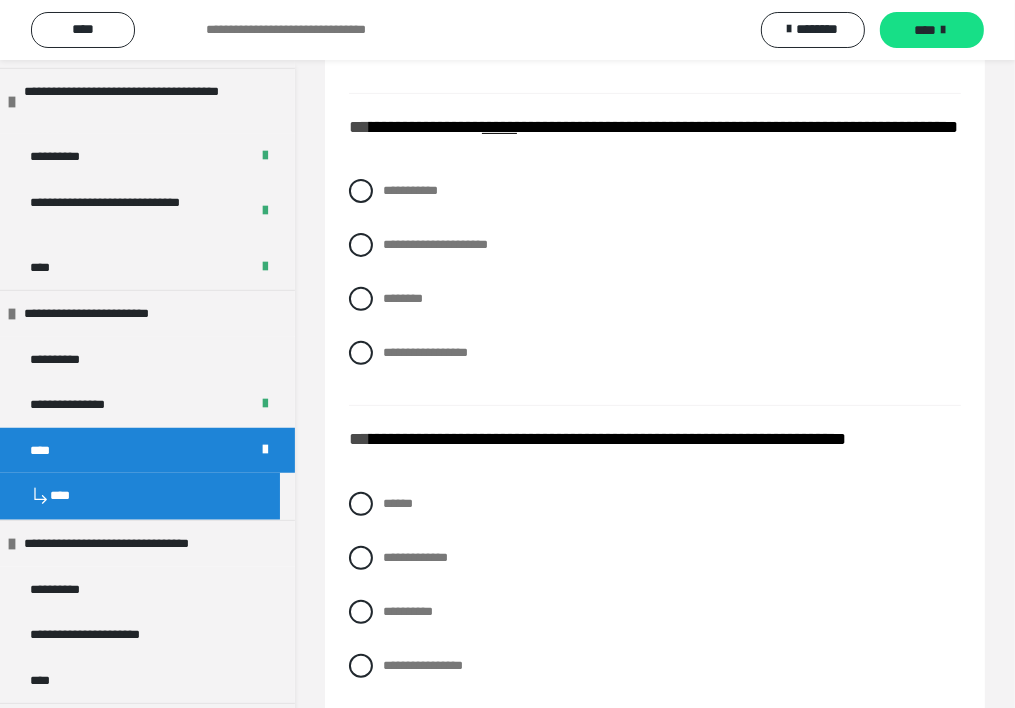 scroll, scrollTop: 460, scrollLeft: 0, axis: vertical 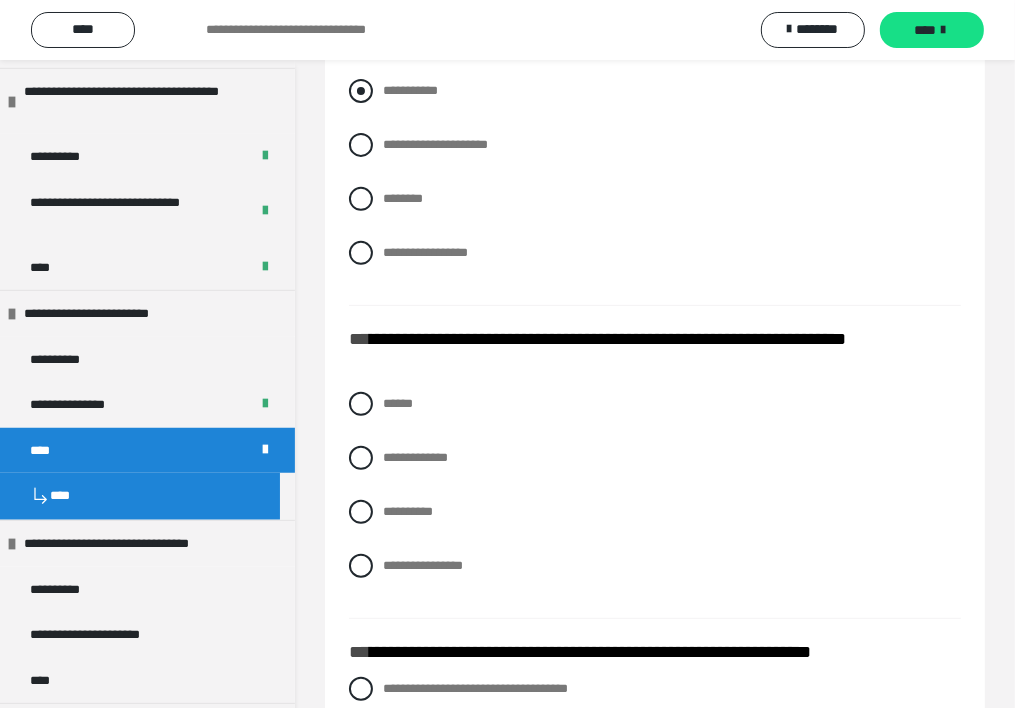 click on "**********" at bounding box center [655, 91] 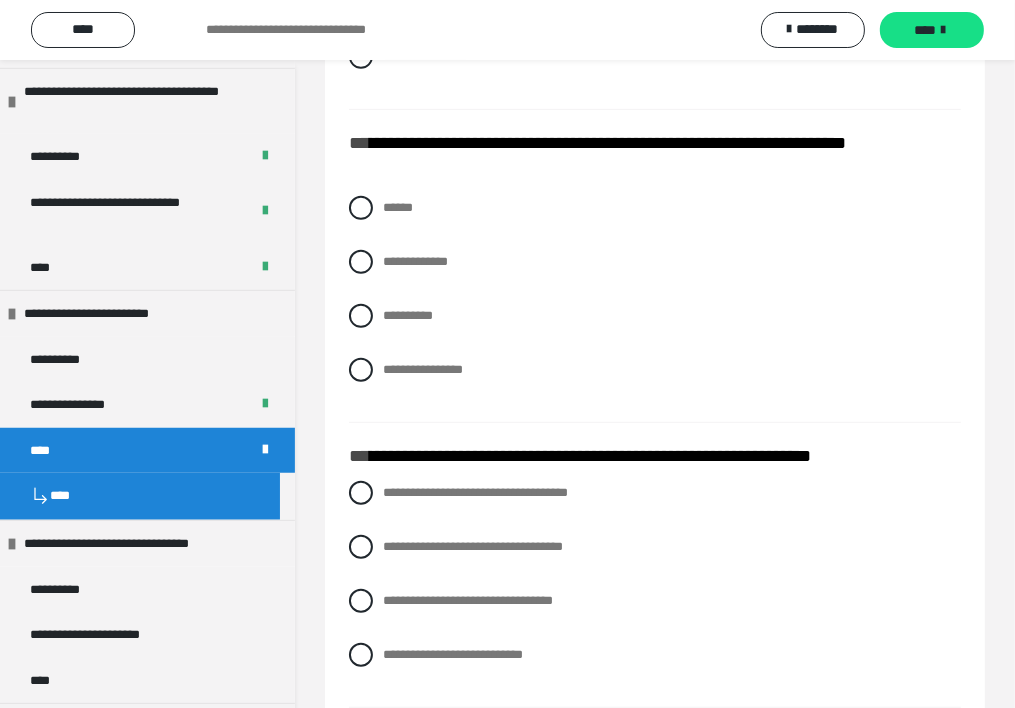 scroll, scrollTop: 660, scrollLeft: 0, axis: vertical 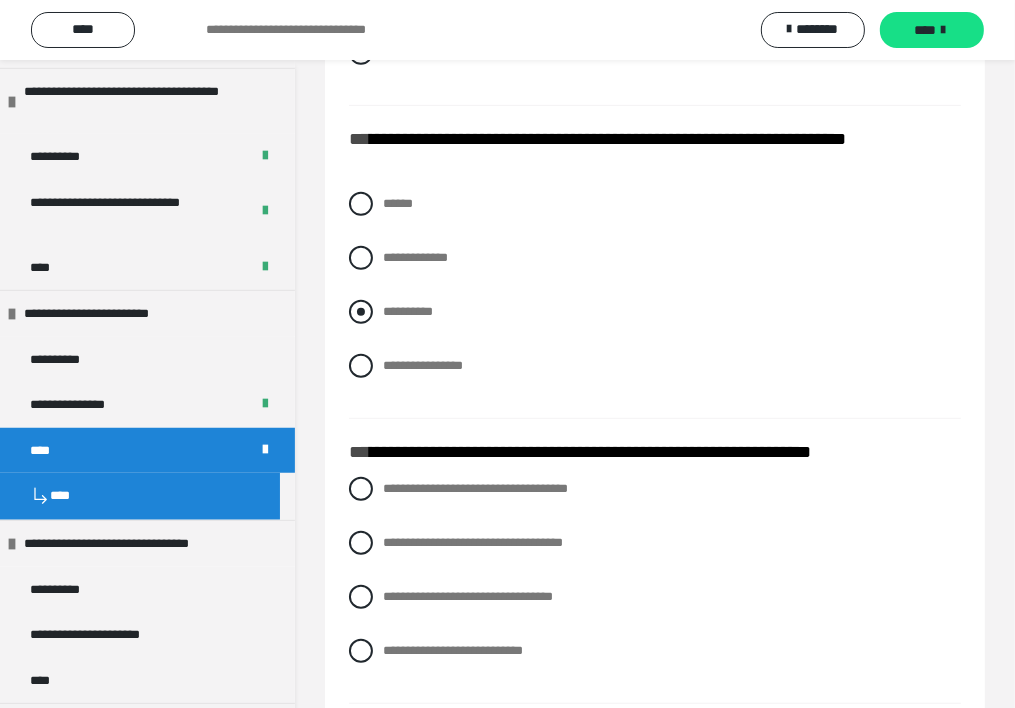 click on "**********" at bounding box center [408, 311] 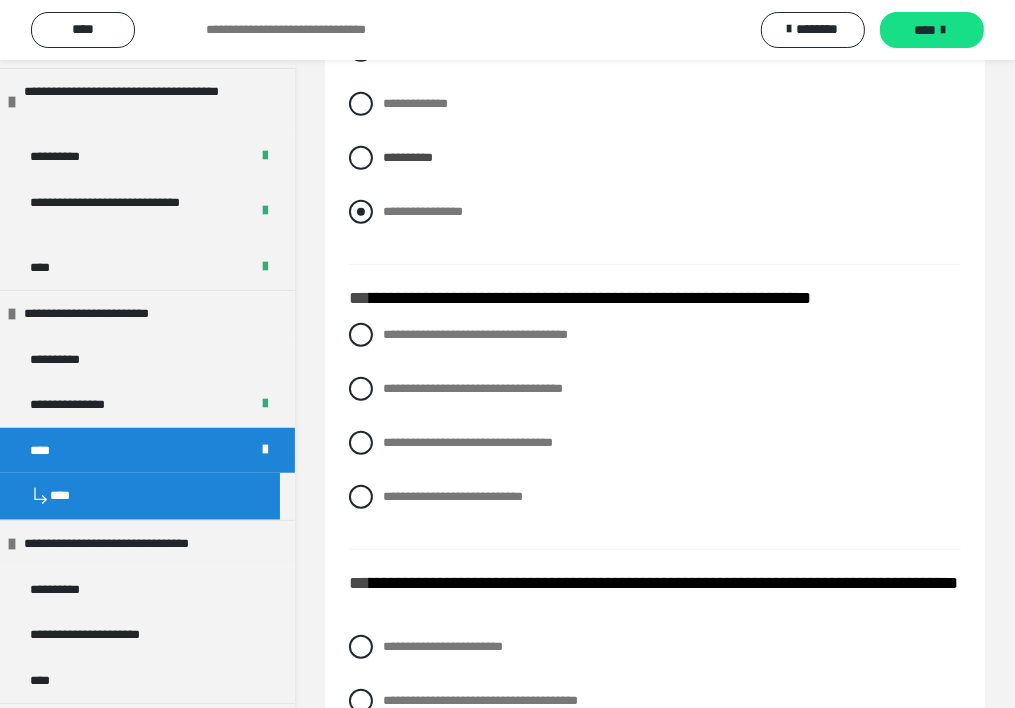 scroll, scrollTop: 860, scrollLeft: 0, axis: vertical 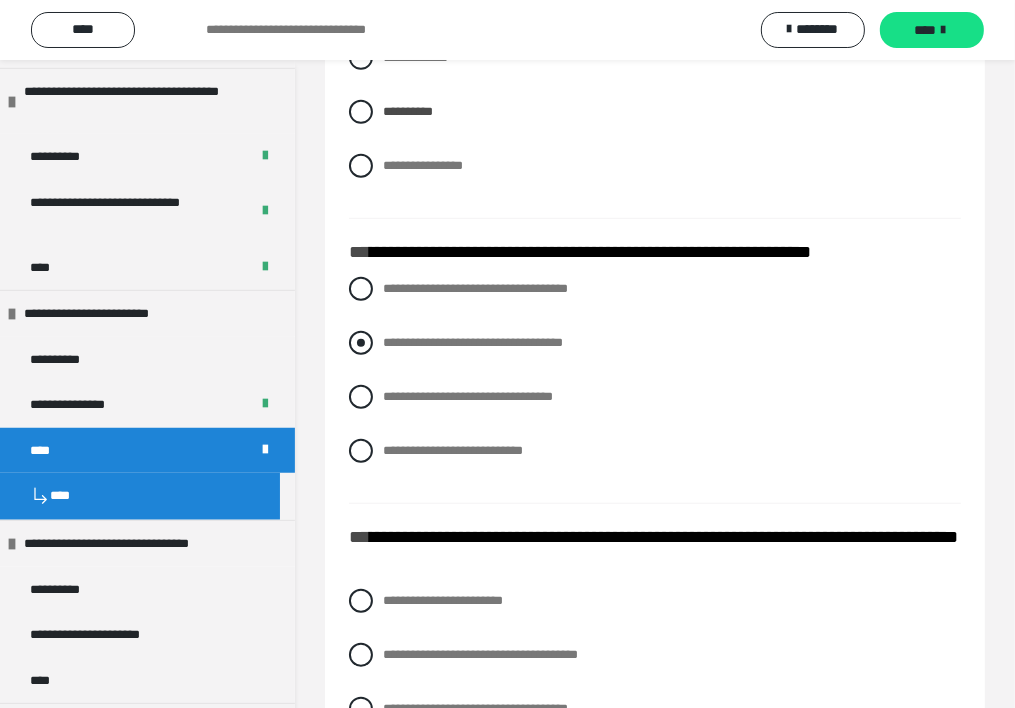 click on "**********" at bounding box center [473, 342] 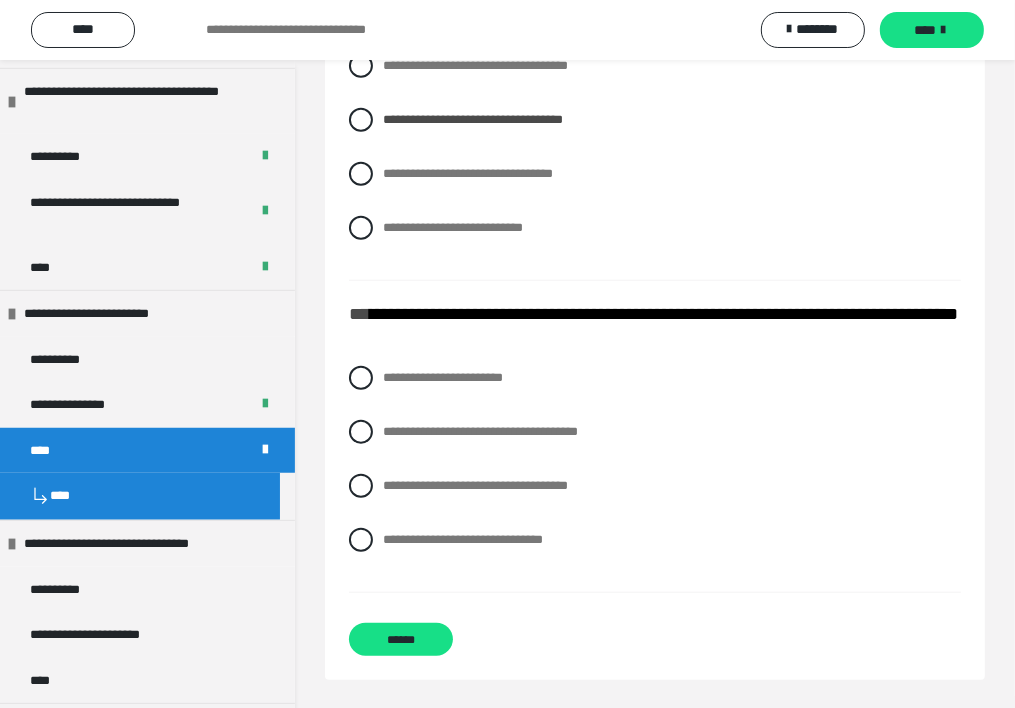 scroll, scrollTop: 1084, scrollLeft: 0, axis: vertical 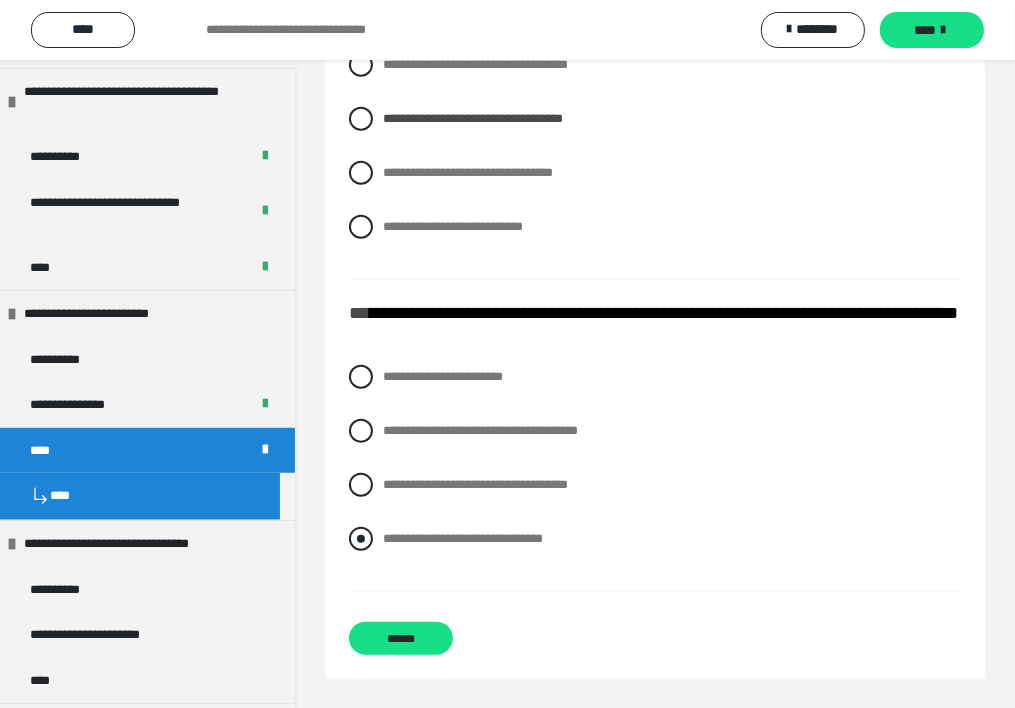 click on "**********" at bounding box center [463, 538] 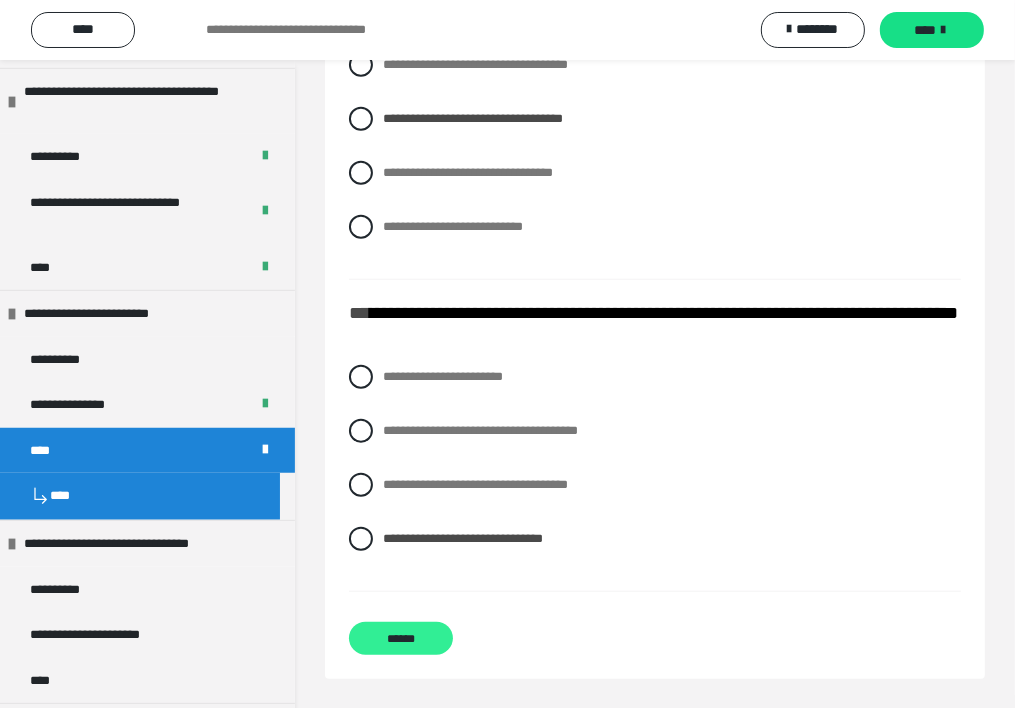 click on "******" at bounding box center (401, 638) 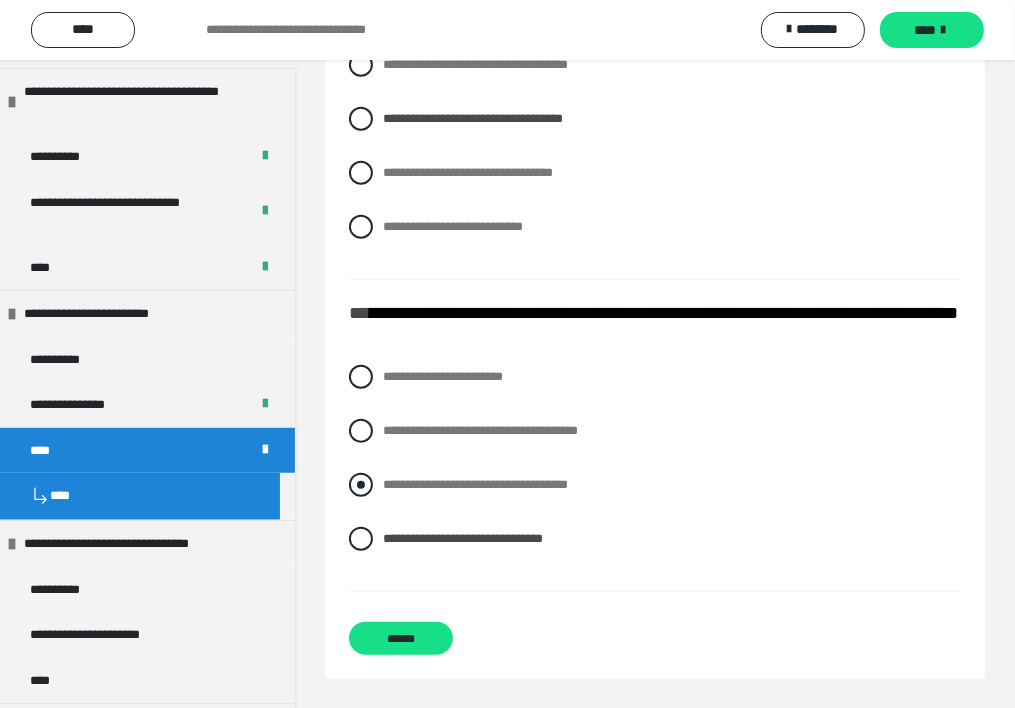 scroll, scrollTop: 60, scrollLeft: 0, axis: vertical 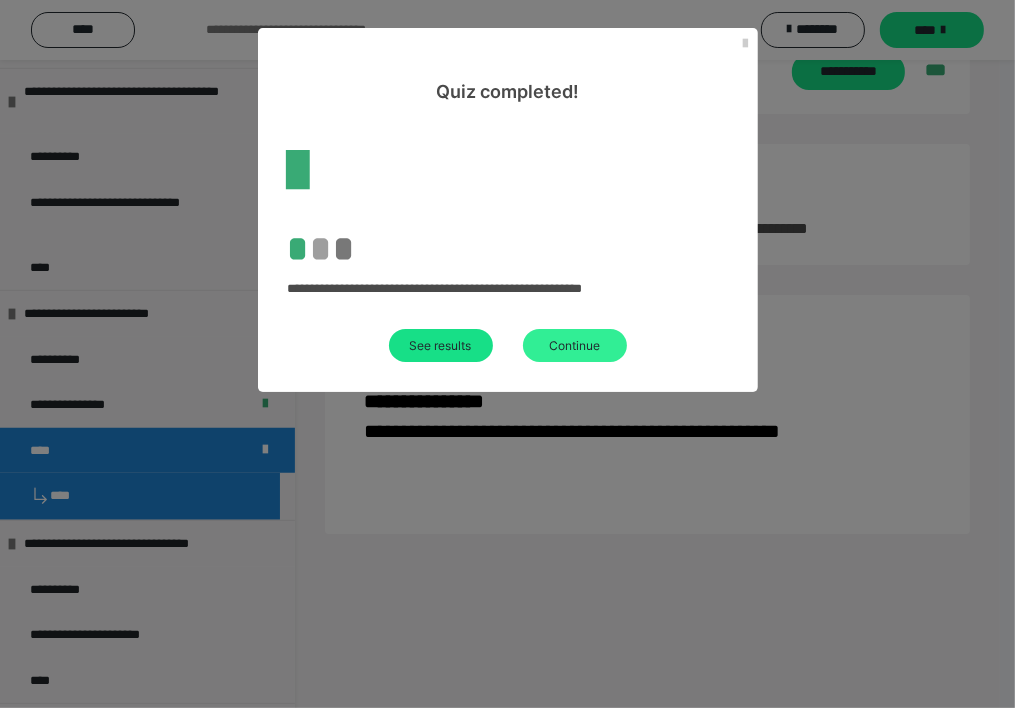 click on "Continue" at bounding box center [575, 345] 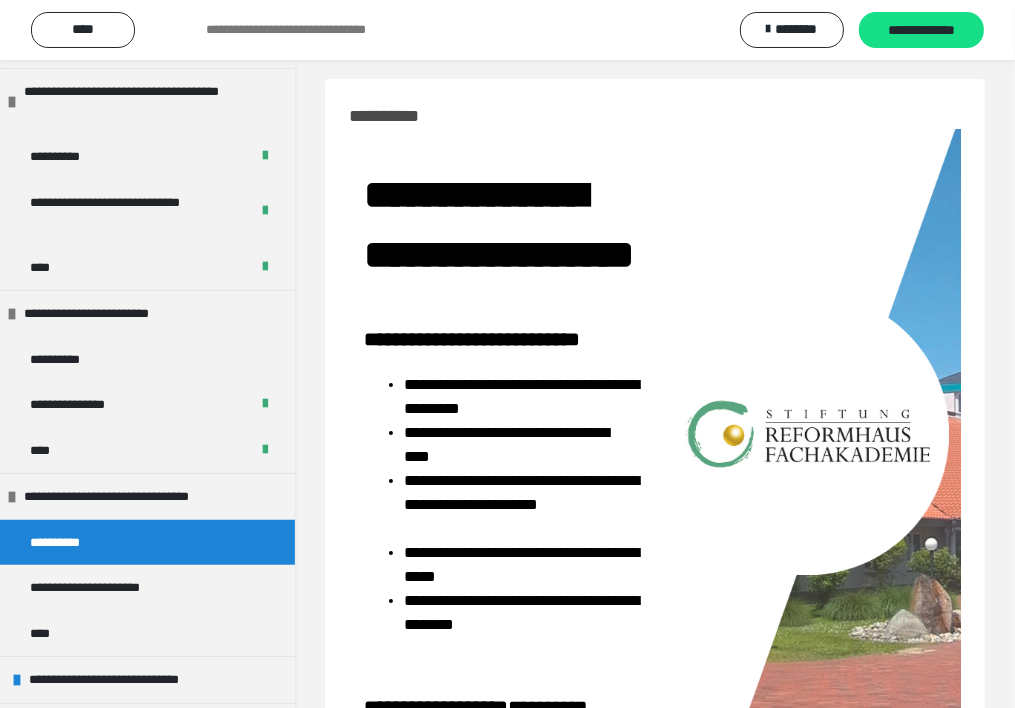 scroll, scrollTop: 0, scrollLeft: 0, axis: both 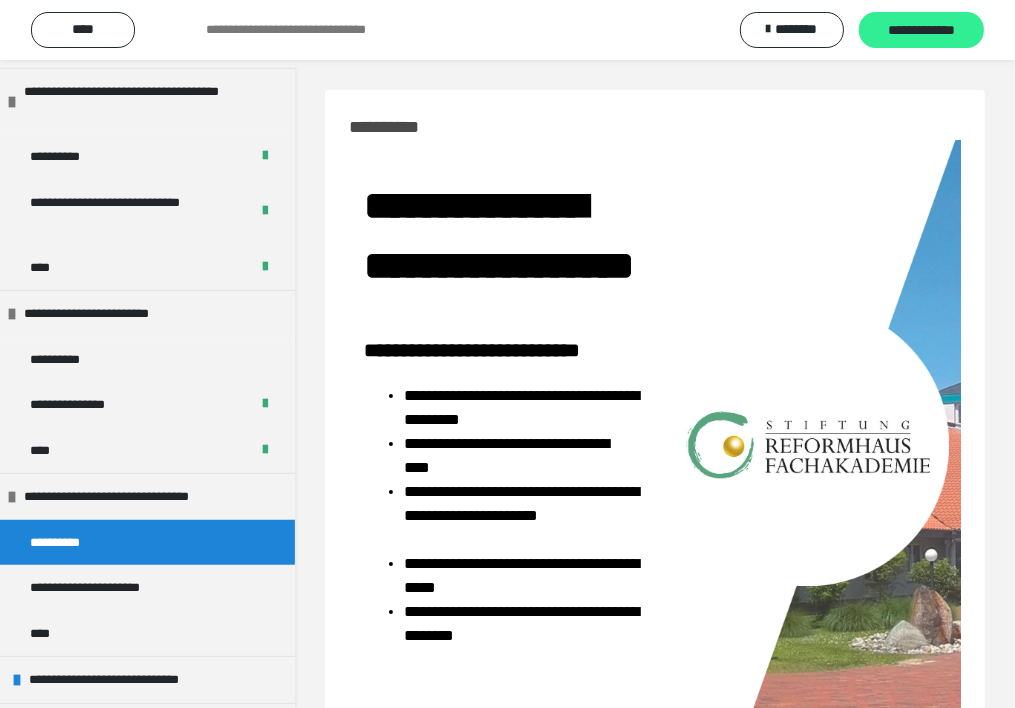 click on "**********" at bounding box center [921, 31] 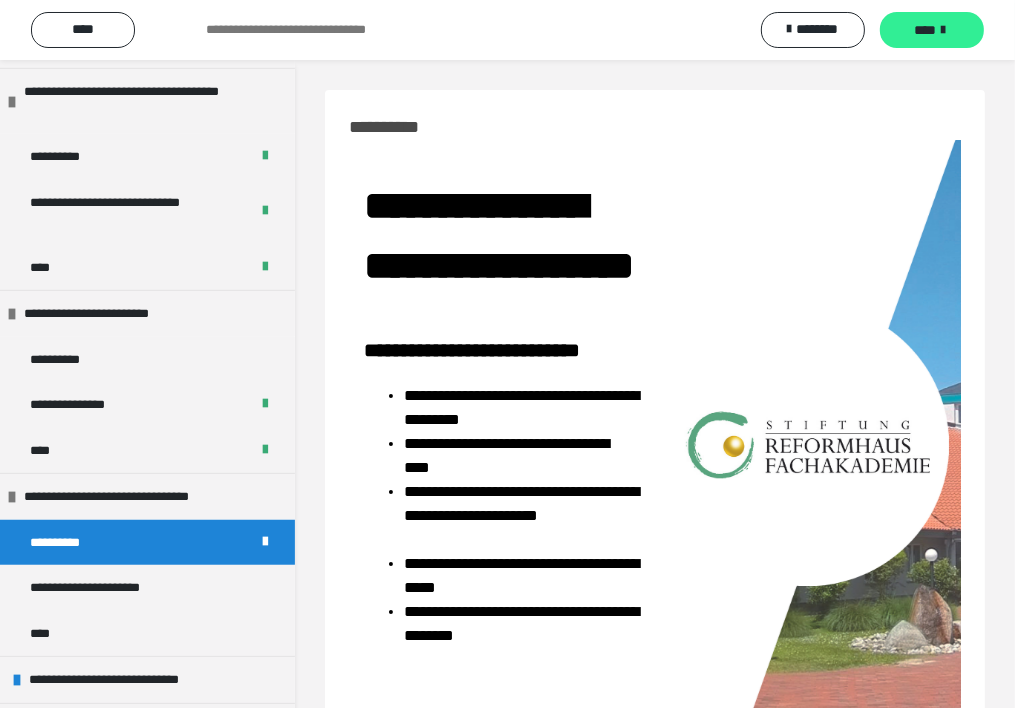 click on "****" at bounding box center (925, 30) 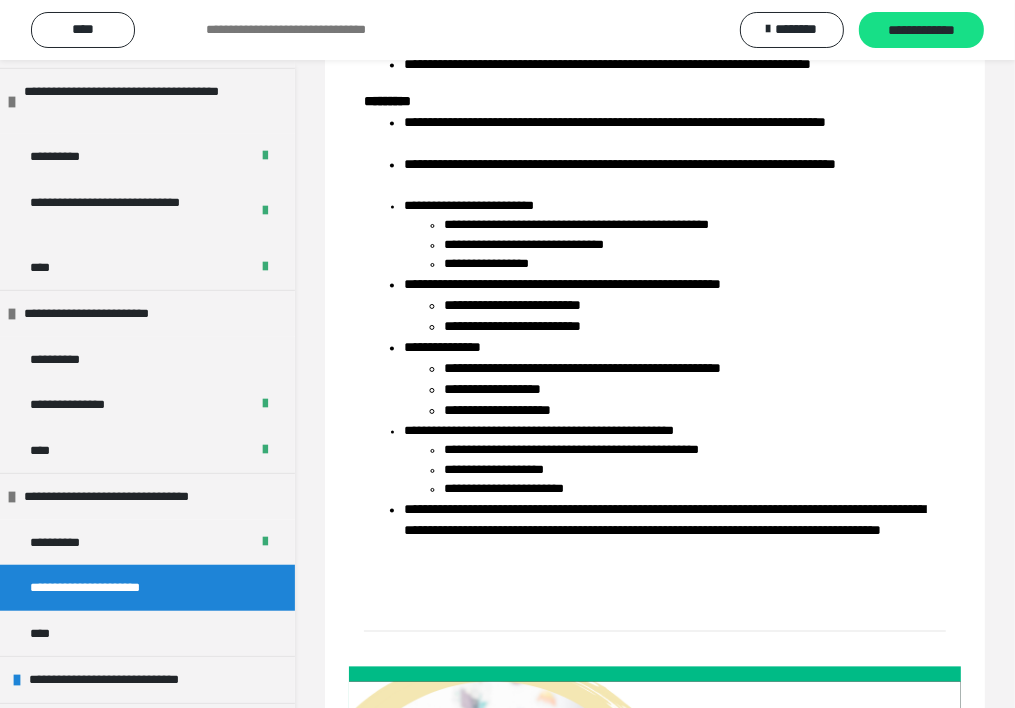 scroll, scrollTop: 2600, scrollLeft: 0, axis: vertical 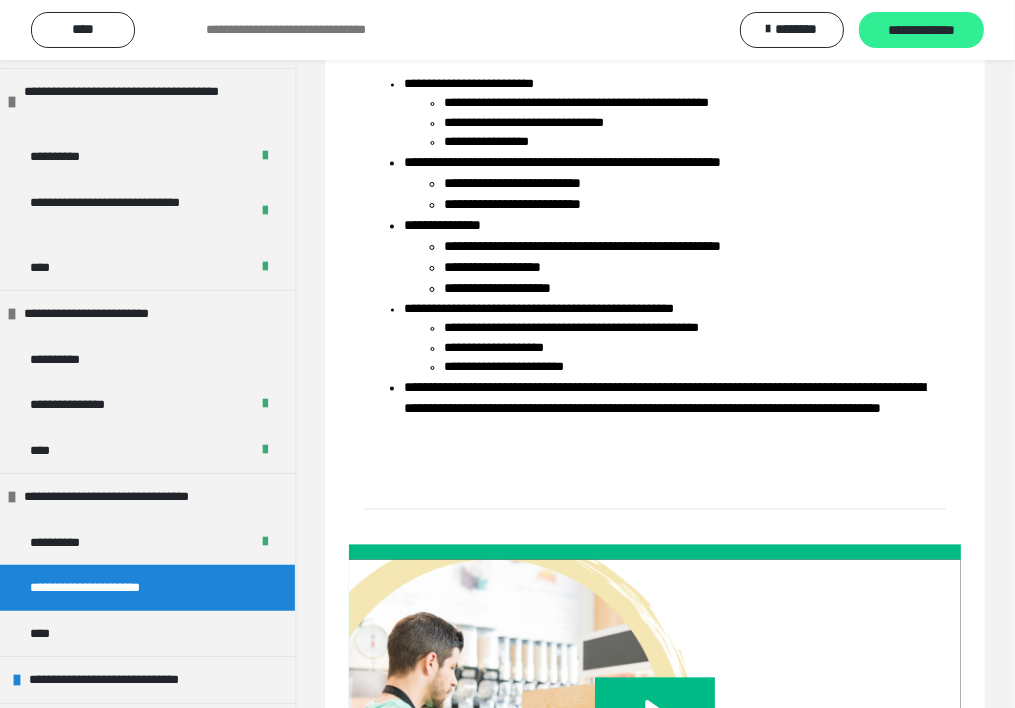 click on "**********" at bounding box center (921, 31) 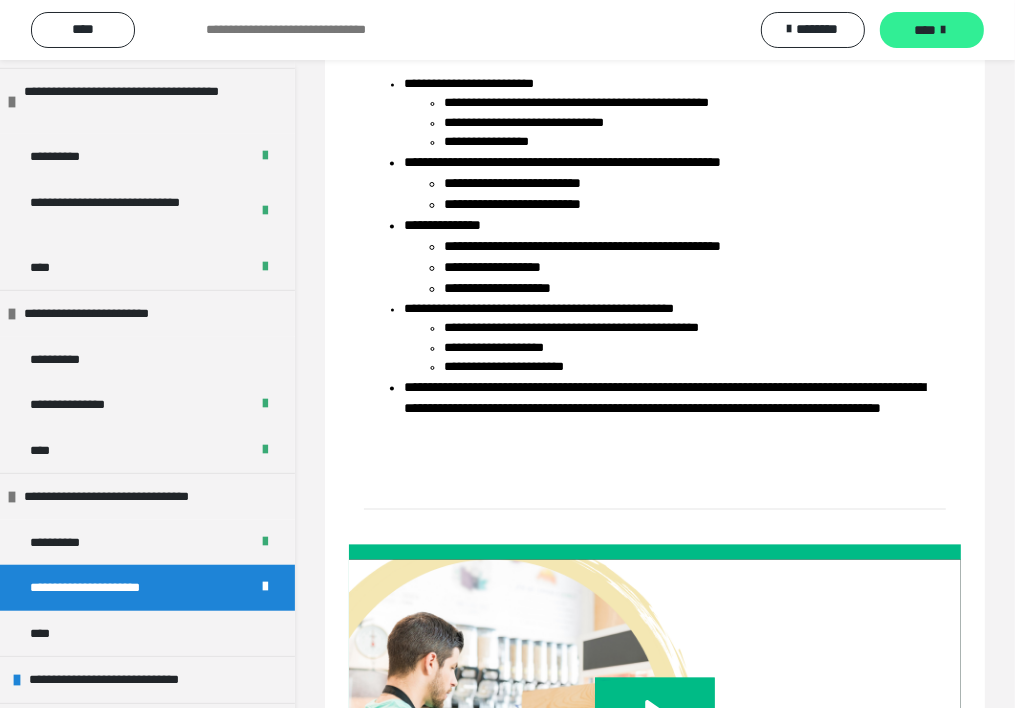 click on "****" at bounding box center [925, 30] 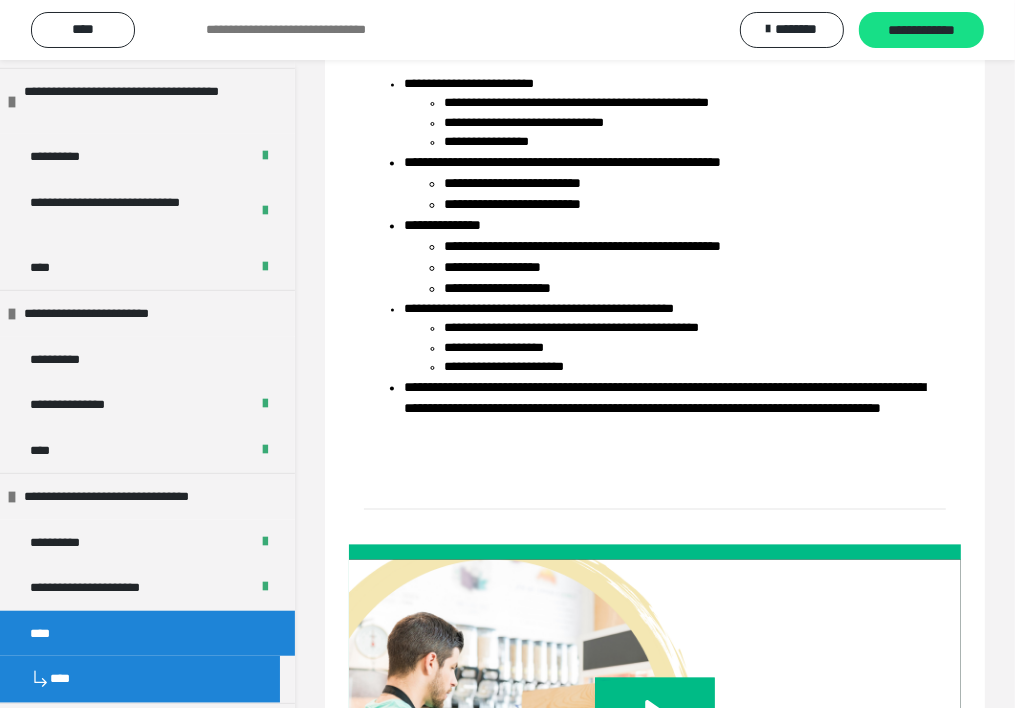 scroll, scrollTop: 60, scrollLeft: 0, axis: vertical 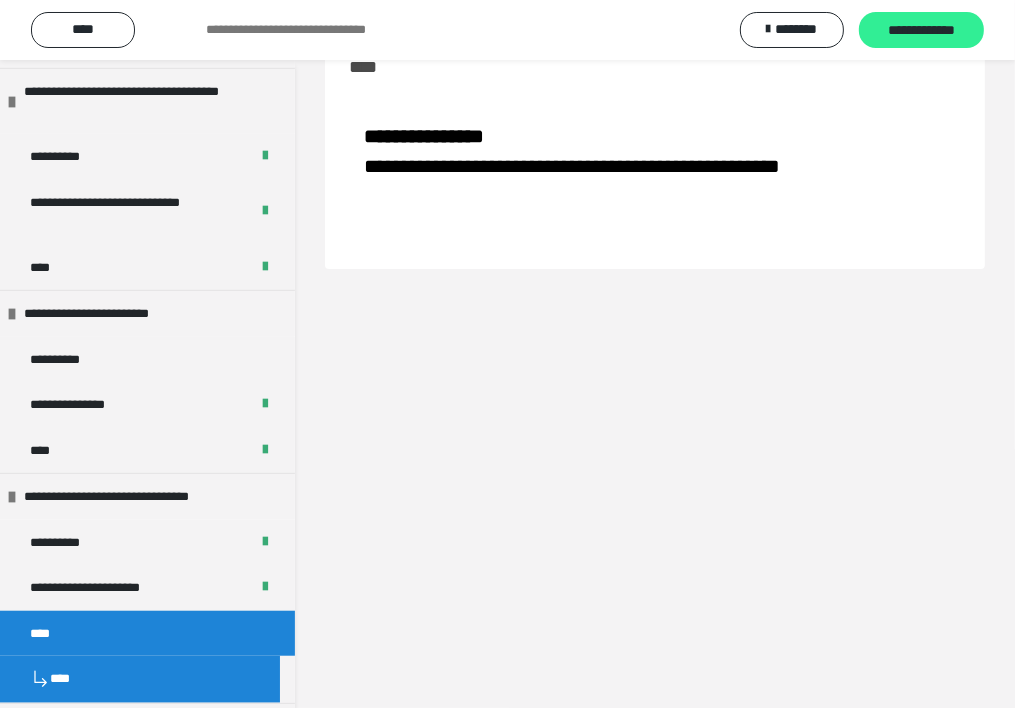click on "**********" at bounding box center (921, 31) 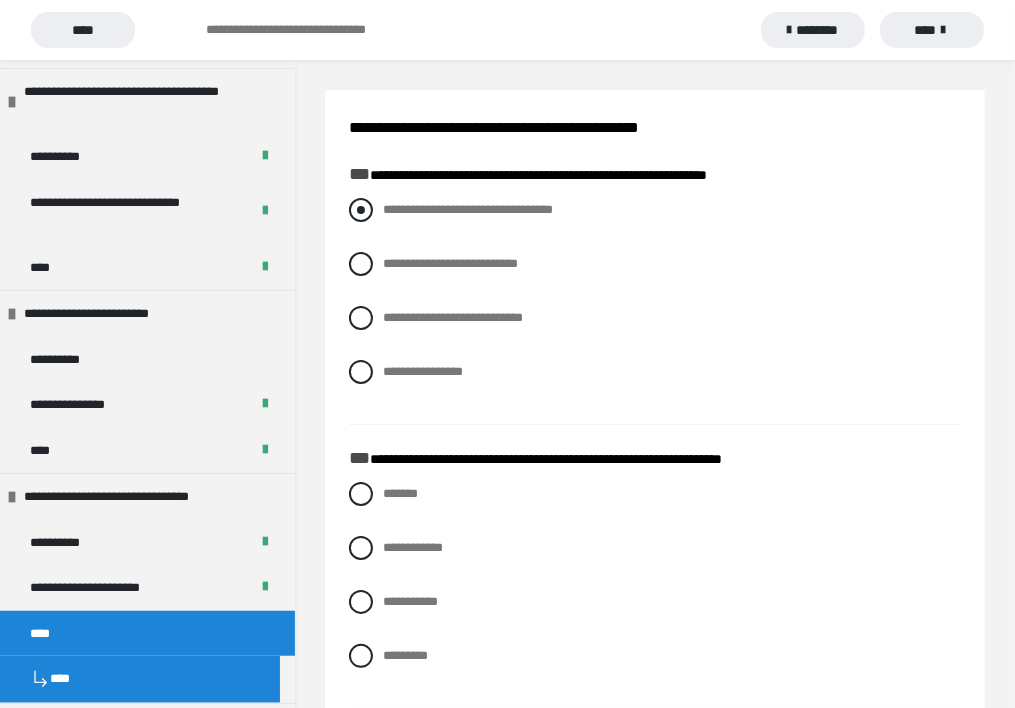 click on "**********" at bounding box center (468, 209) 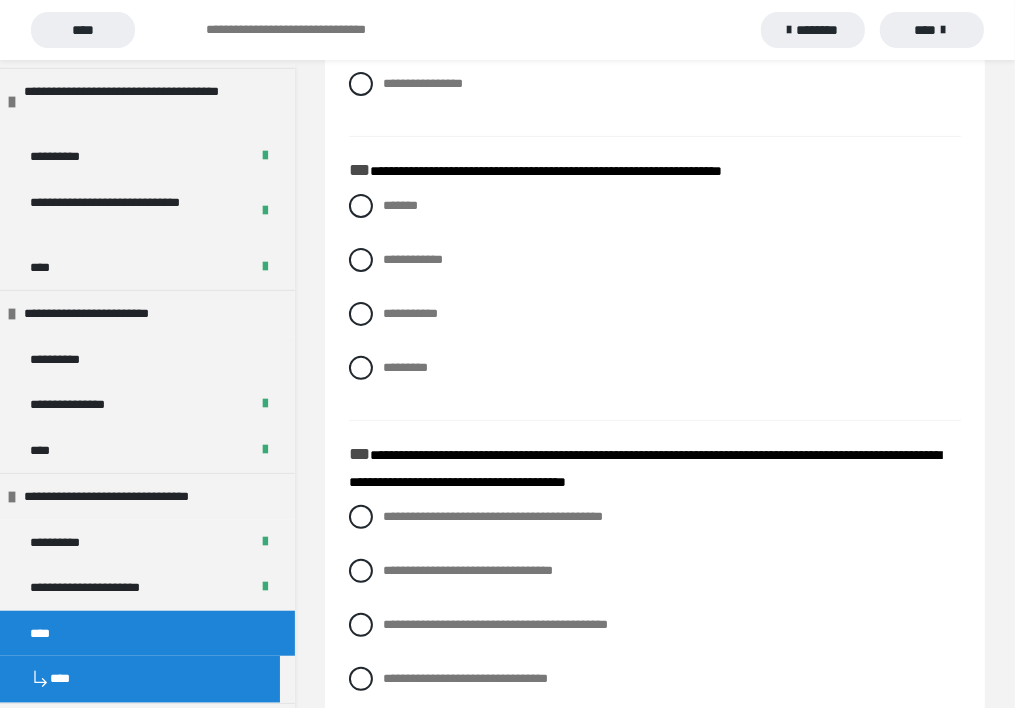 scroll, scrollTop: 300, scrollLeft: 0, axis: vertical 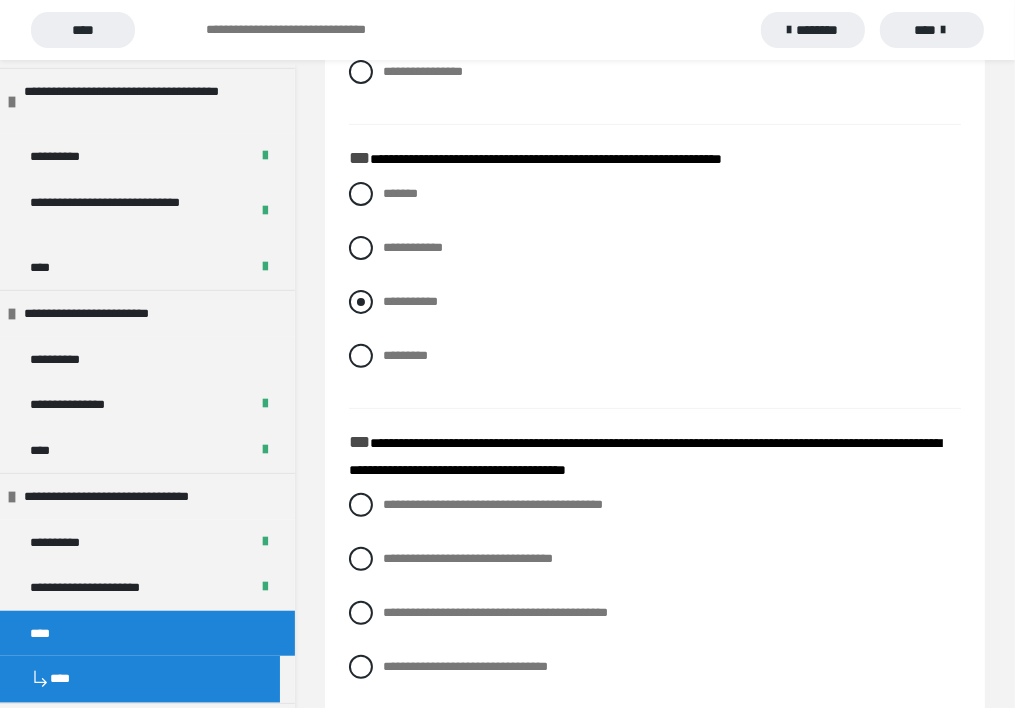 click on "**********" at bounding box center [410, 301] 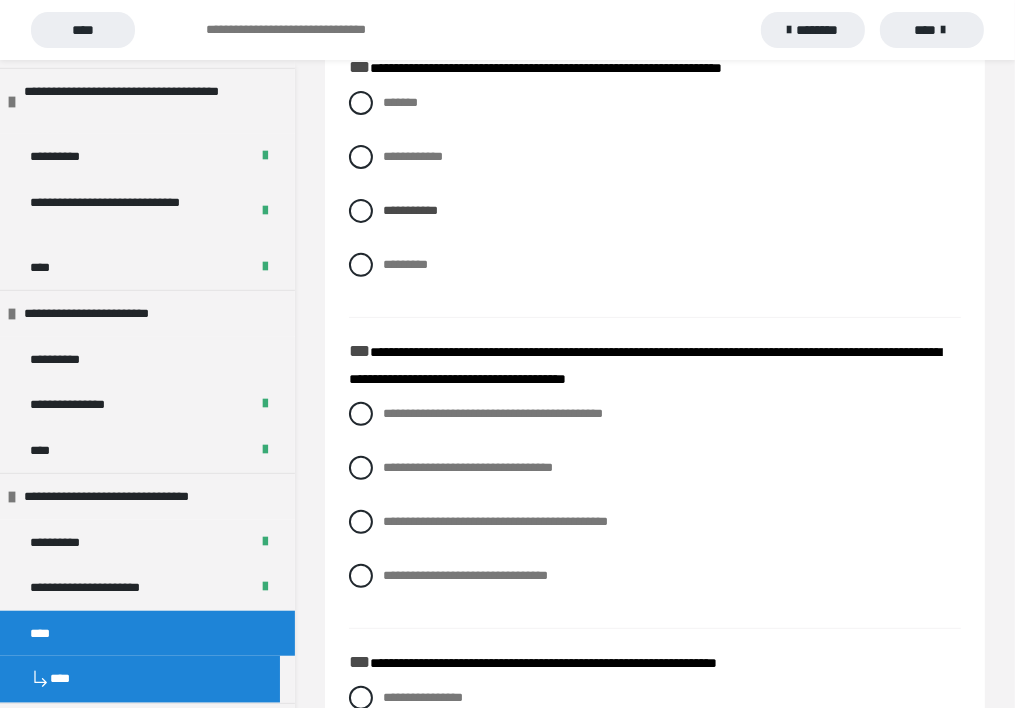 scroll, scrollTop: 600, scrollLeft: 0, axis: vertical 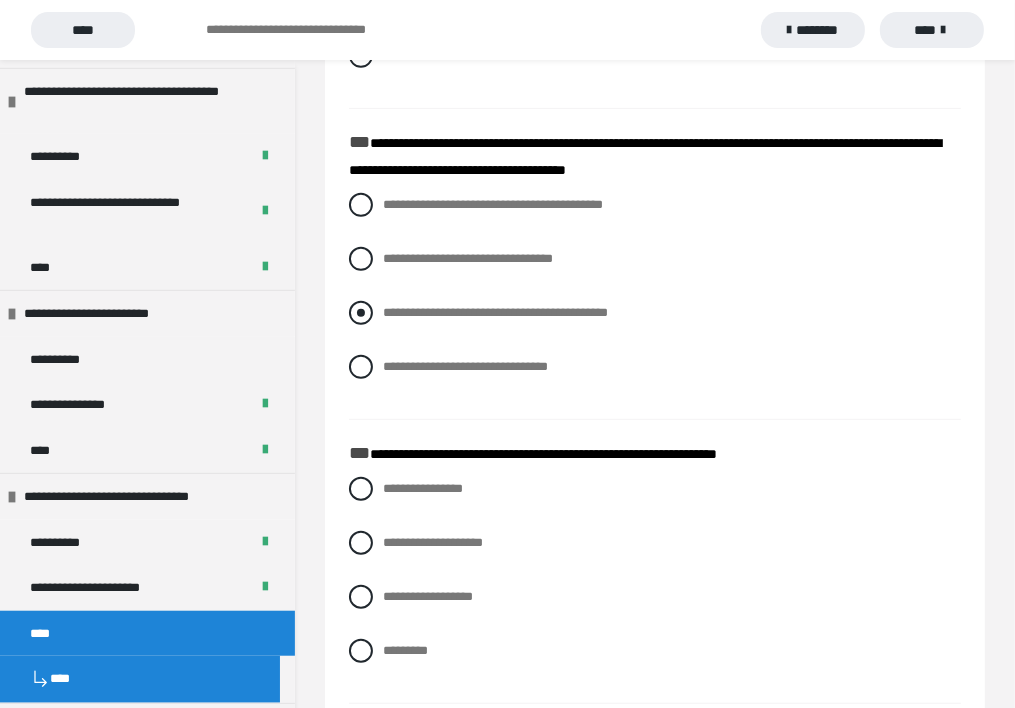 click on "**********" at bounding box center (495, 312) 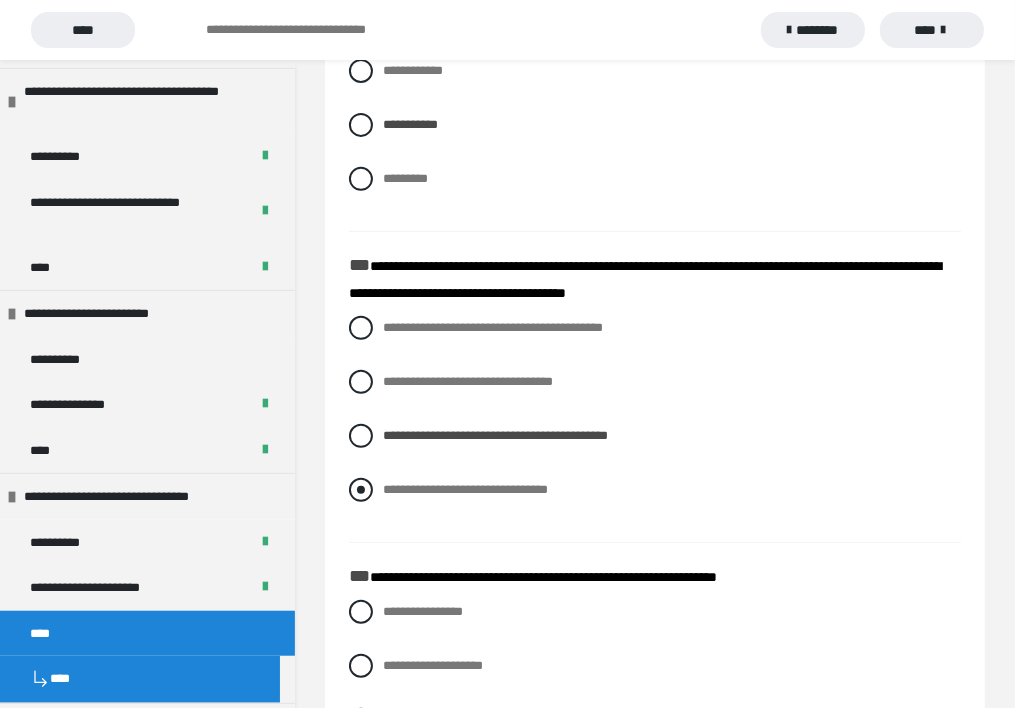 scroll, scrollTop: 500, scrollLeft: 0, axis: vertical 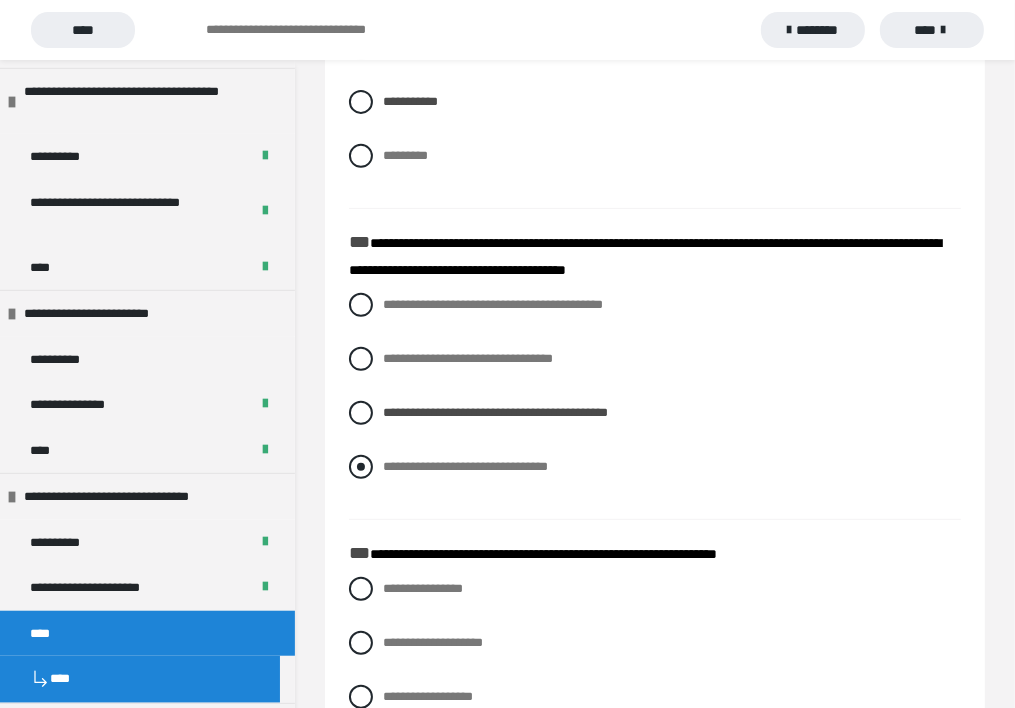 click on "**********" at bounding box center [655, 467] 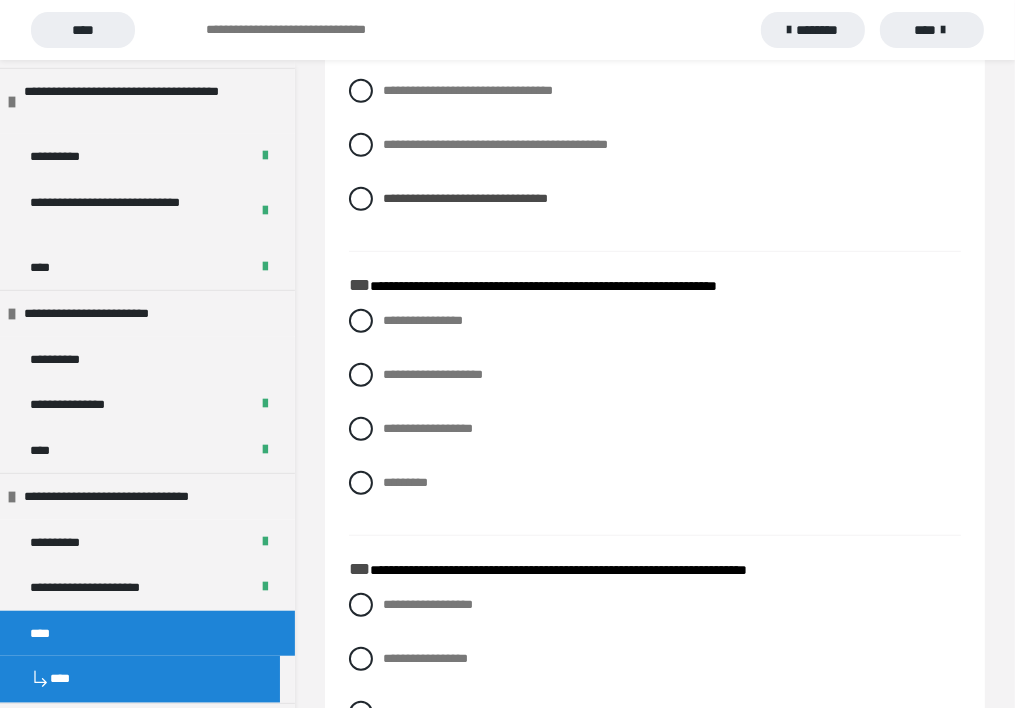 scroll, scrollTop: 800, scrollLeft: 0, axis: vertical 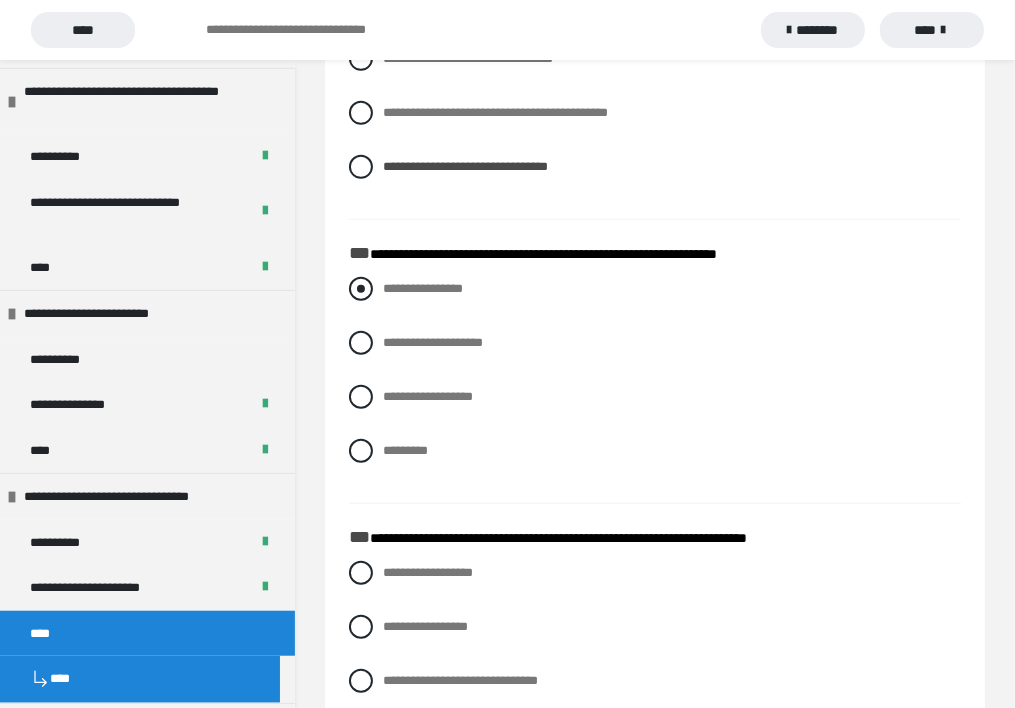 click on "**********" at bounding box center [655, 289] 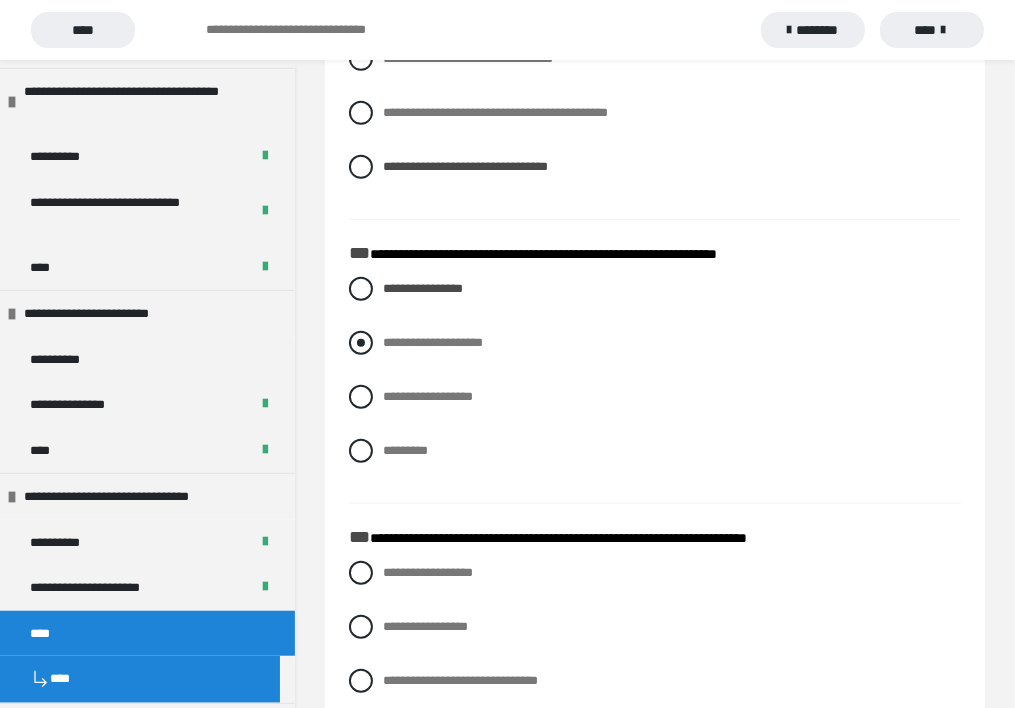 click on "**********" at bounding box center (655, 343) 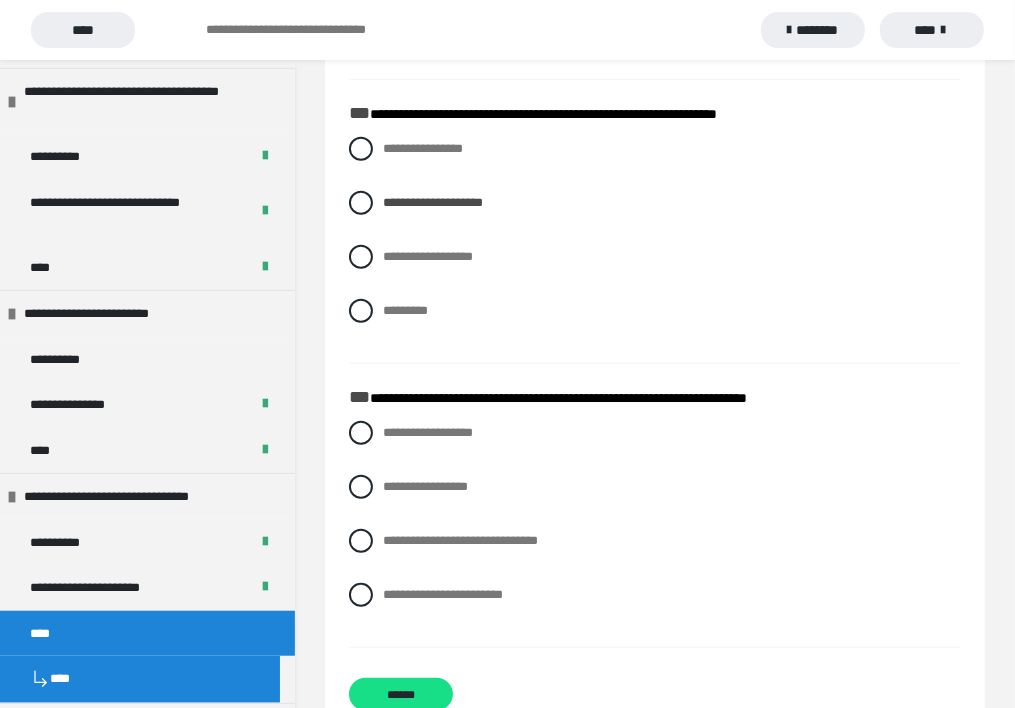 scroll, scrollTop: 896, scrollLeft: 0, axis: vertical 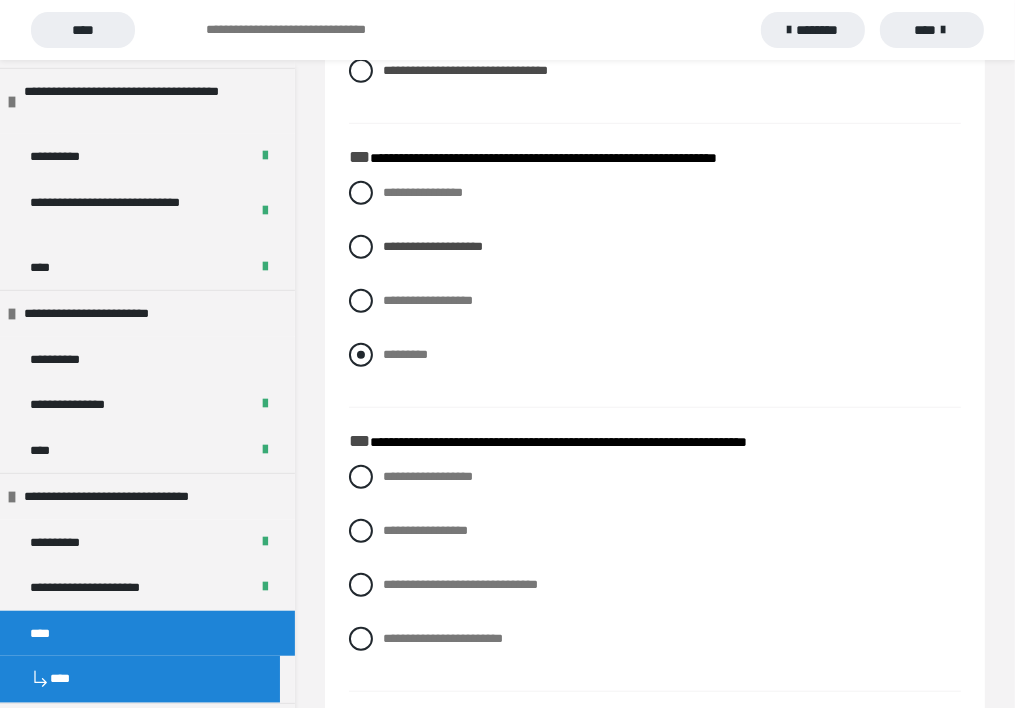 click on "*********" at bounding box center (655, 355) 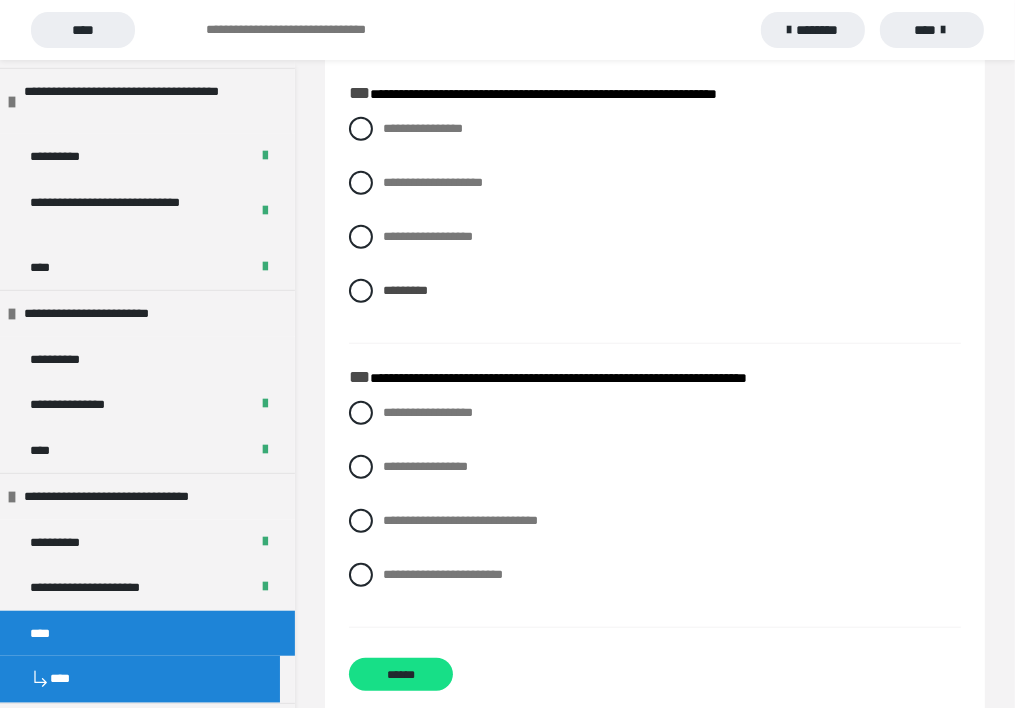 scroll, scrollTop: 996, scrollLeft: 0, axis: vertical 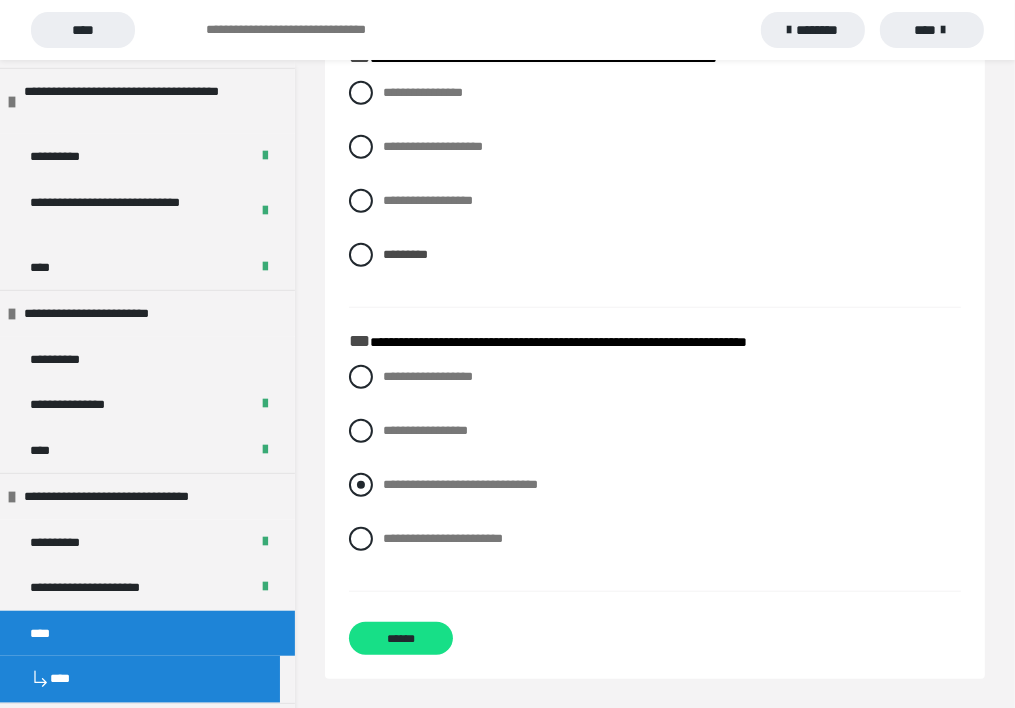 click on "**********" at bounding box center (460, 484) 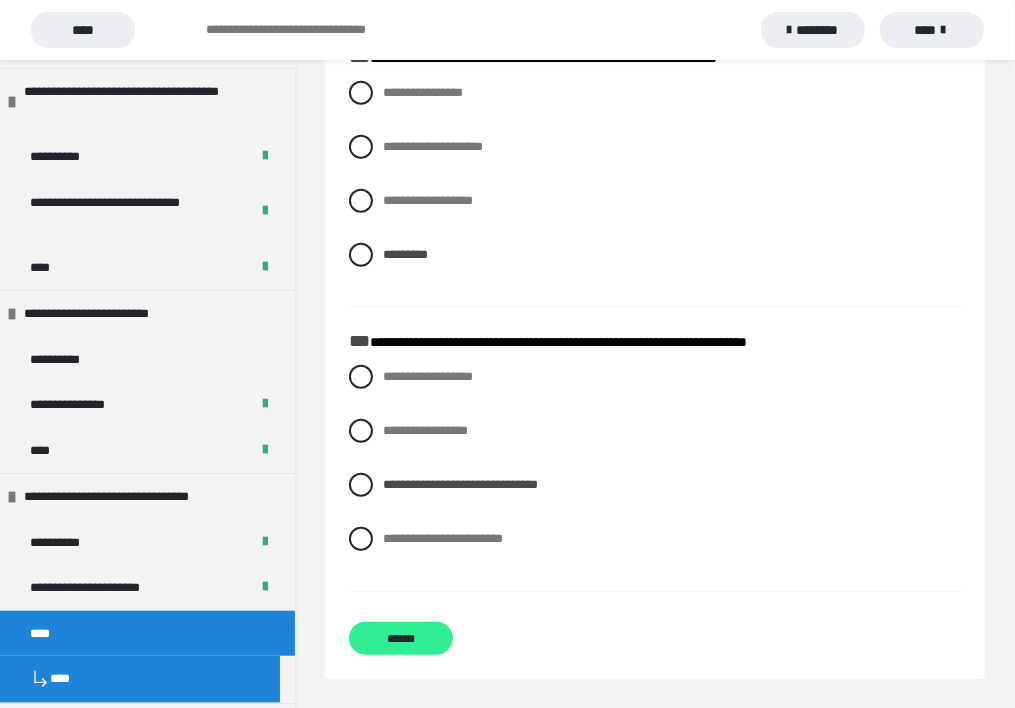 click on "******" at bounding box center (401, 638) 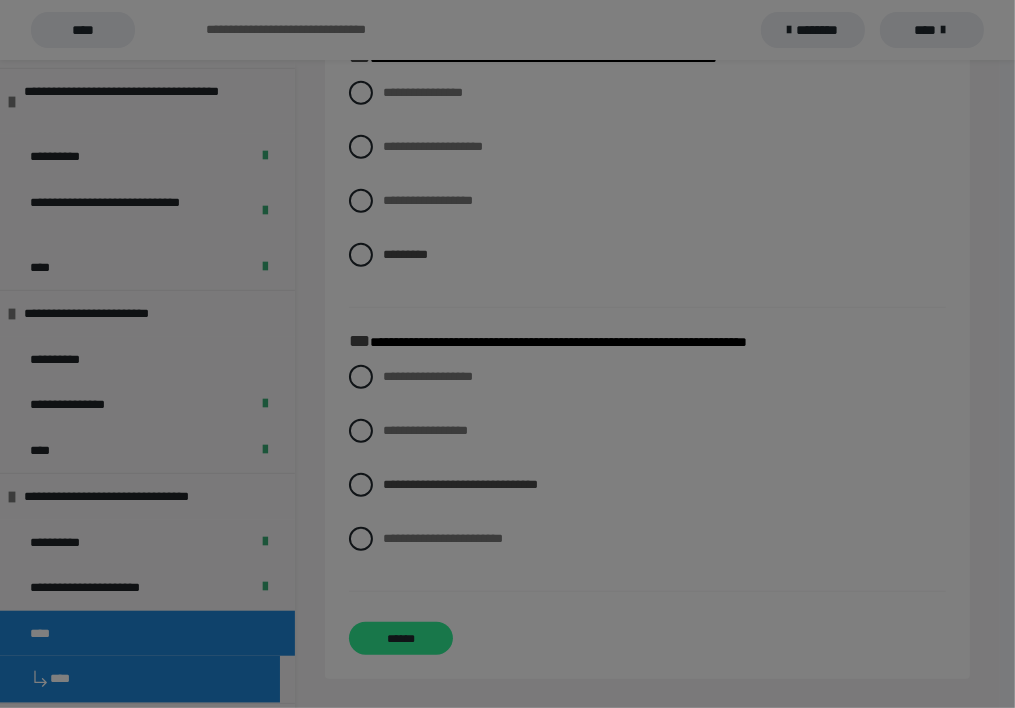 scroll, scrollTop: 60, scrollLeft: 0, axis: vertical 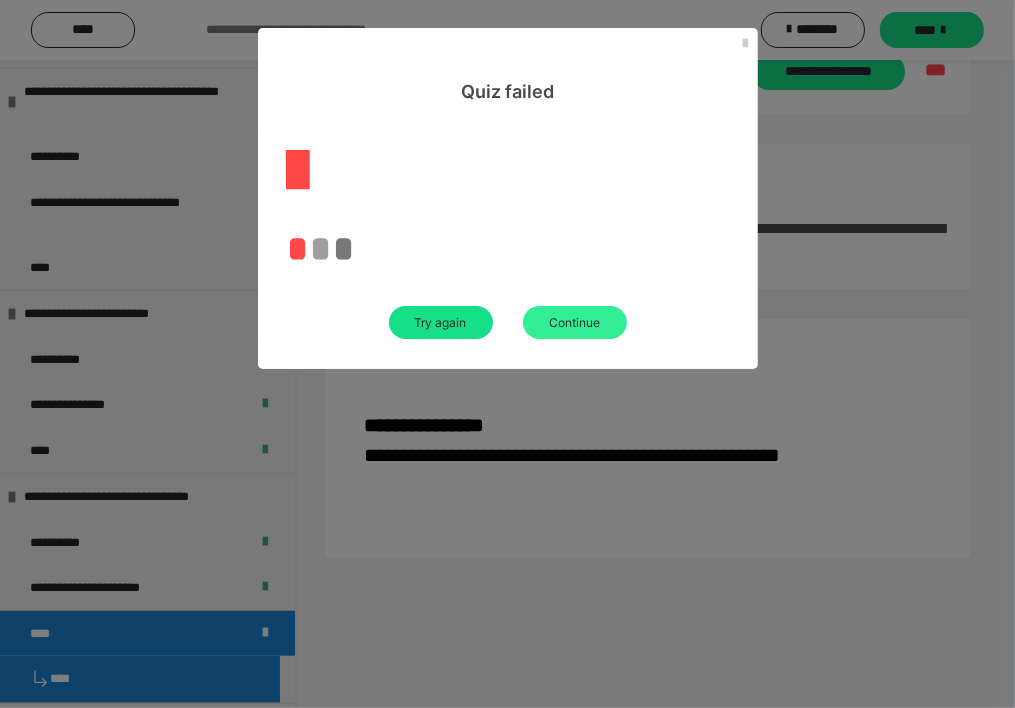 click on "Continue" at bounding box center (575, 322) 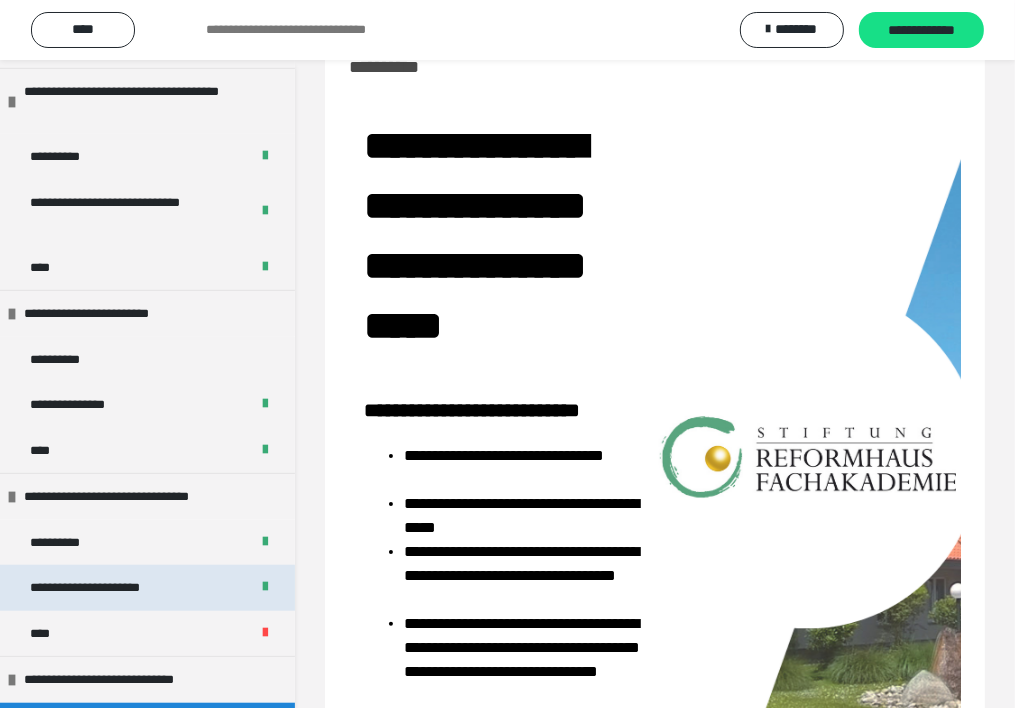 click on "**********" at bounding box center (98, 588) 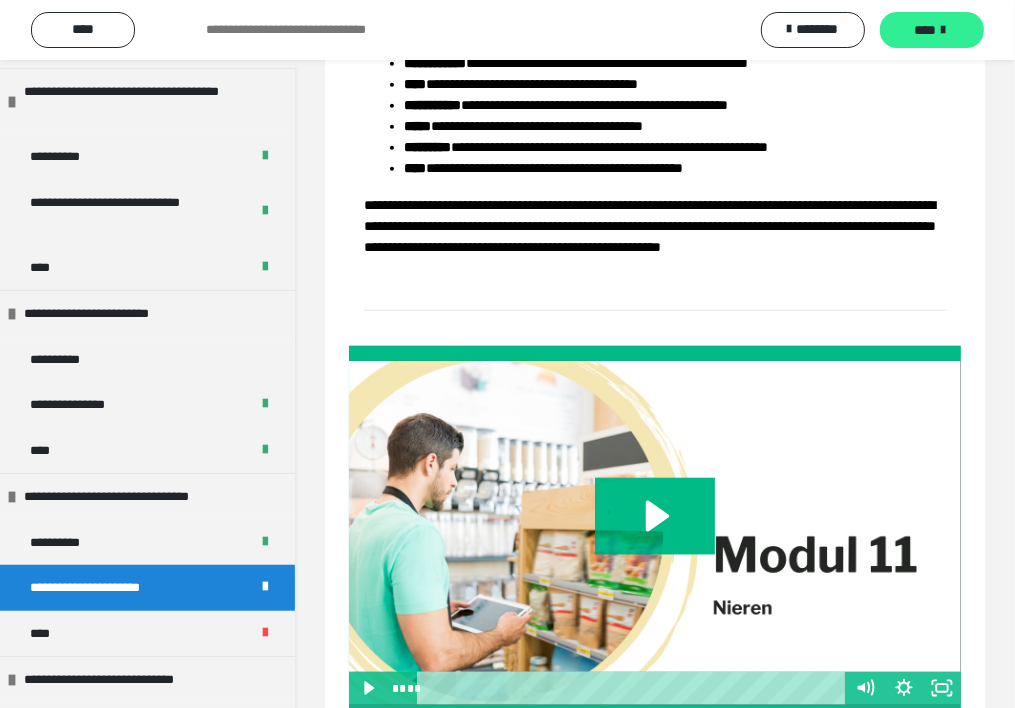 scroll, scrollTop: 1560, scrollLeft: 0, axis: vertical 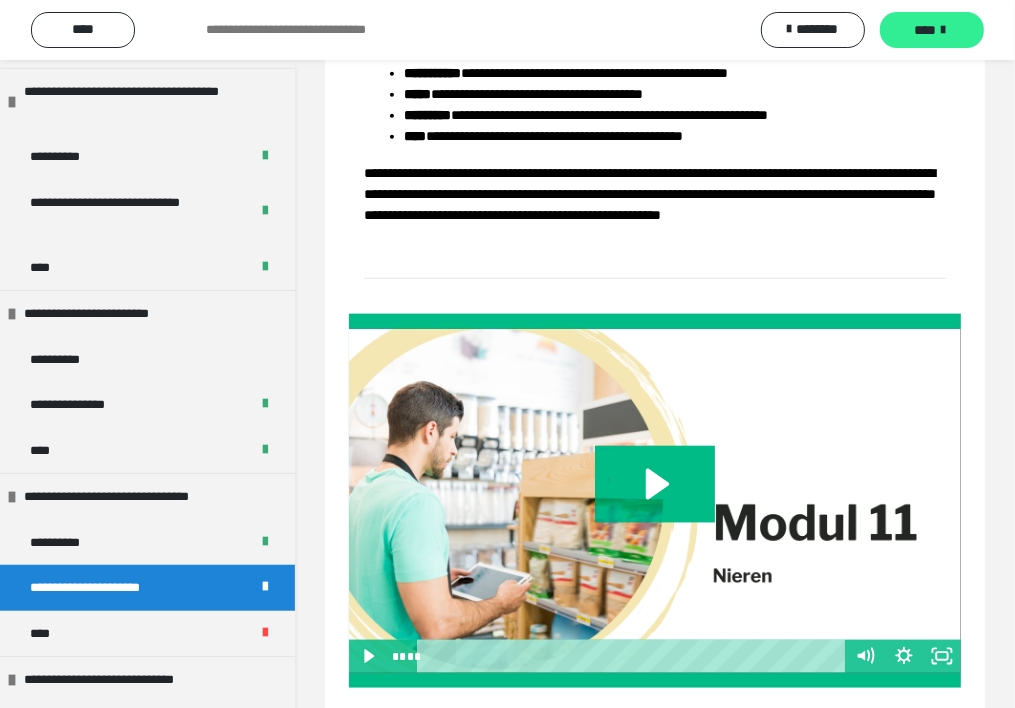 click on "****" at bounding box center (925, 30) 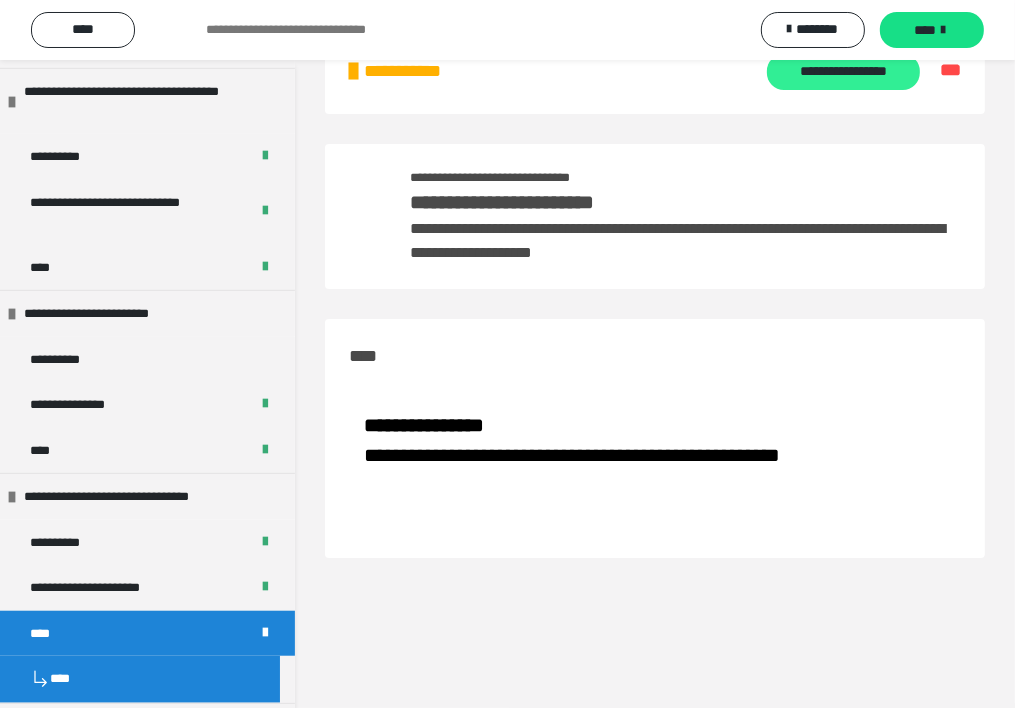 click on "**********" at bounding box center (843, 72) 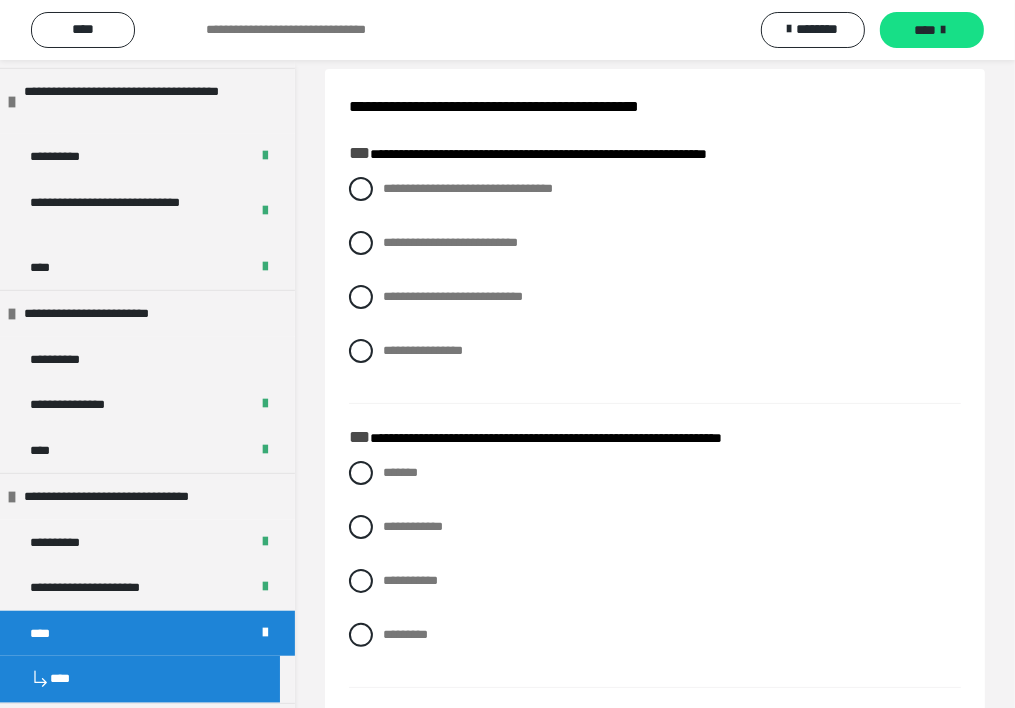 scroll, scrollTop: 0, scrollLeft: 0, axis: both 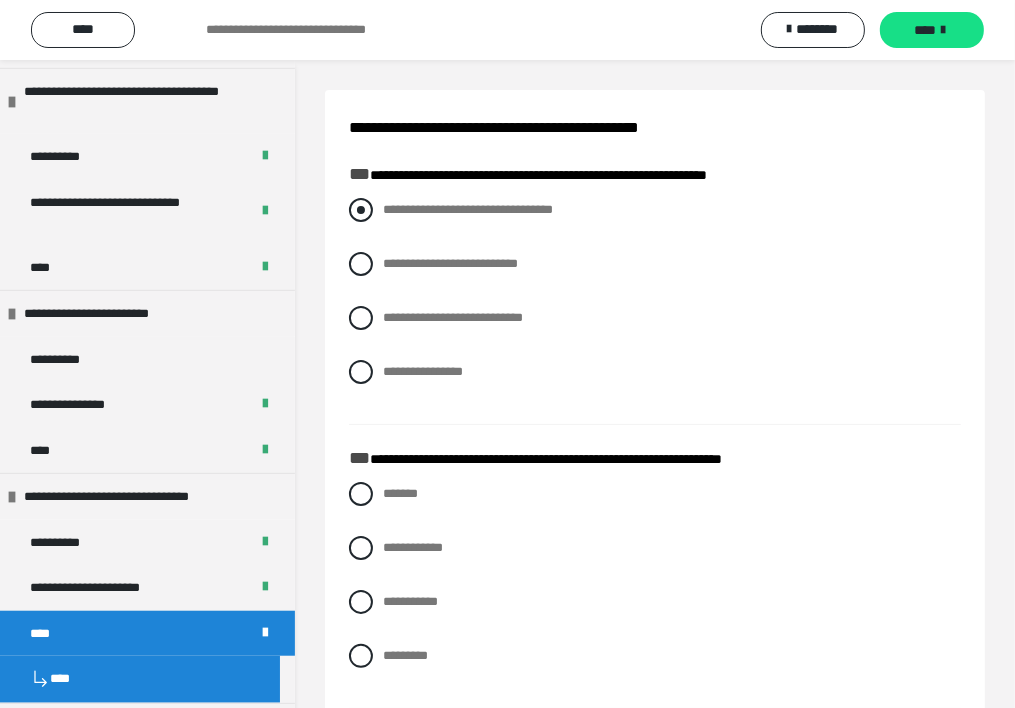 click on "**********" at bounding box center (468, 209) 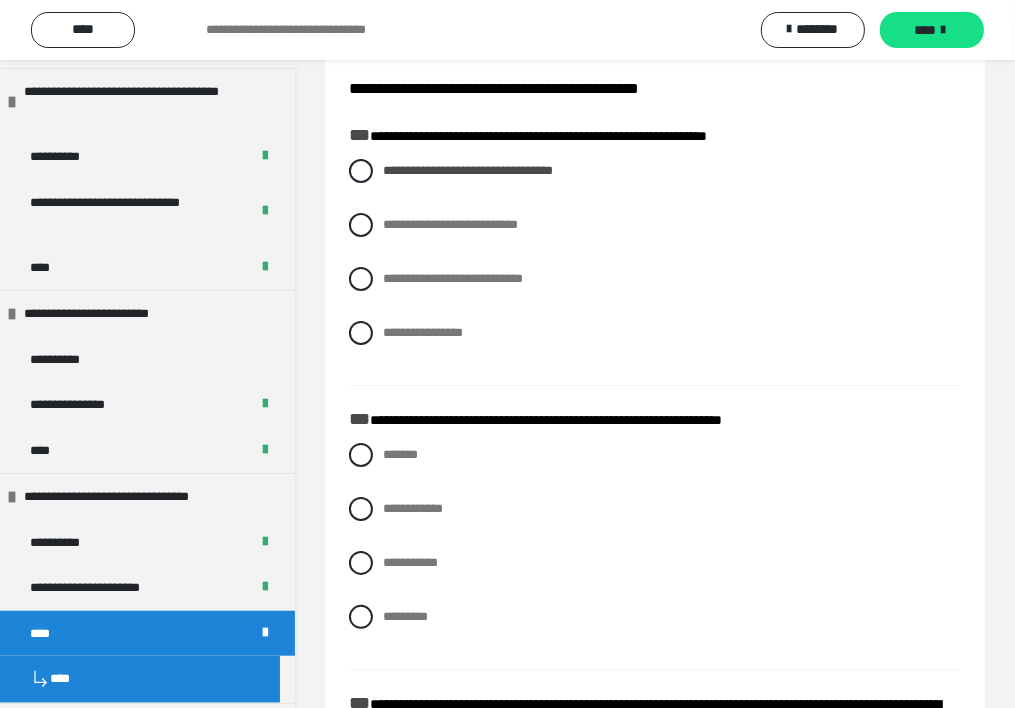 scroll, scrollTop: 100, scrollLeft: 0, axis: vertical 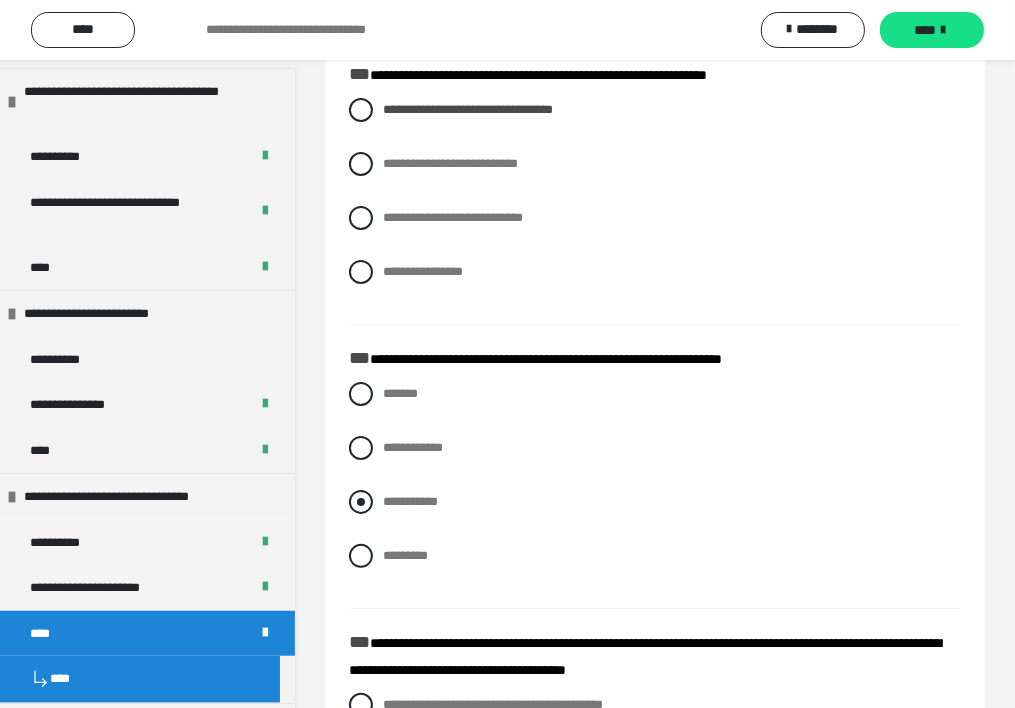 click on "**********" at bounding box center [655, 490] 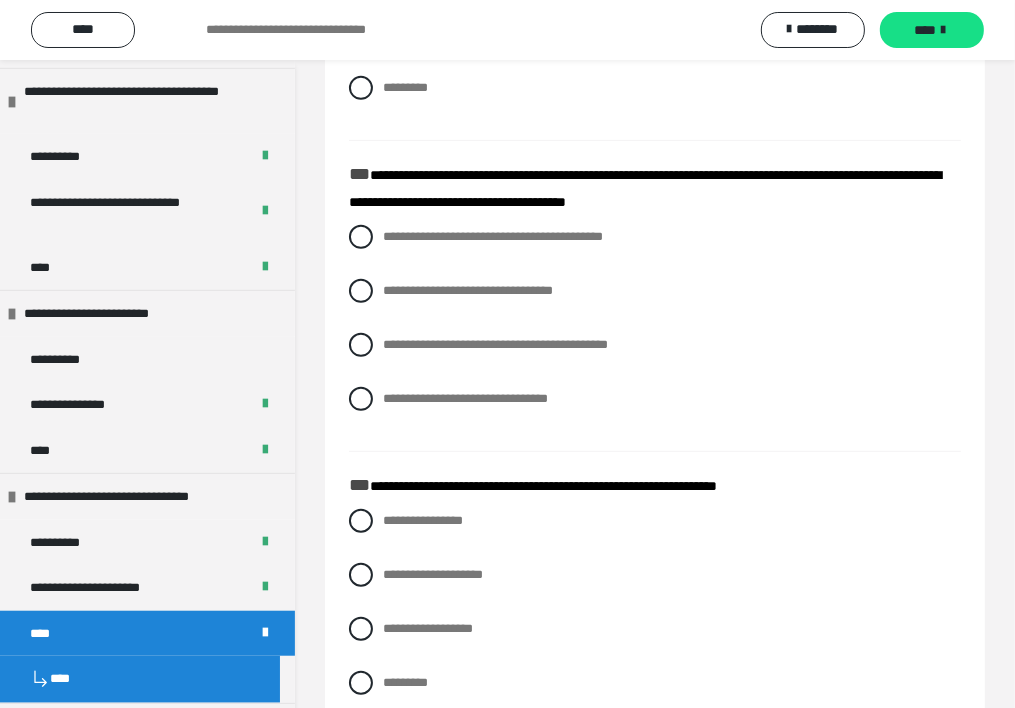 scroll, scrollTop: 600, scrollLeft: 0, axis: vertical 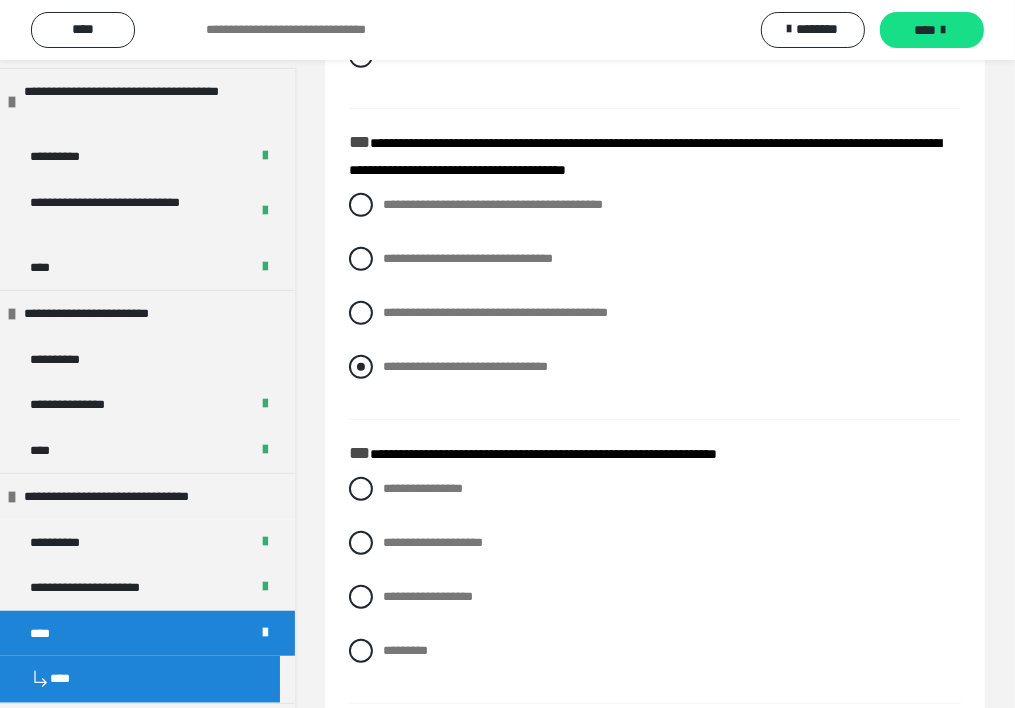 click on "**********" at bounding box center (465, 366) 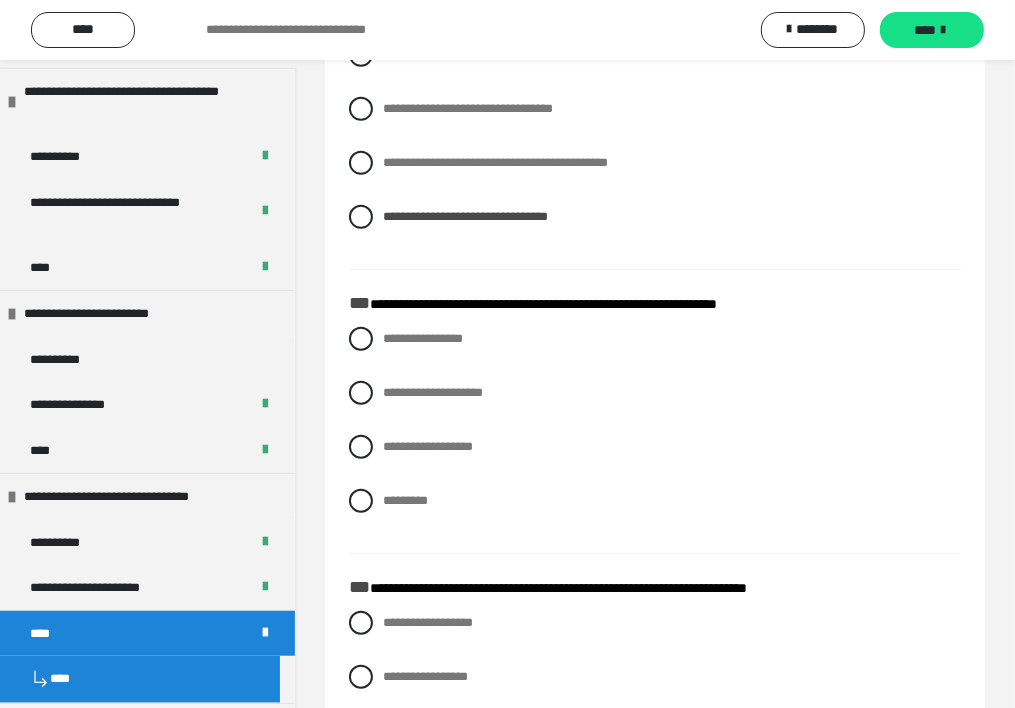 scroll, scrollTop: 800, scrollLeft: 0, axis: vertical 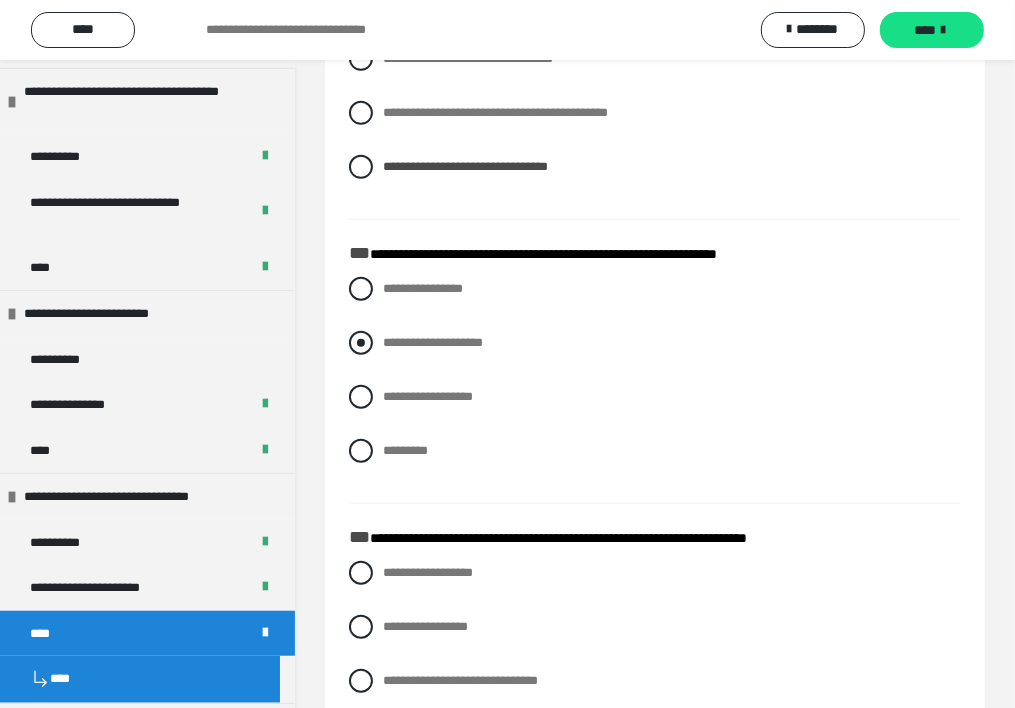 click on "**********" at bounding box center [433, 342] 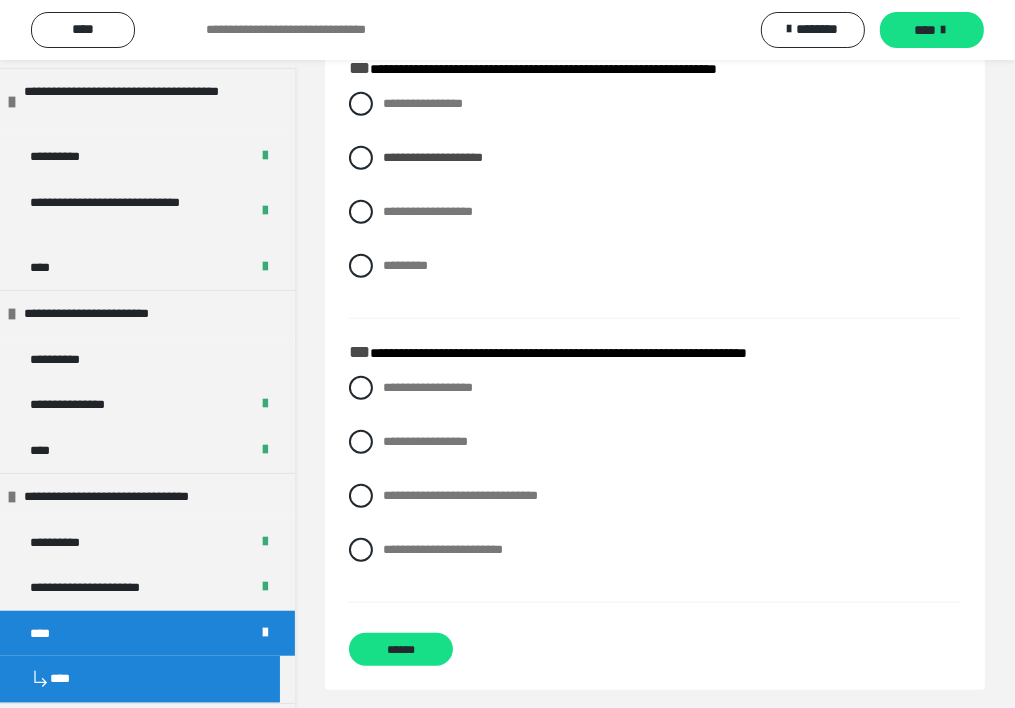 scroll, scrollTop: 996, scrollLeft: 0, axis: vertical 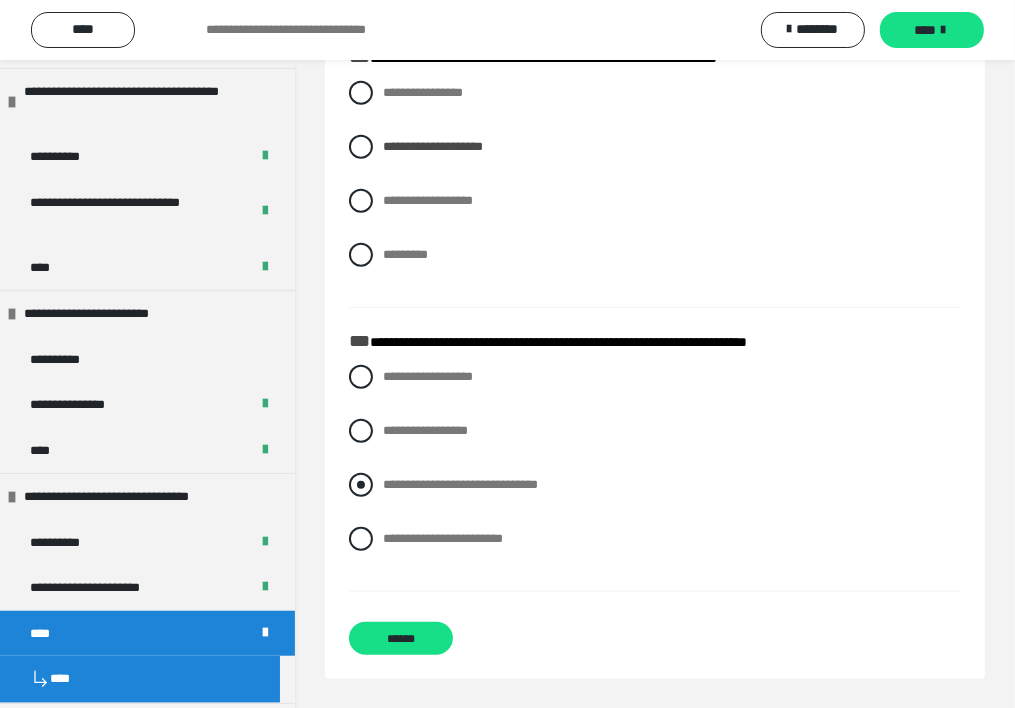 click on "**********" at bounding box center [460, 484] 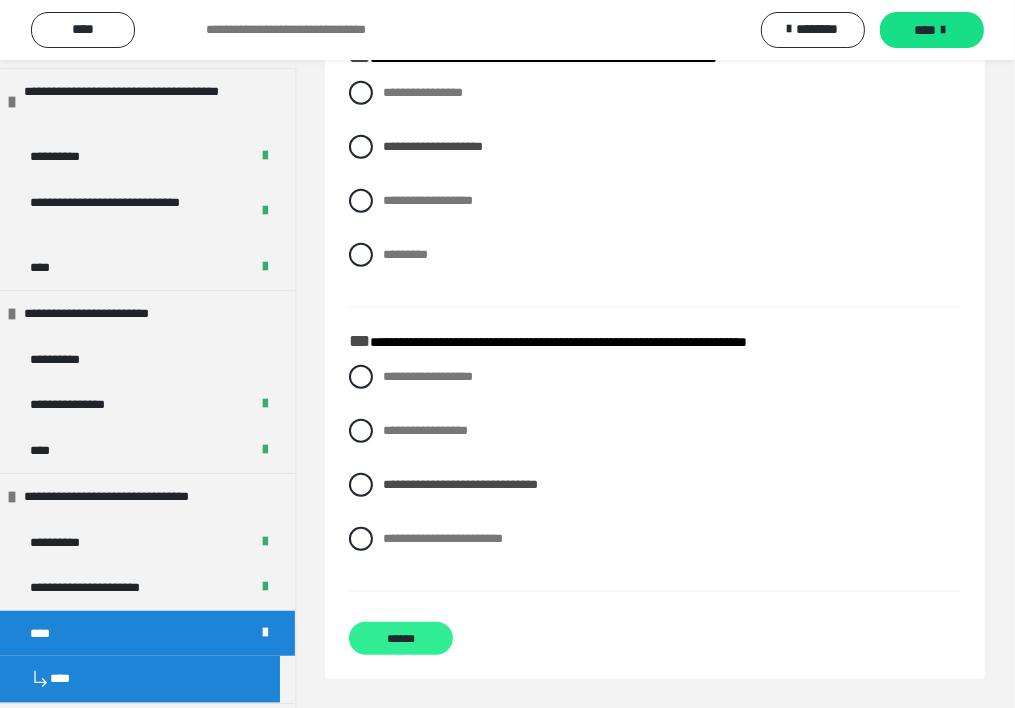 click on "******" at bounding box center (401, 638) 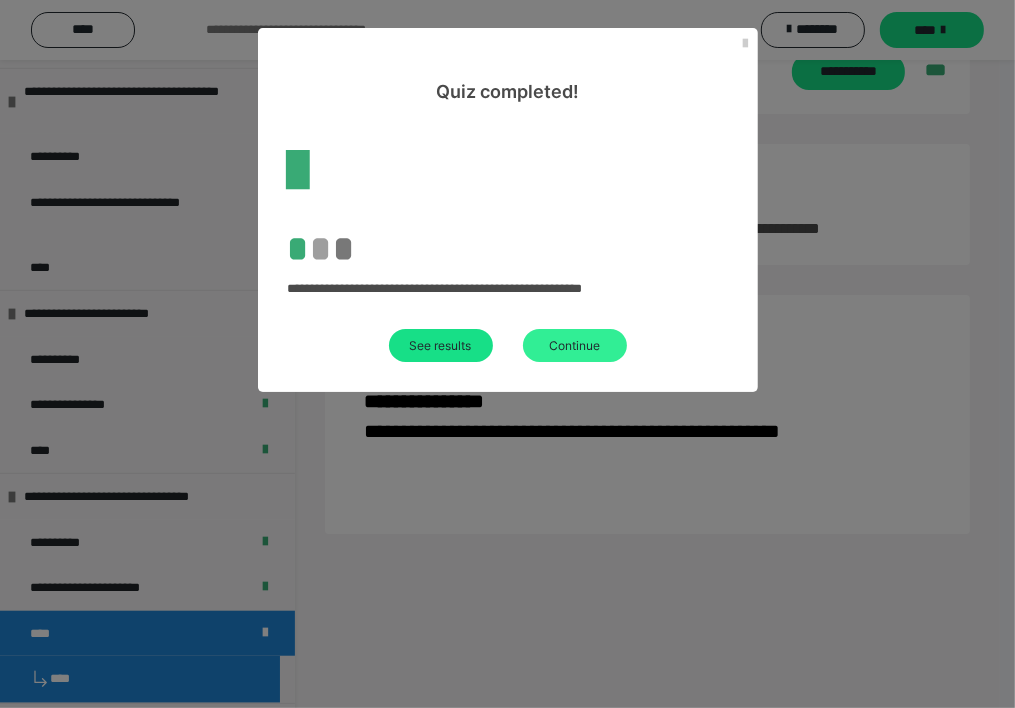 click on "Continue" at bounding box center (575, 345) 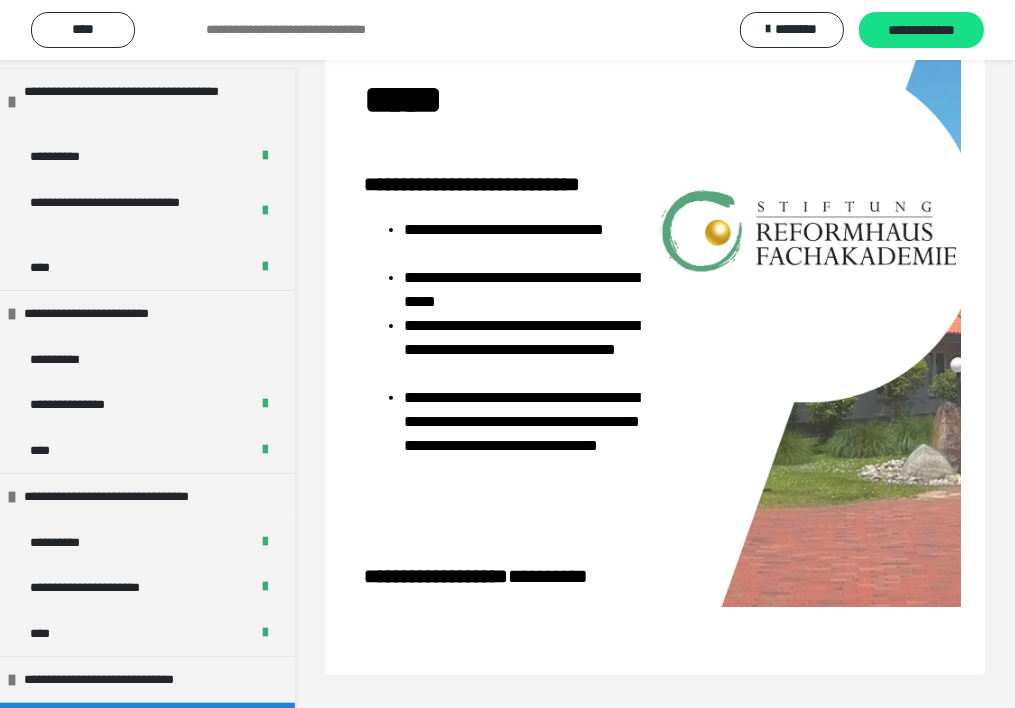 scroll, scrollTop: 343, scrollLeft: 0, axis: vertical 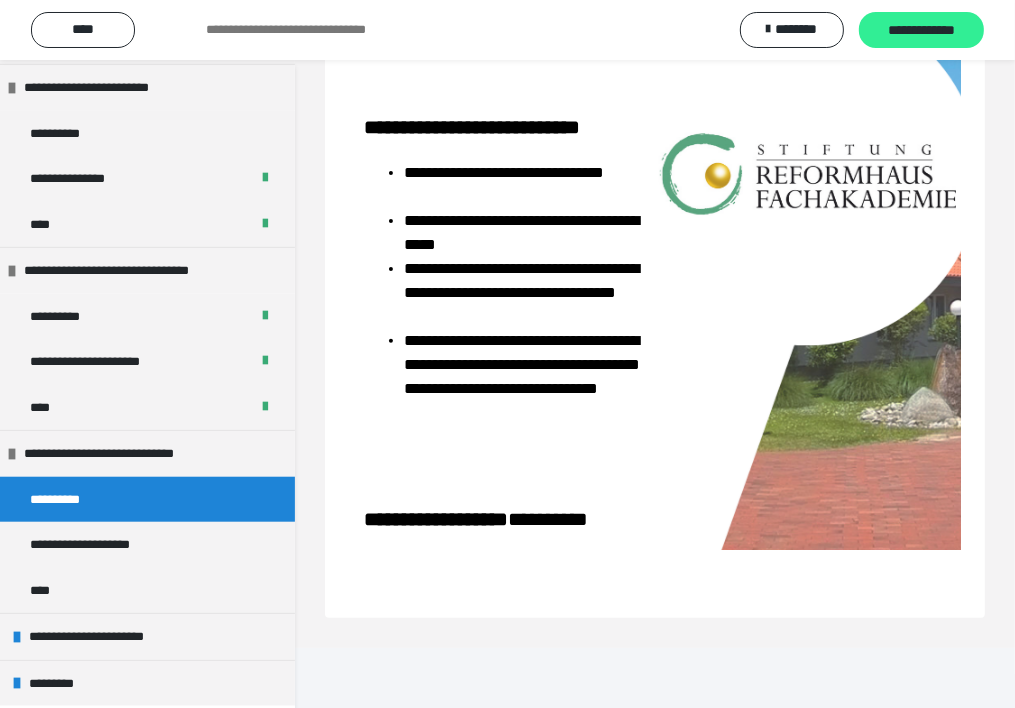 click on "**********" at bounding box center (921, 31) 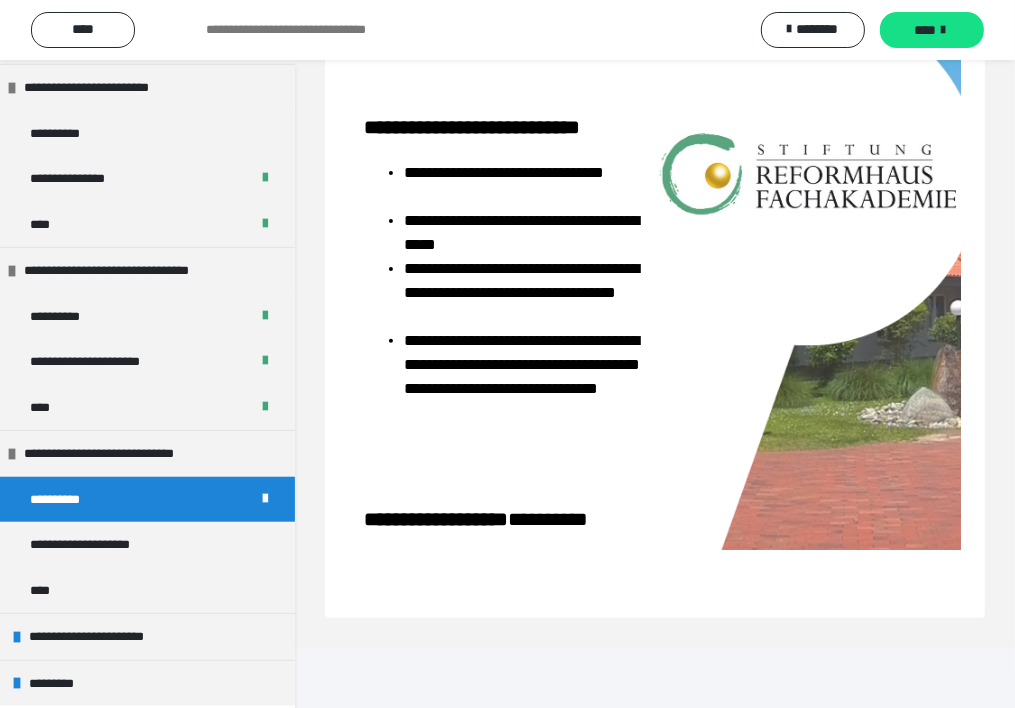 click on "****" at bounding box center (925, 30) 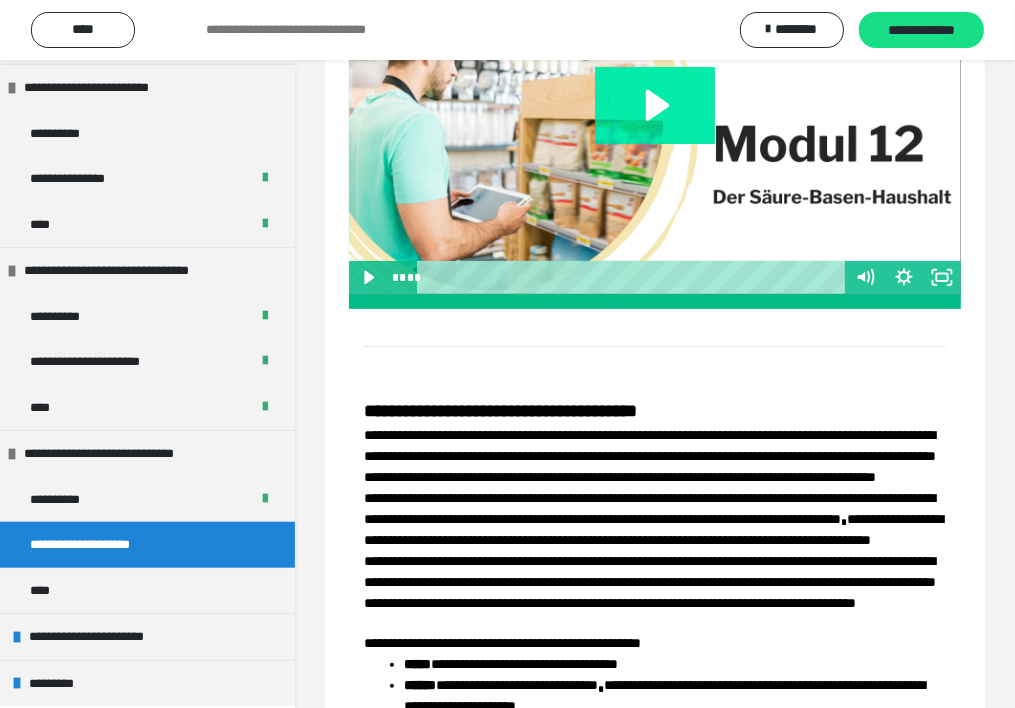 click 